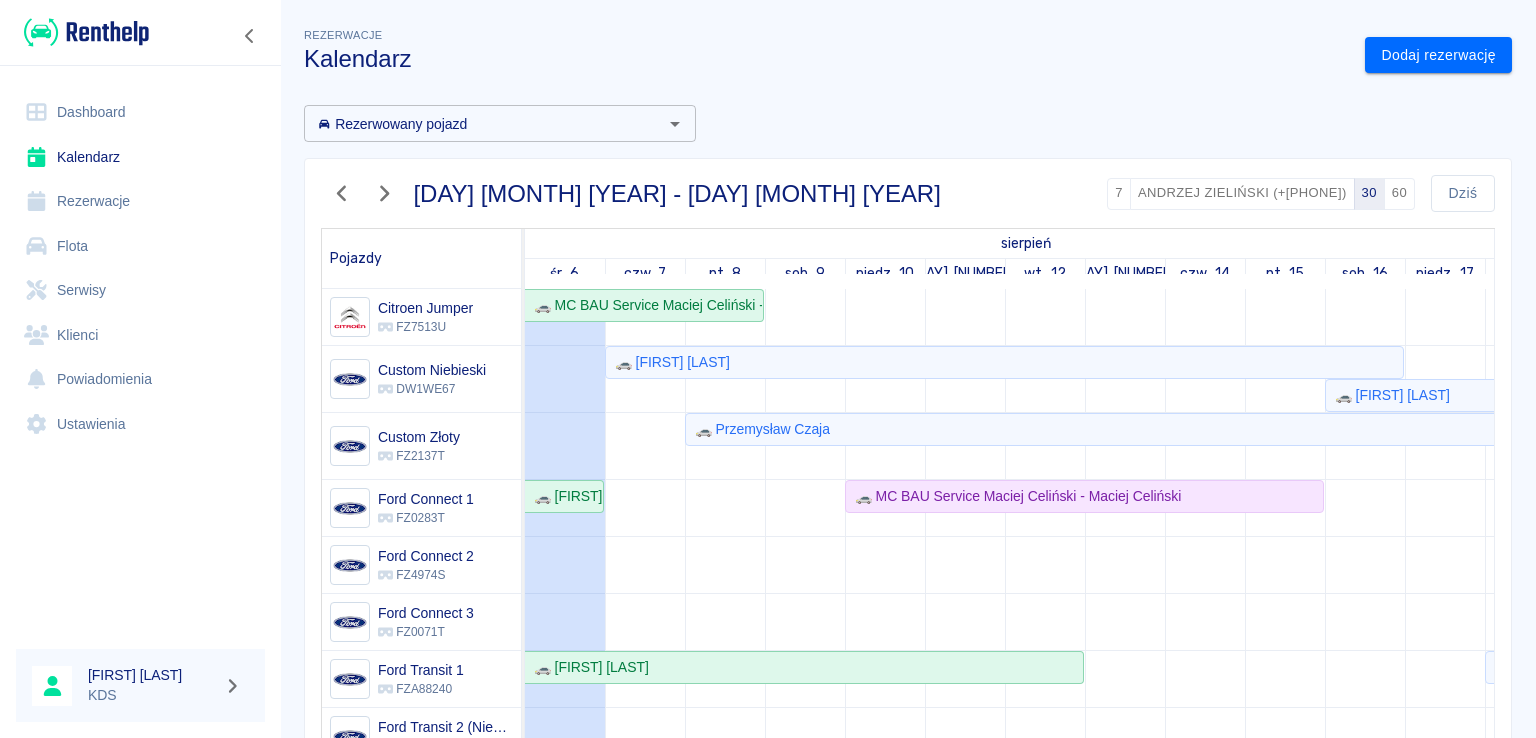 scroll, scrollTop: 0, scrollLeft: 0, axis: both 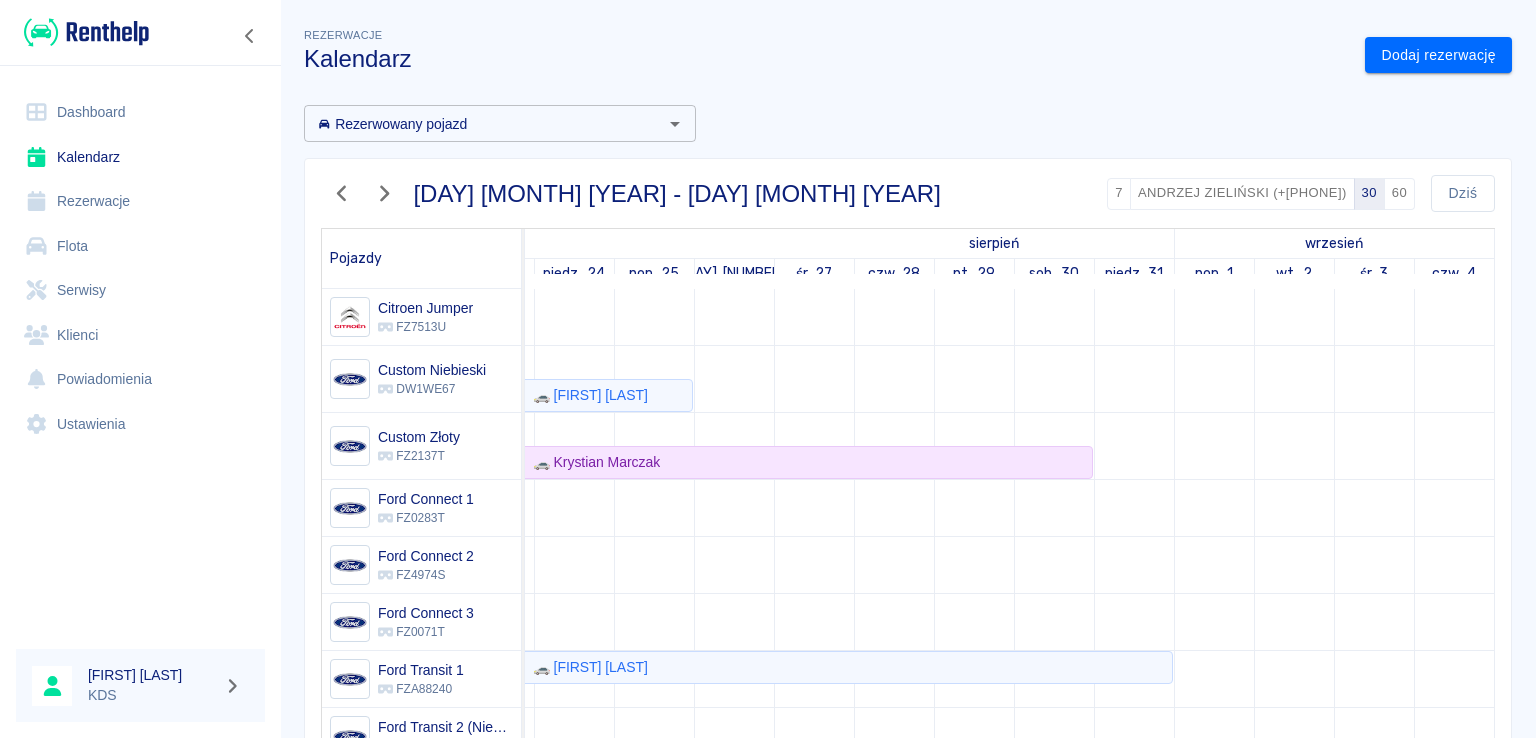 drag, startPoint x: 1384, startPoint y: 185, endPoint x: 1535, endPoint y: 221, distance: 155.23209 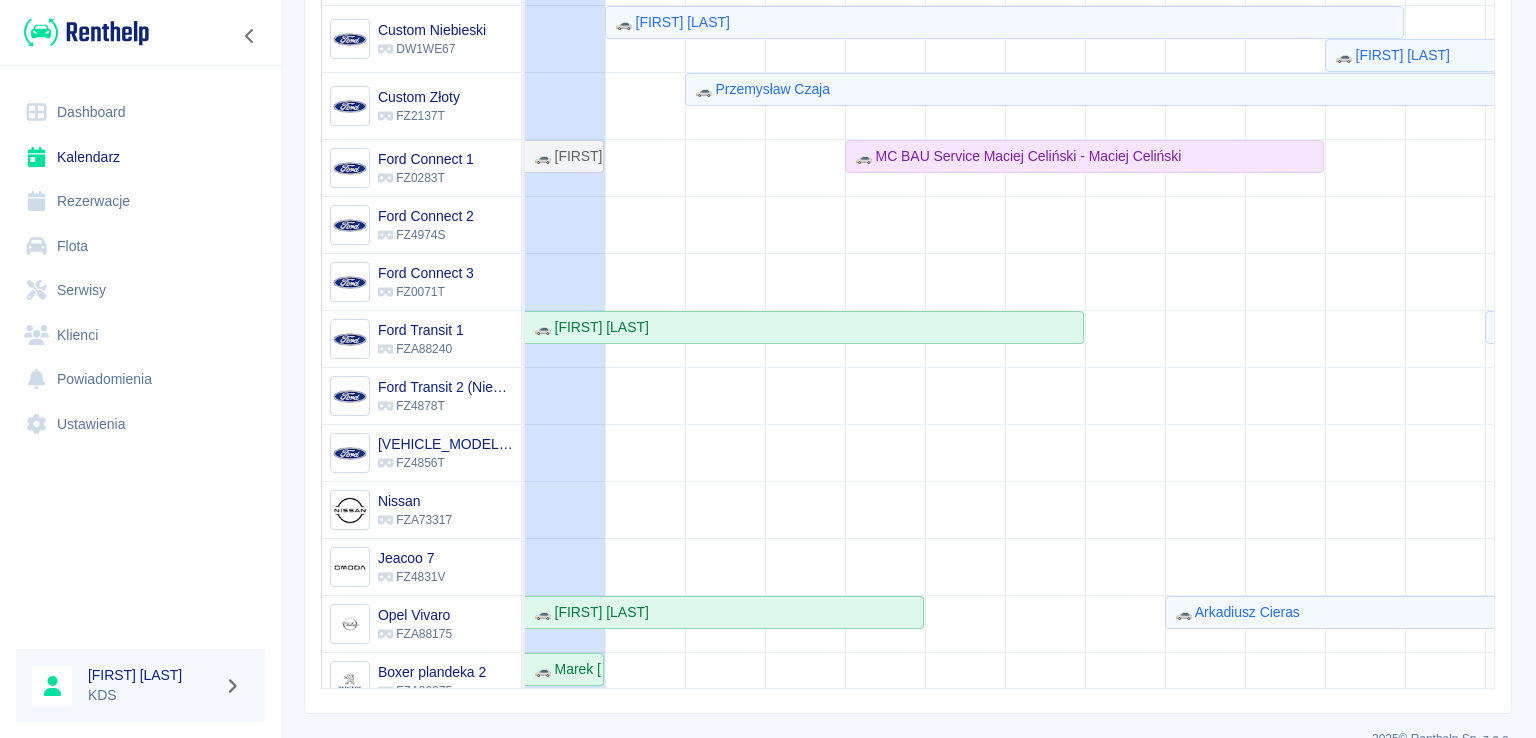 scroll, scrollTop: 344, scrollLeft: 0, axis: vertical 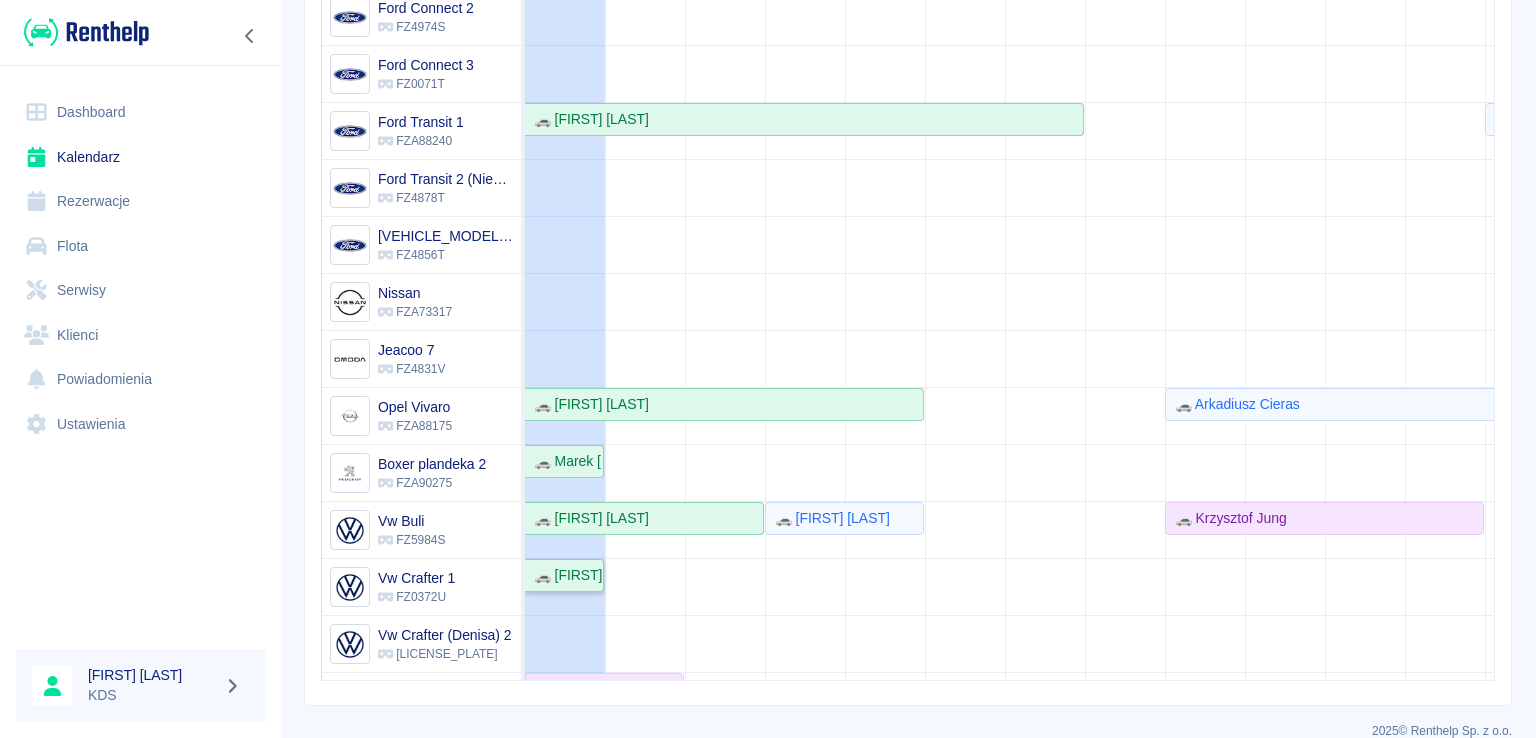 click on "🚗 [FIRST] [LAST]" at bounding box center (564, 575) 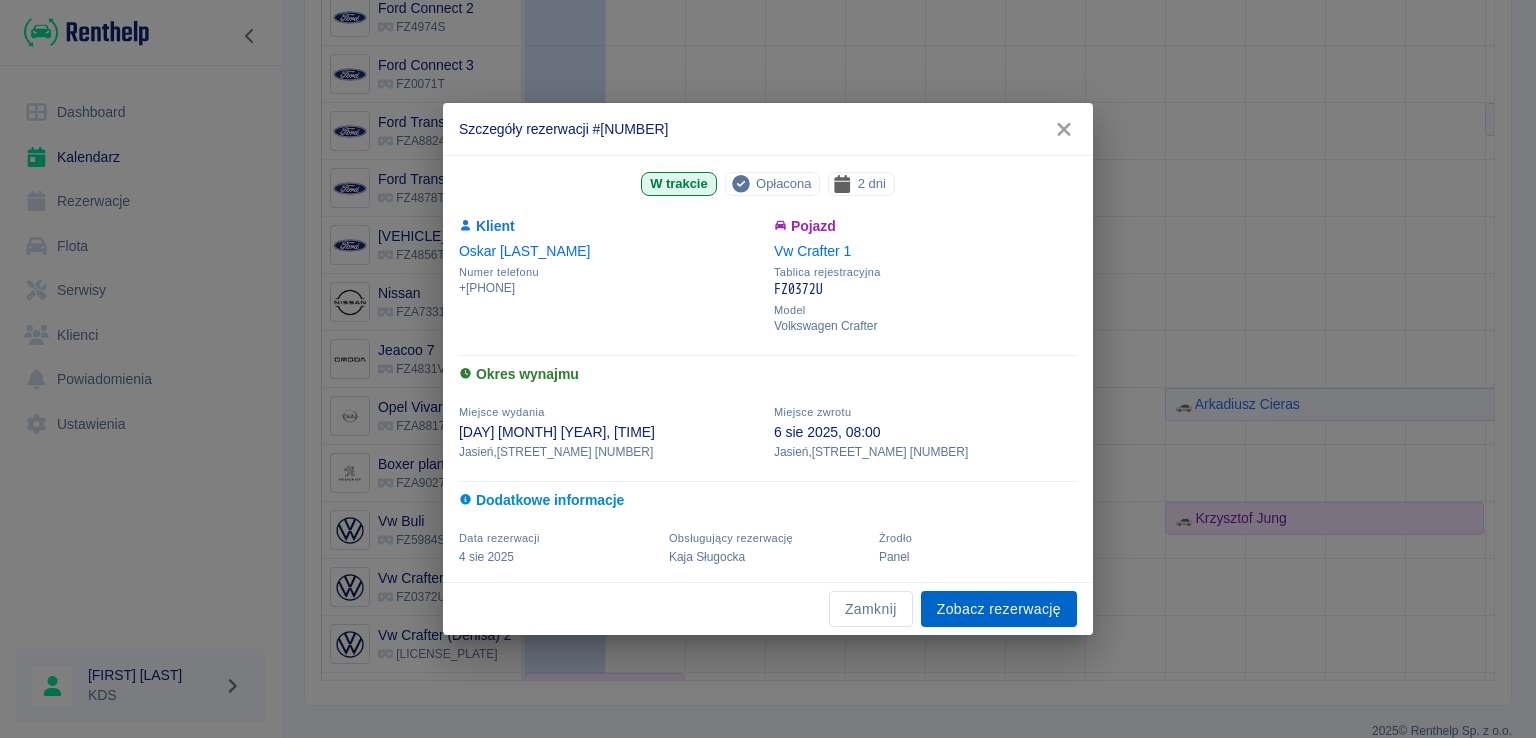 click on "Zobacz rezerwację" at bounding box center [999, 609] 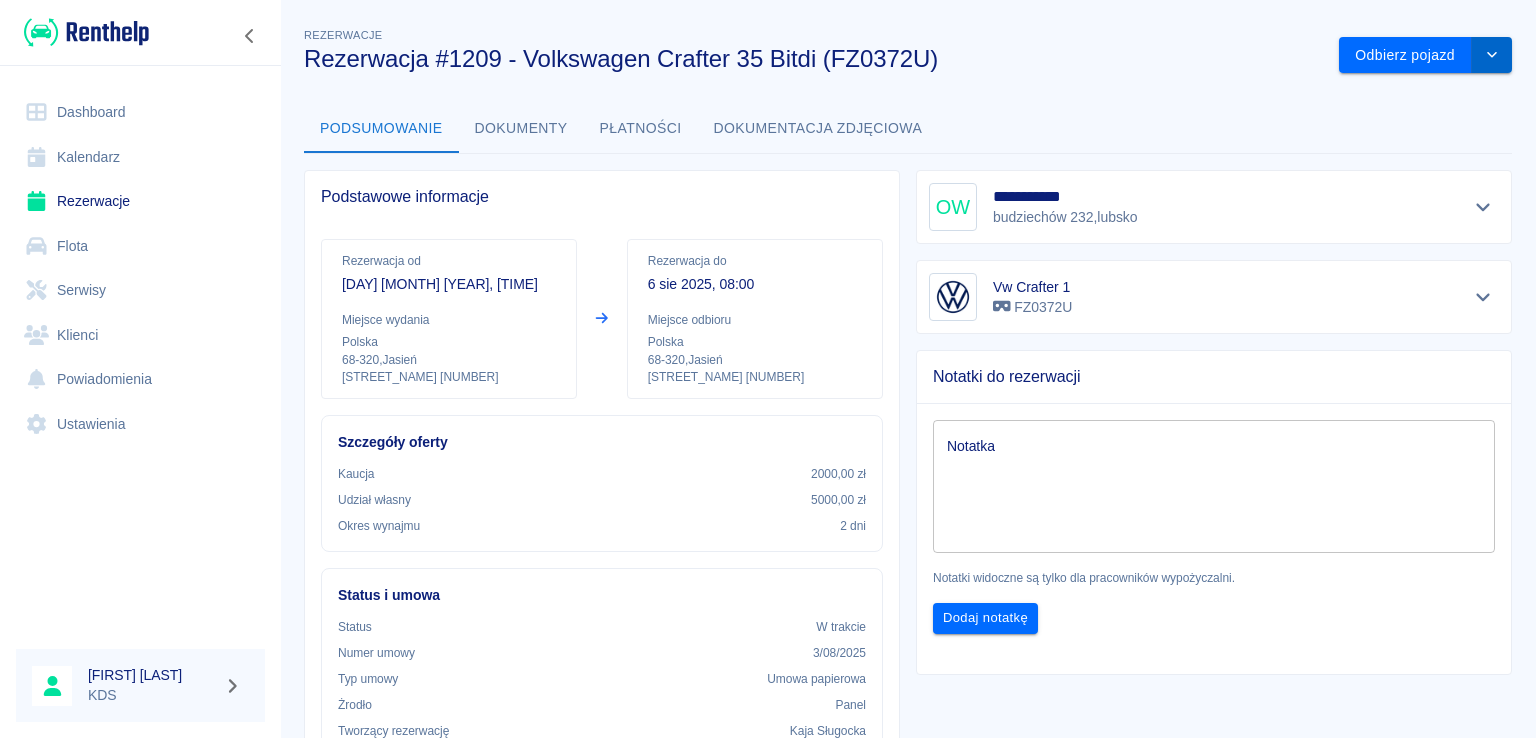 click at bounding box center (1492, 55) 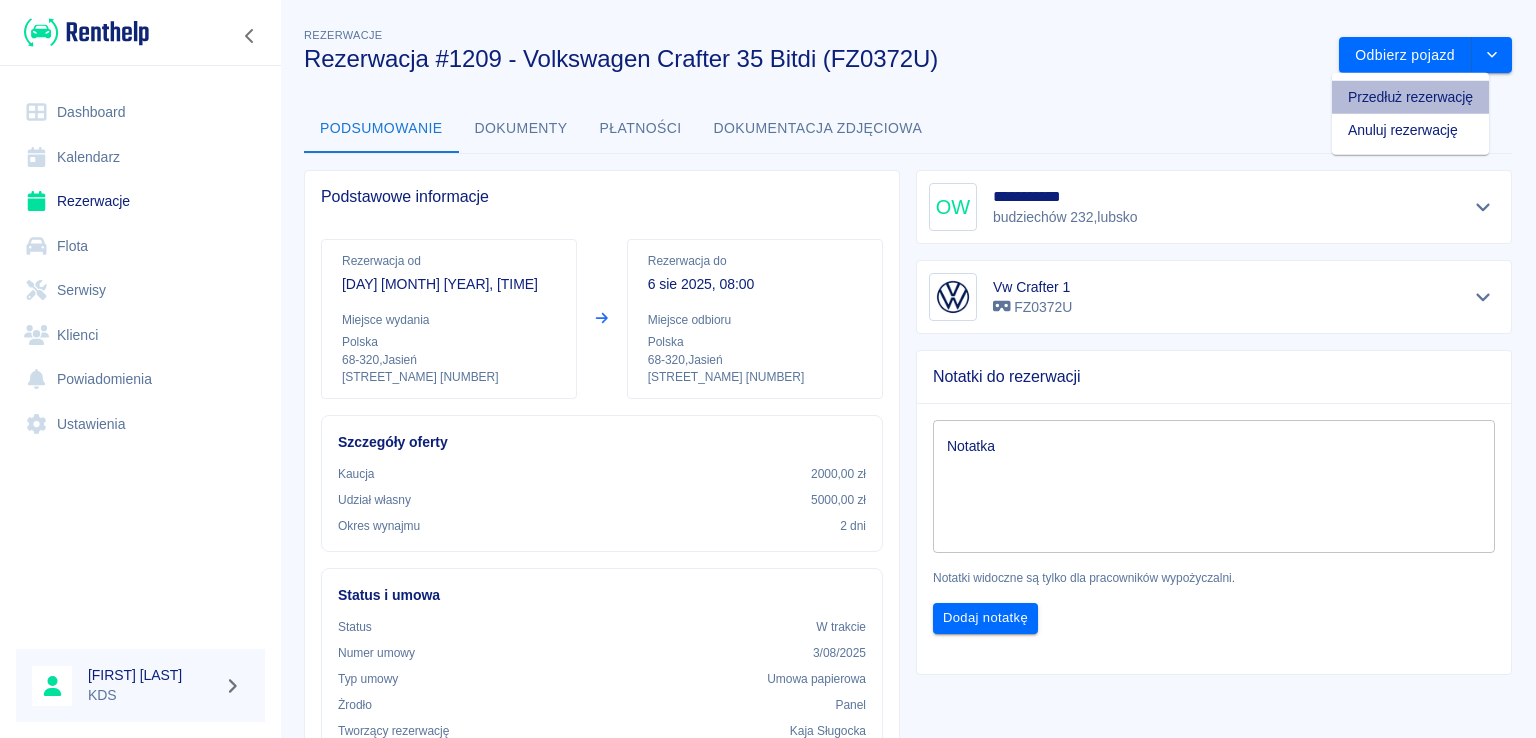 click on "Przedłuż rezerwację" at bounding box center [1410, 97] 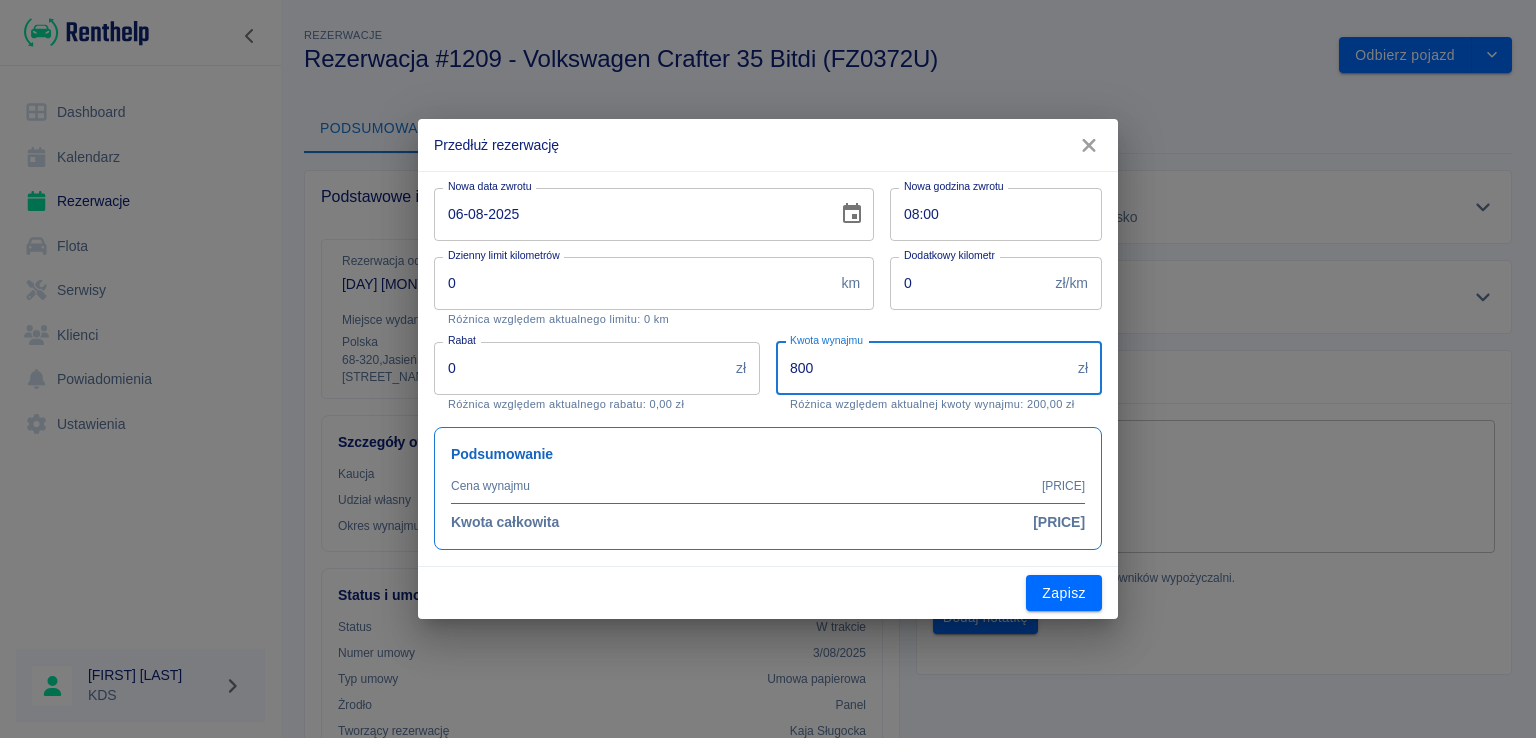 click on "800" at bounding box center (923, 368) 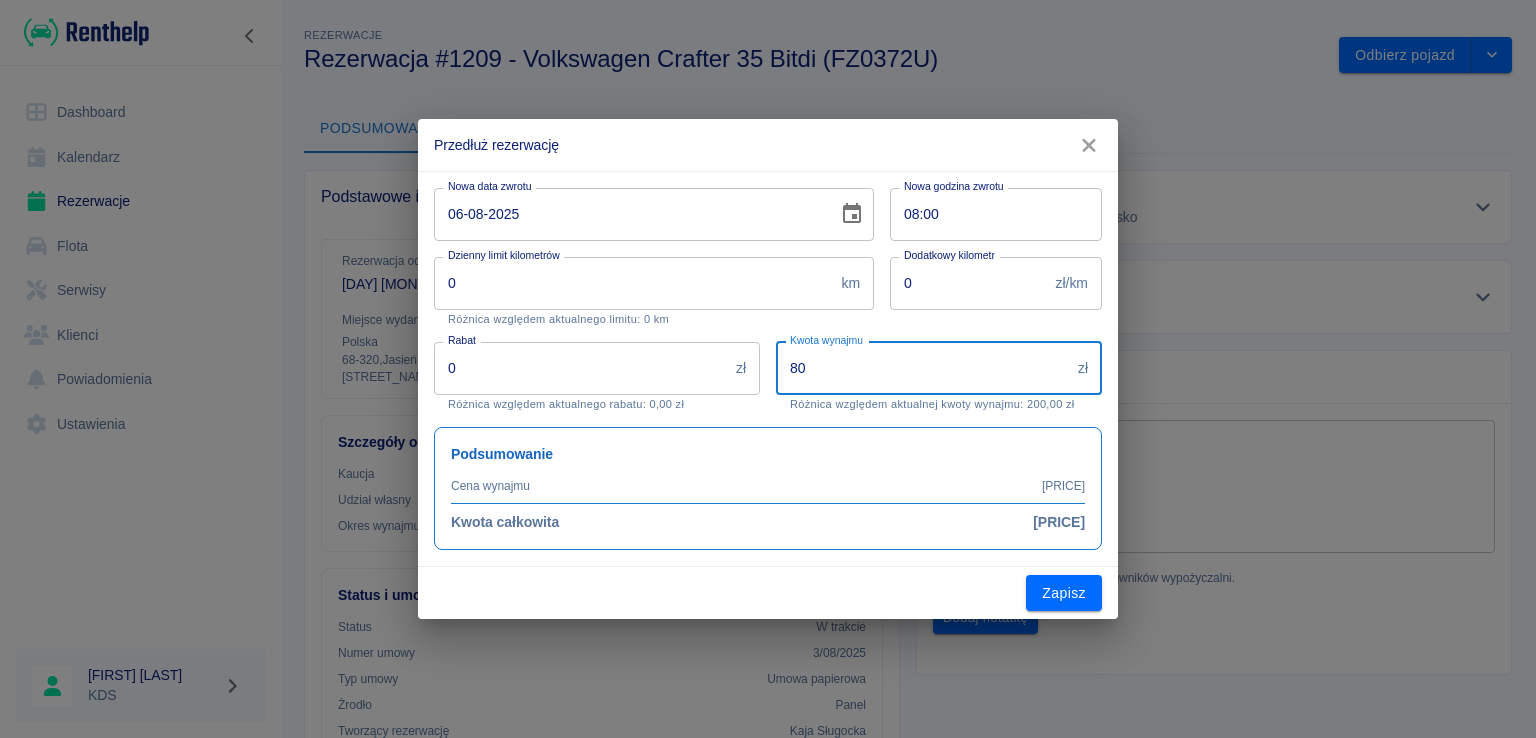 type on "8" 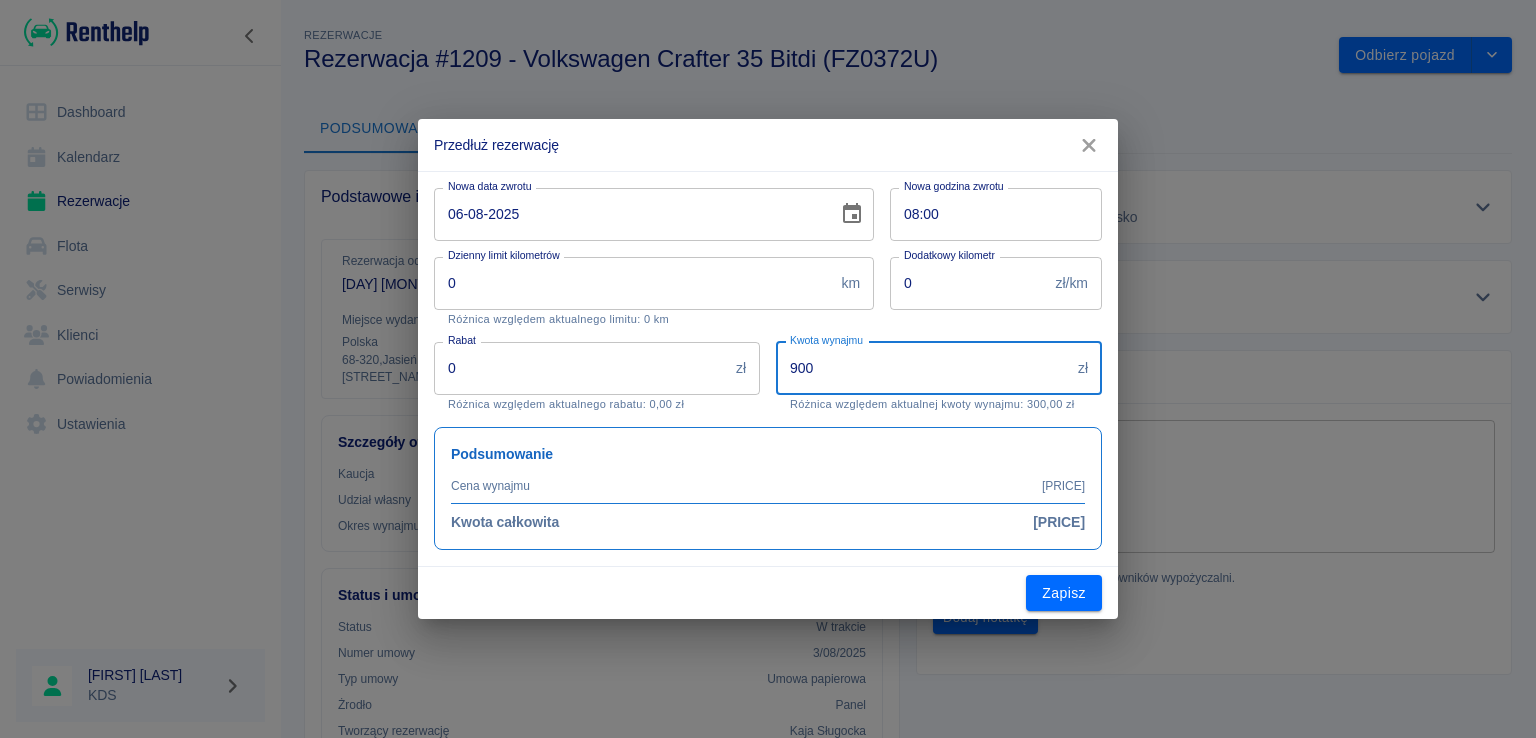 type on "900" 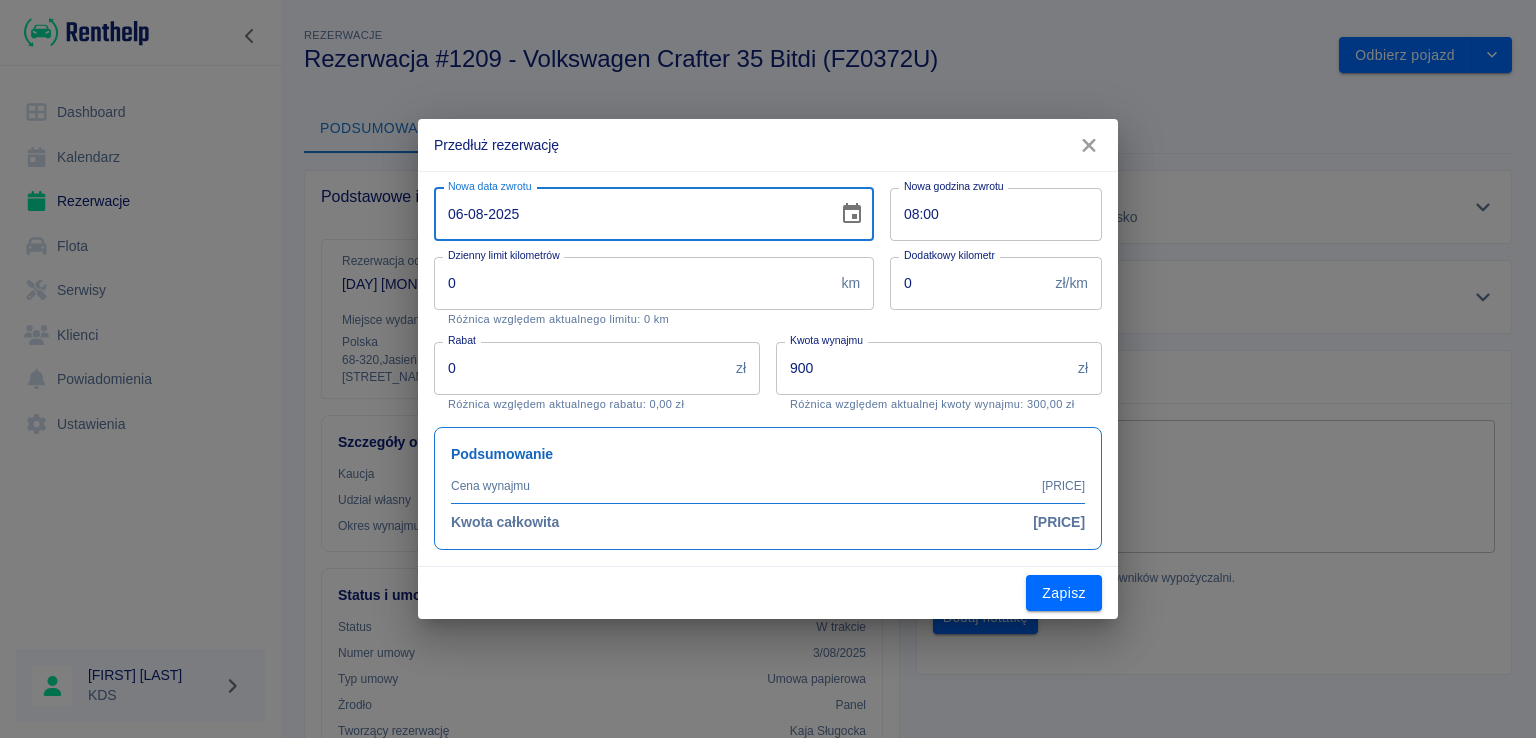 click 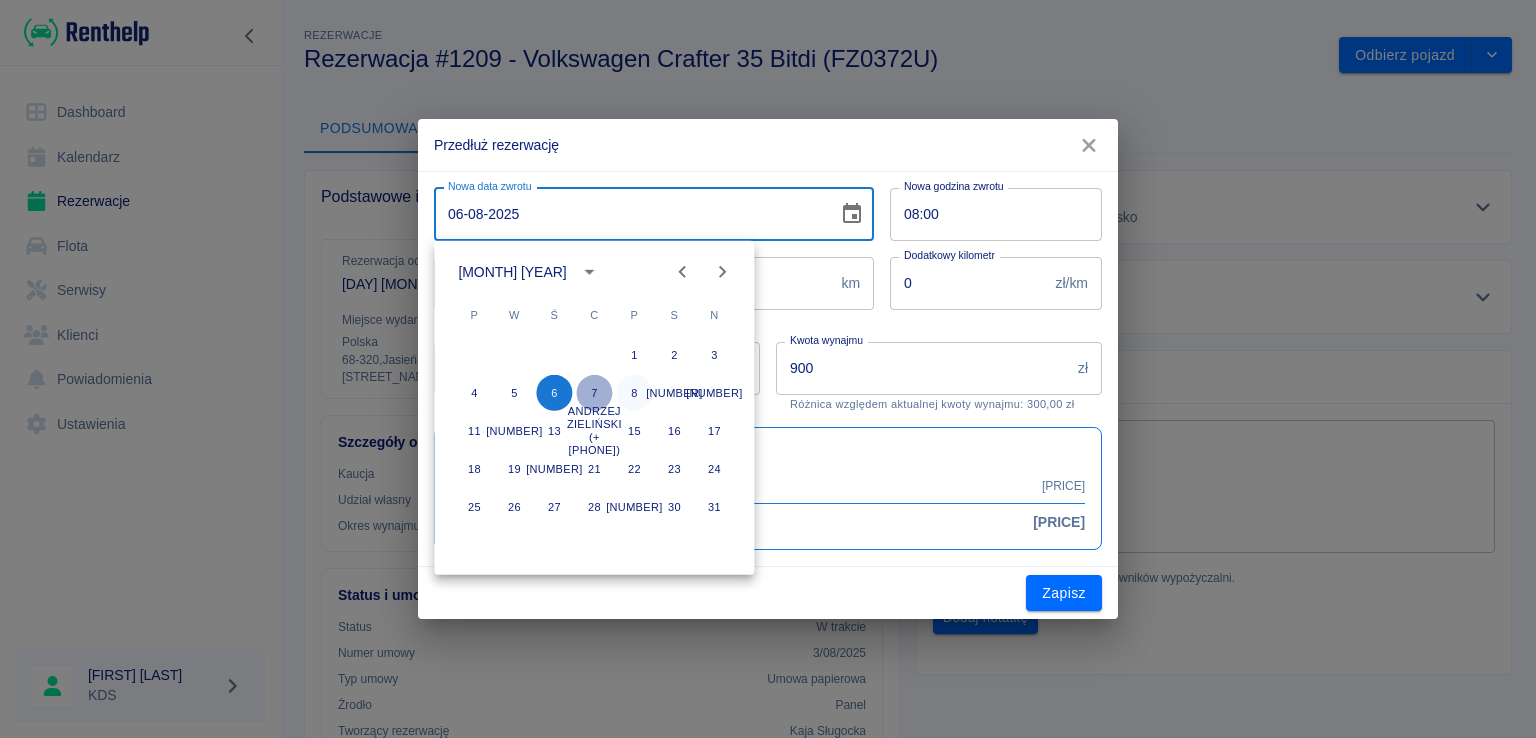 drag, startPoint x: 593, startPoint y: 385, endPoint x: 634, endPoint y: 397, distance: 42.72002 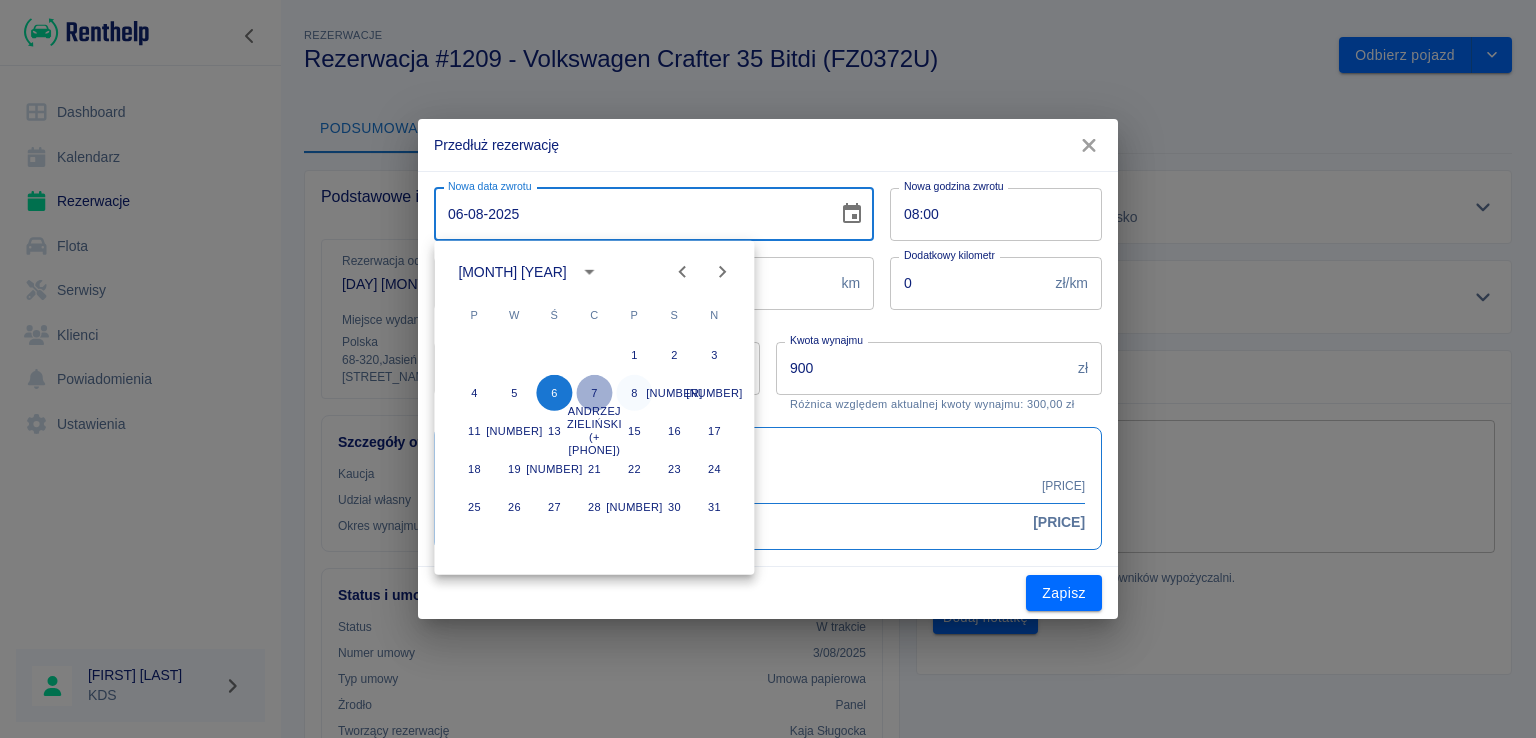 click on "7" at bounding box center (594, 393) 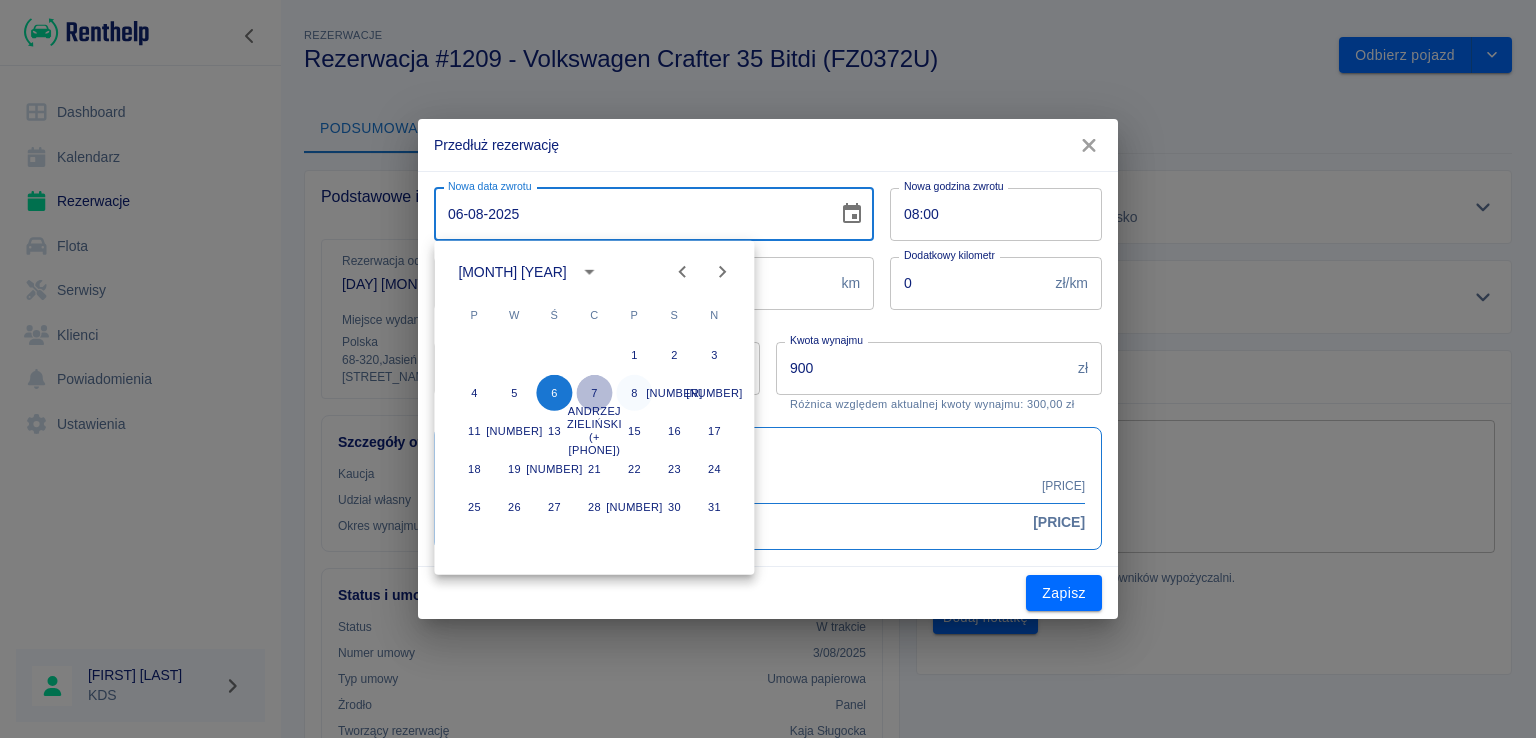 type on "07-08-2025" 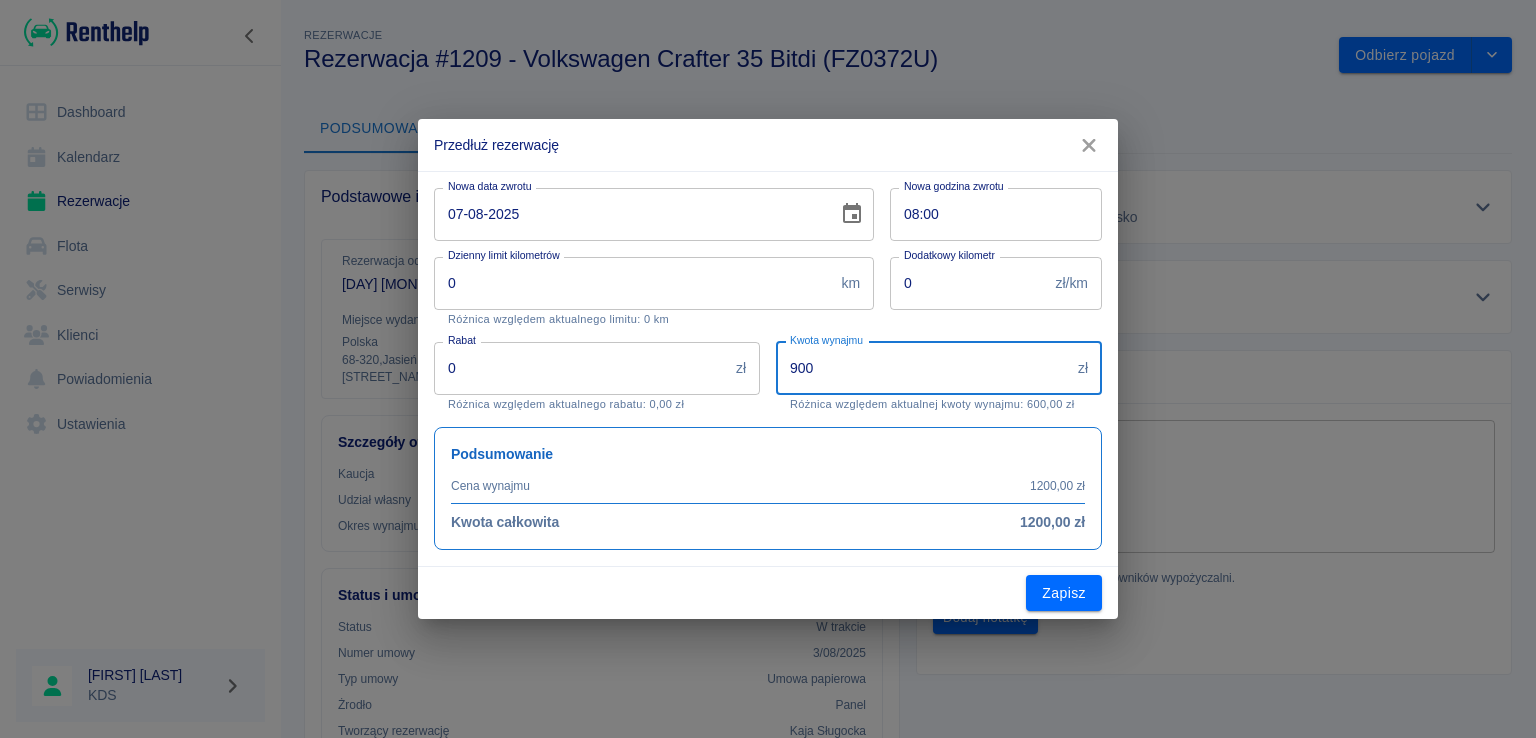 click on "[NUMBER]" at bounding box center [923, 368] 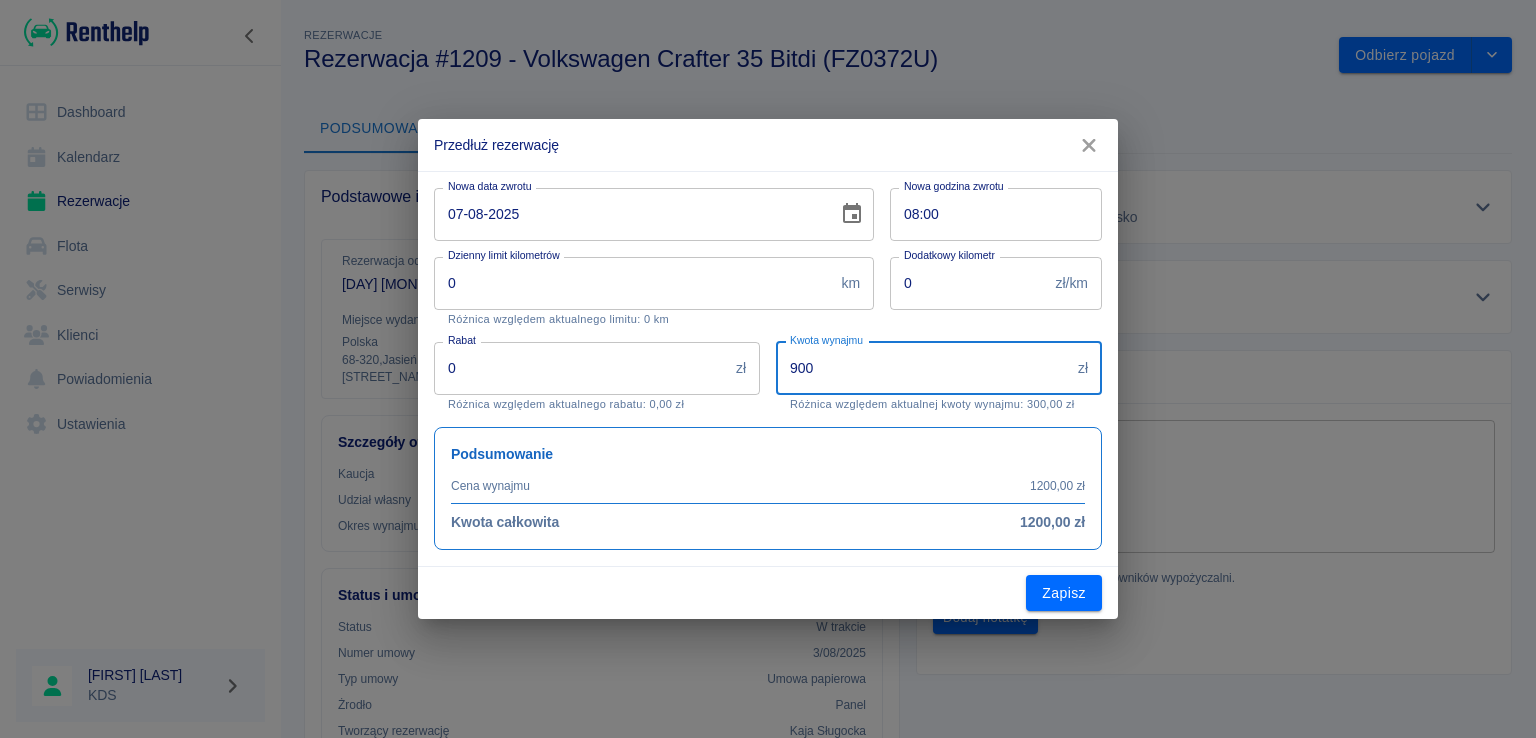 type on "900" 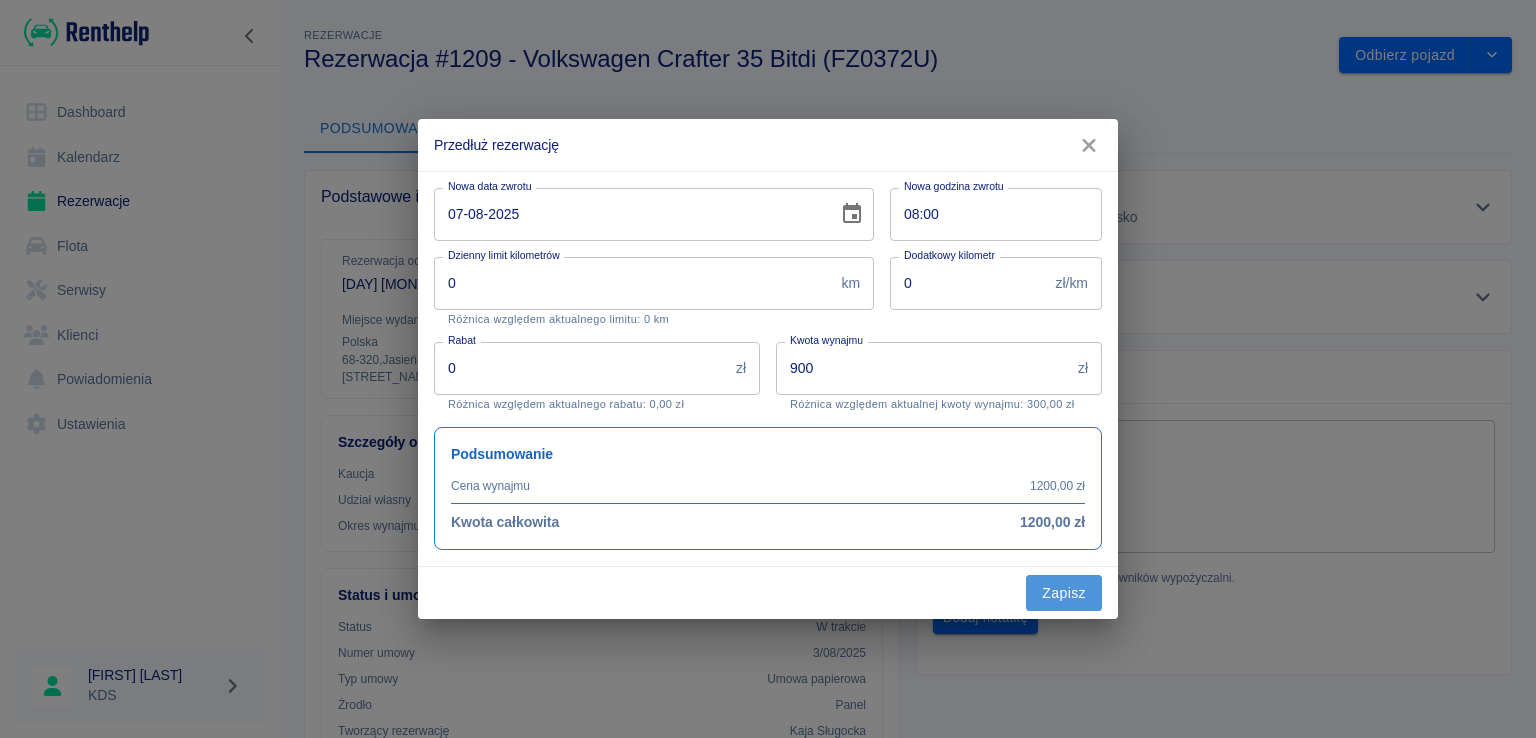 click on "Zapisz" at bounding box center [1064, 593] 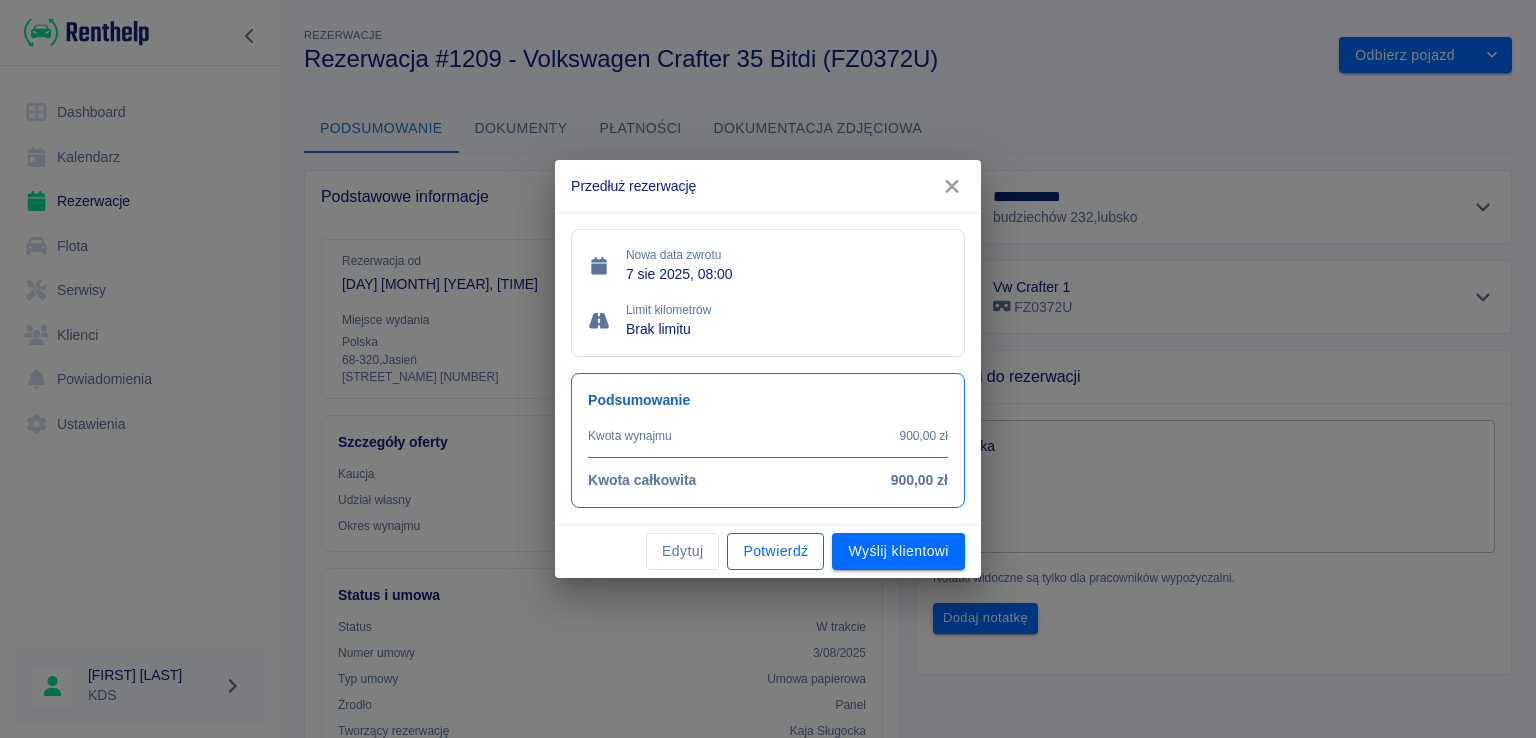 click on "Potwierdź" at bounding box center (775, 551) 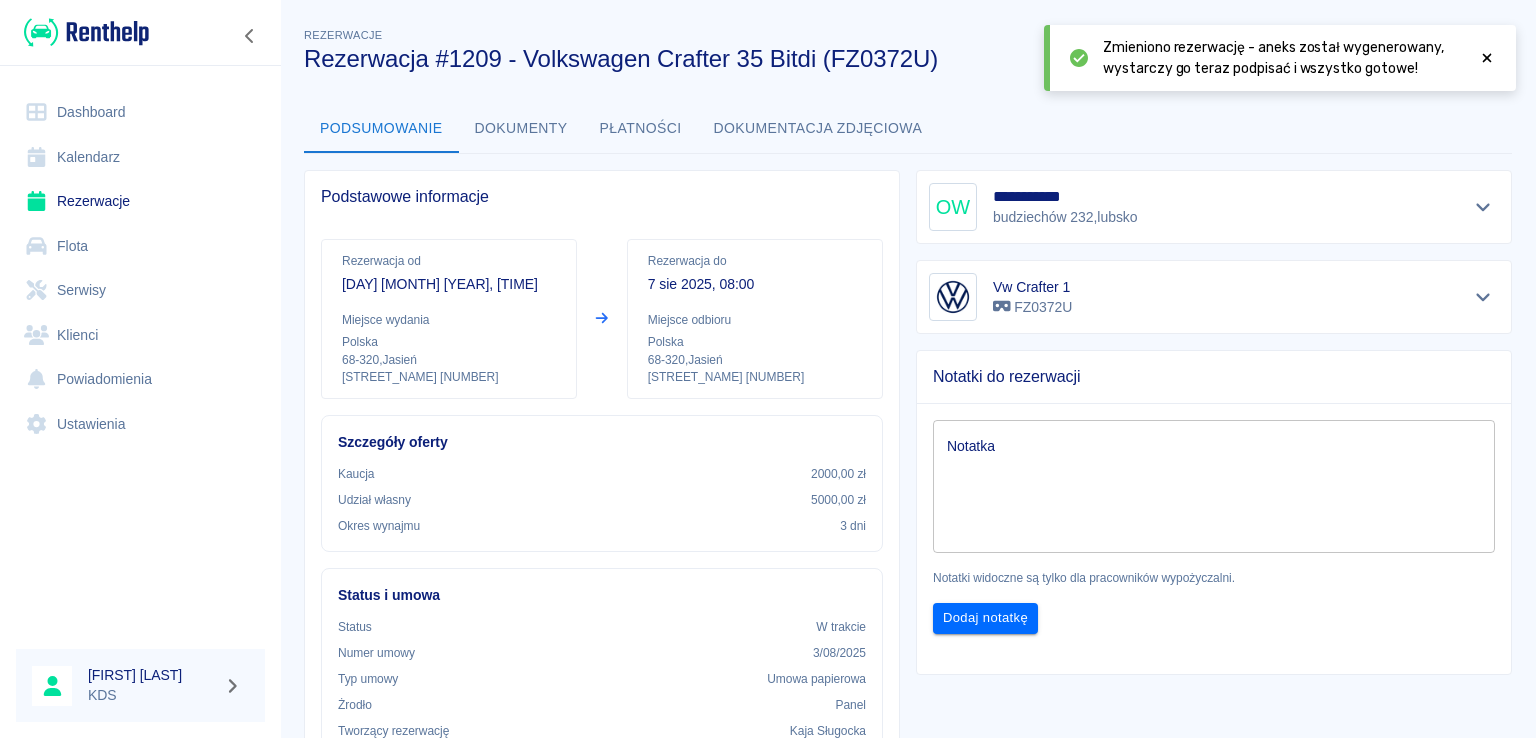 click on "Zmieniono rezerwację - aneks został wygenerowany, wystarczy go teraz podpisać i wszystko gotowe!" at bounding box center (1280, 58) 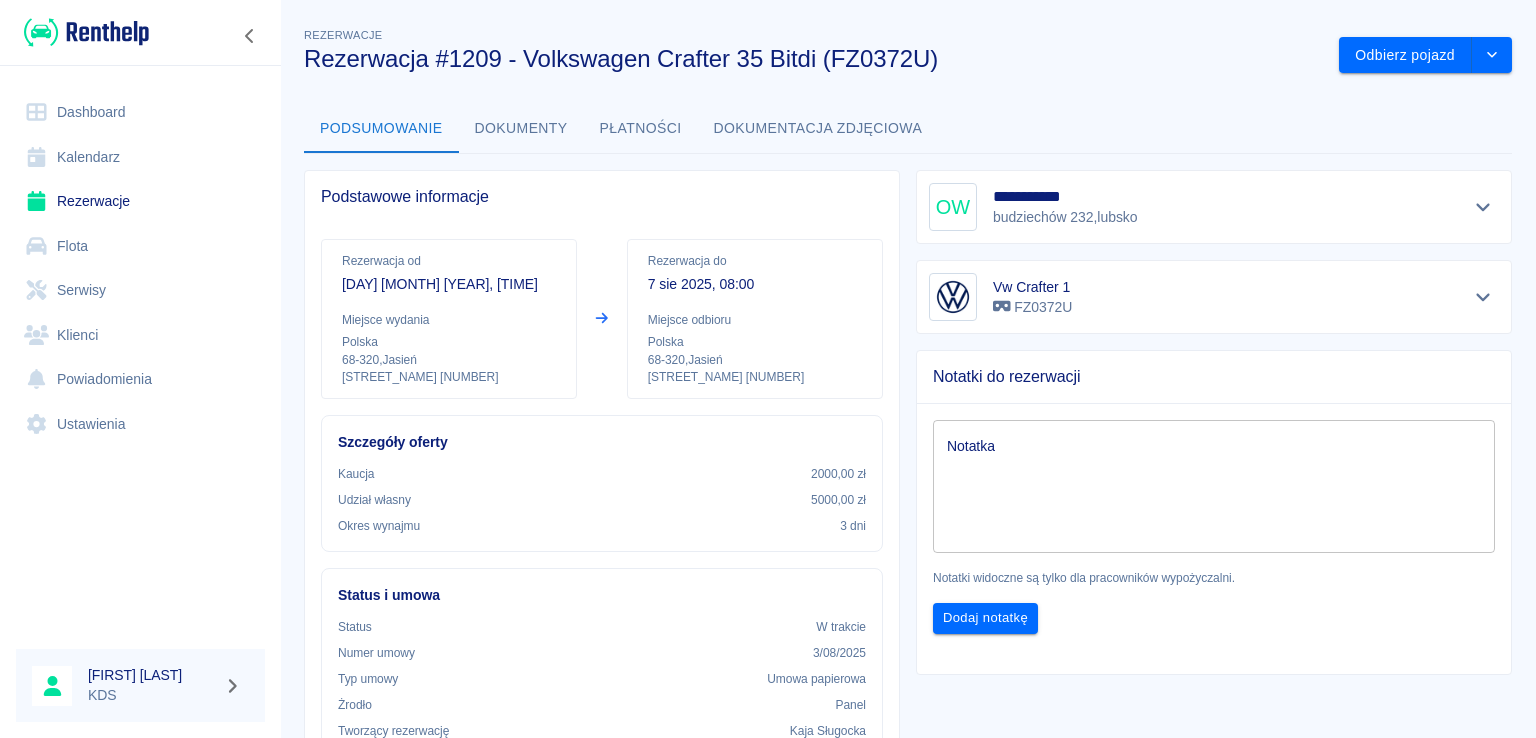 click on "Płatności" at bounding box center [641, 129] 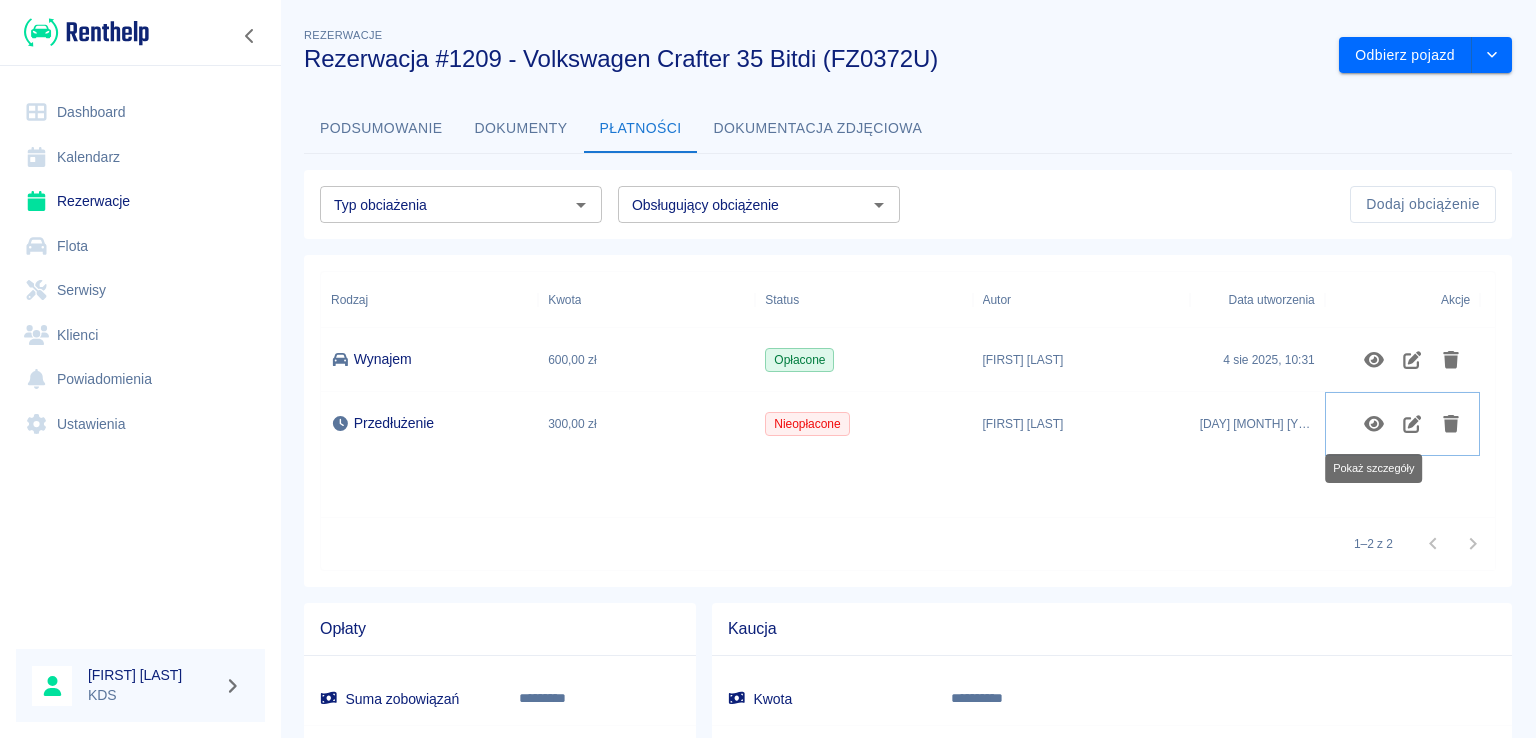 click 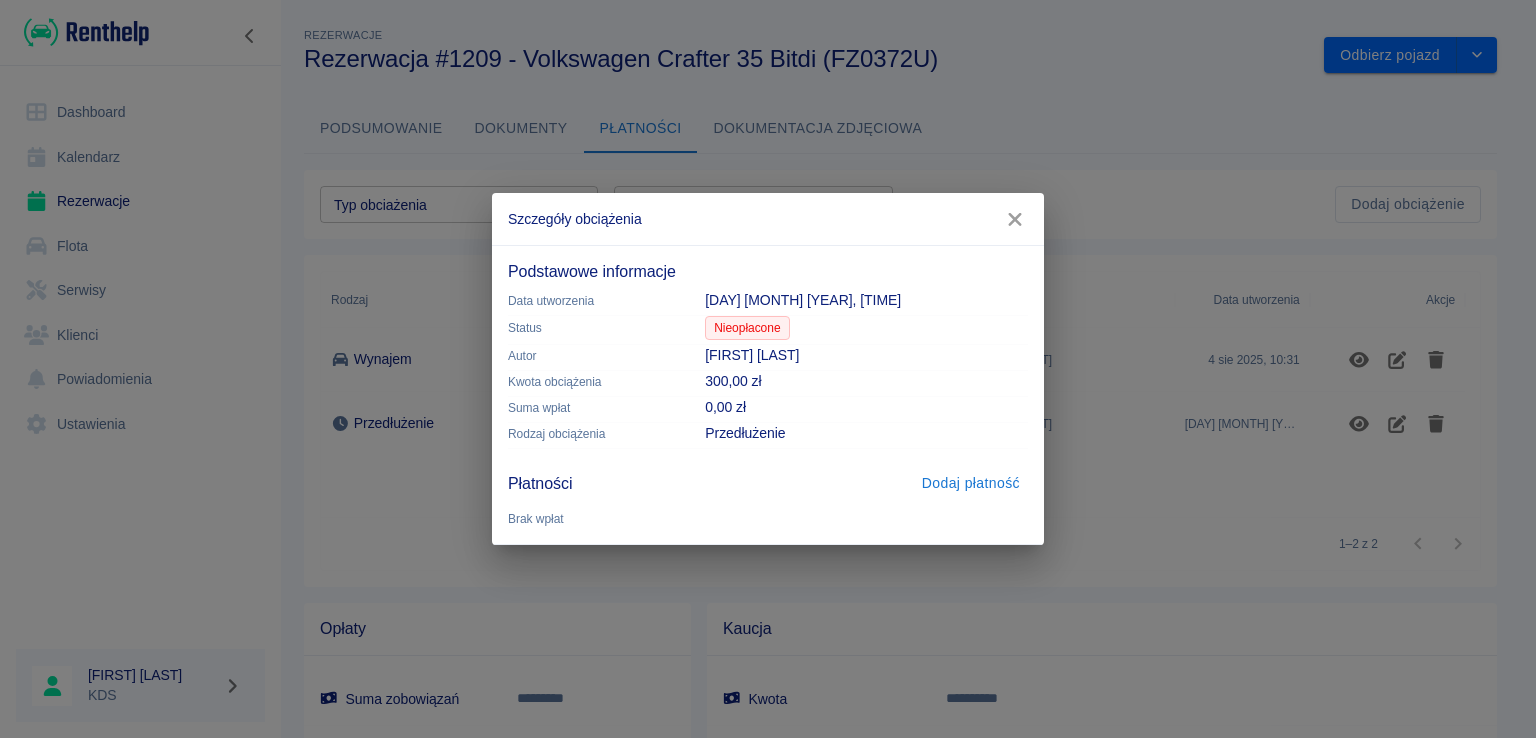 click on "Dodaj płatność" at bounding box center (971, 483) 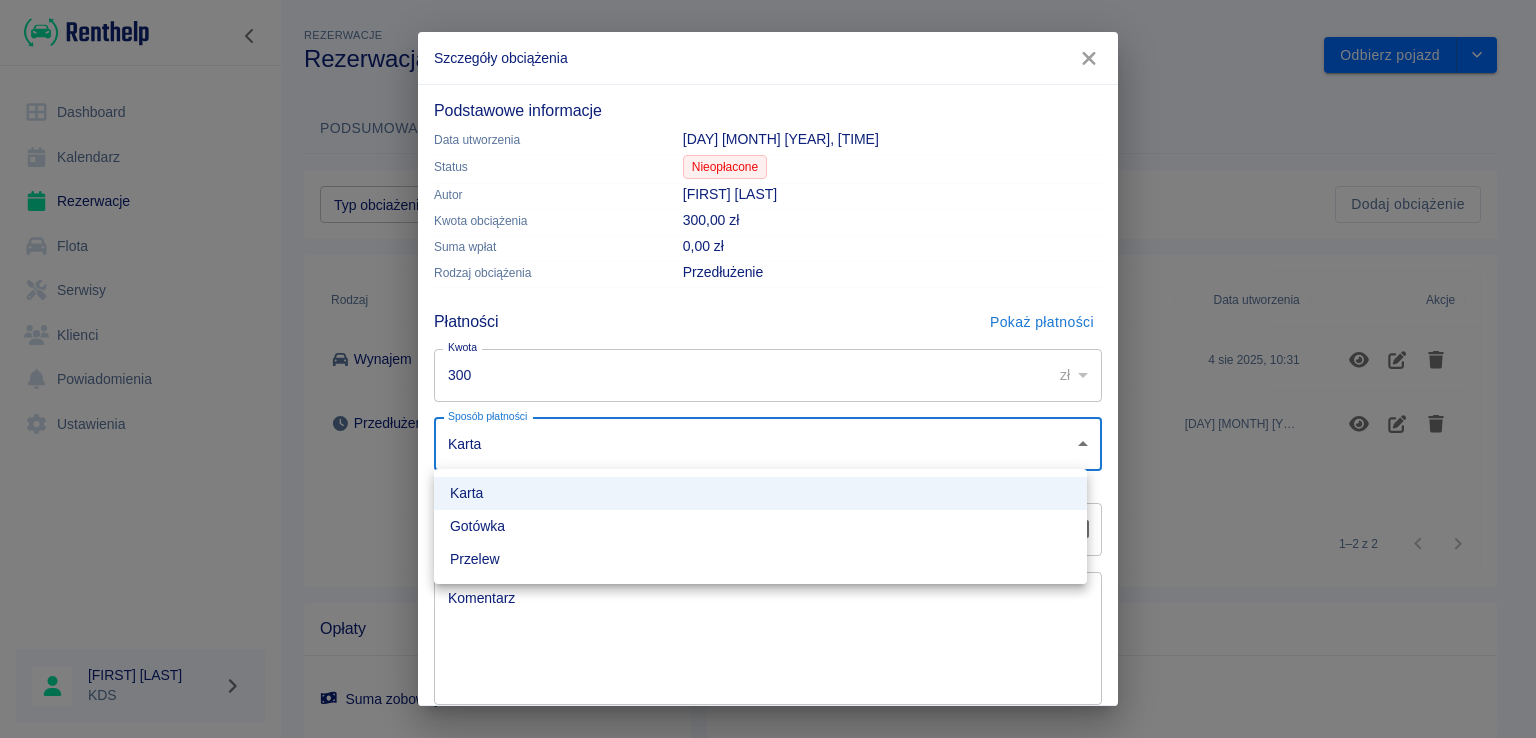 click on "**********" at bounding box center (768, 369) 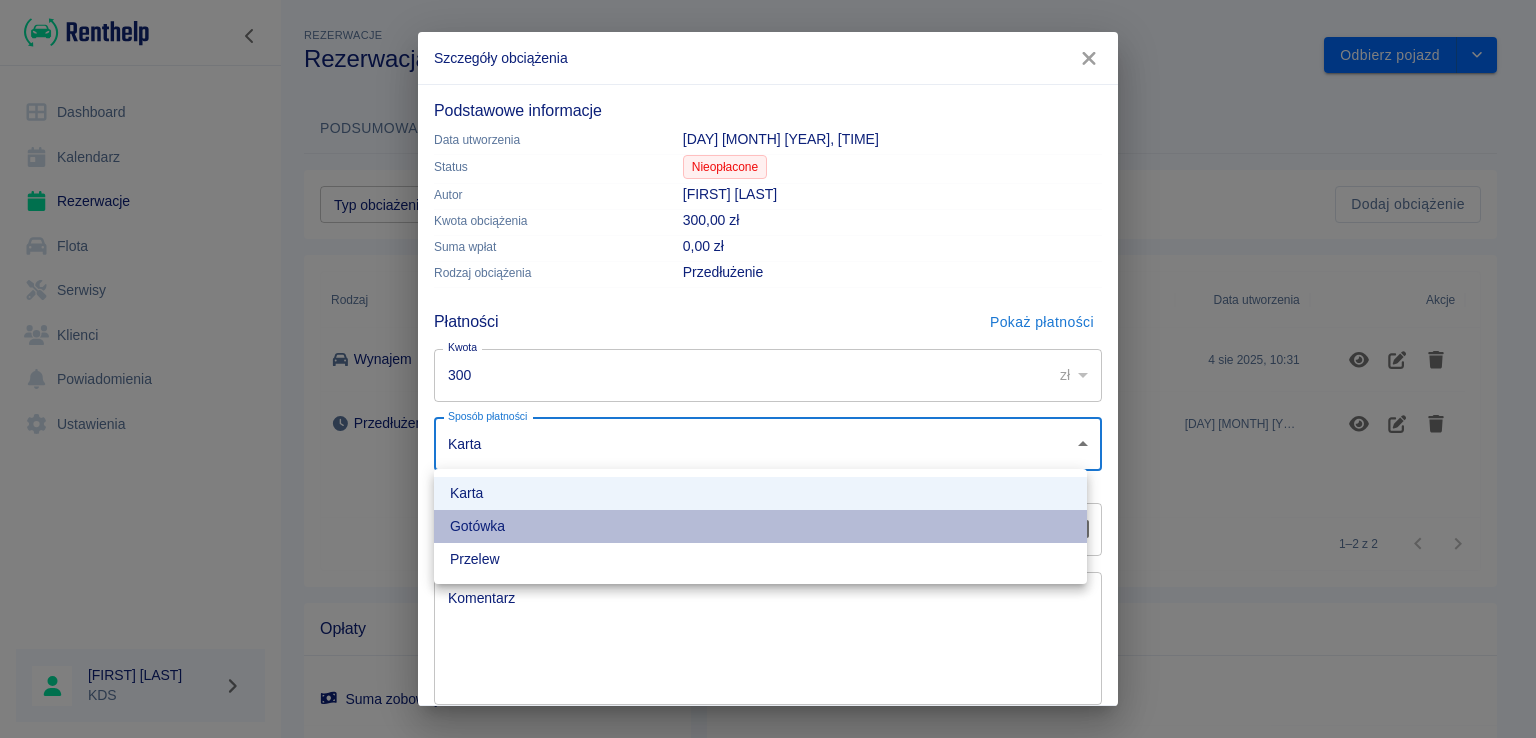 click on "Gotówka" at bounding box center [760, 526] 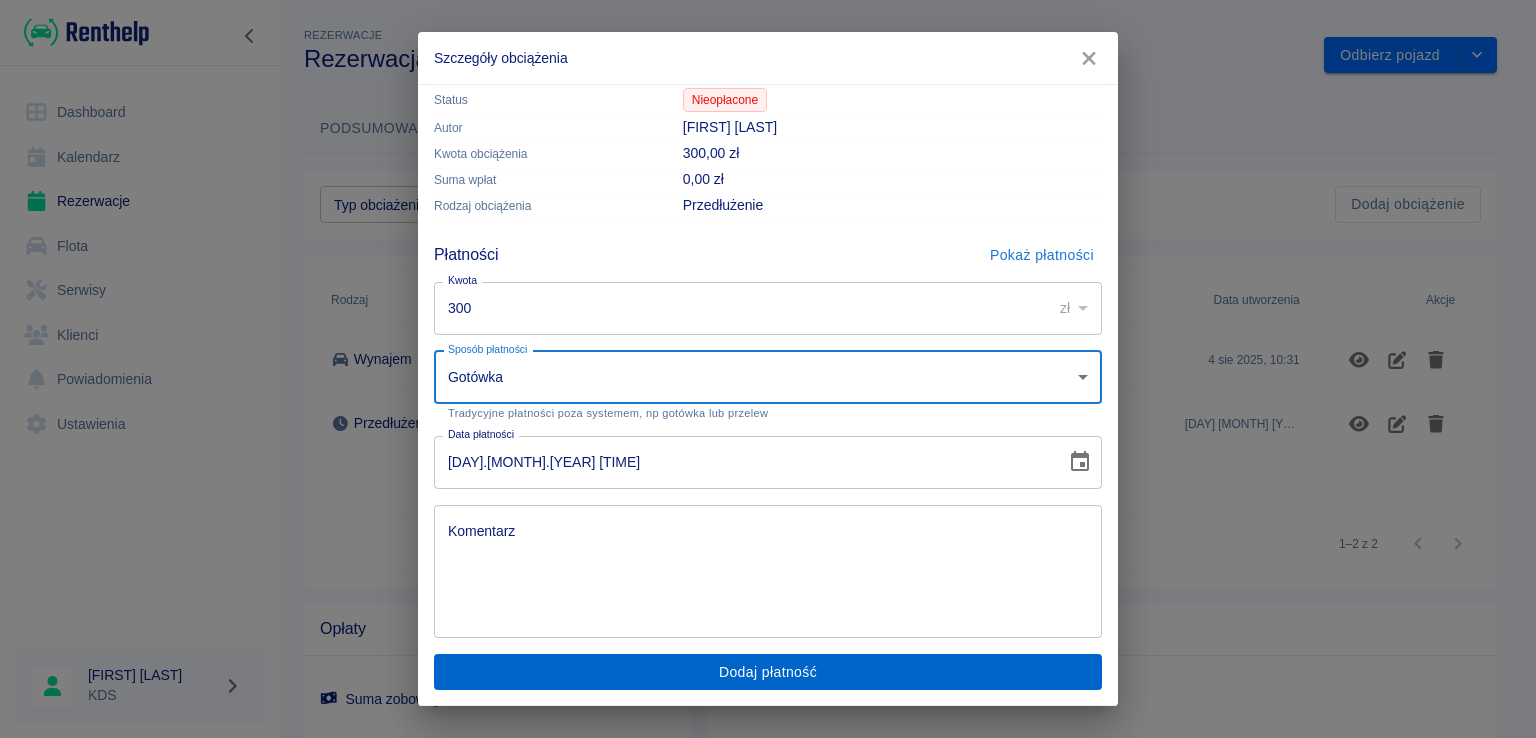 click on "Dodaj płatność" at bounding box center [768, 672] 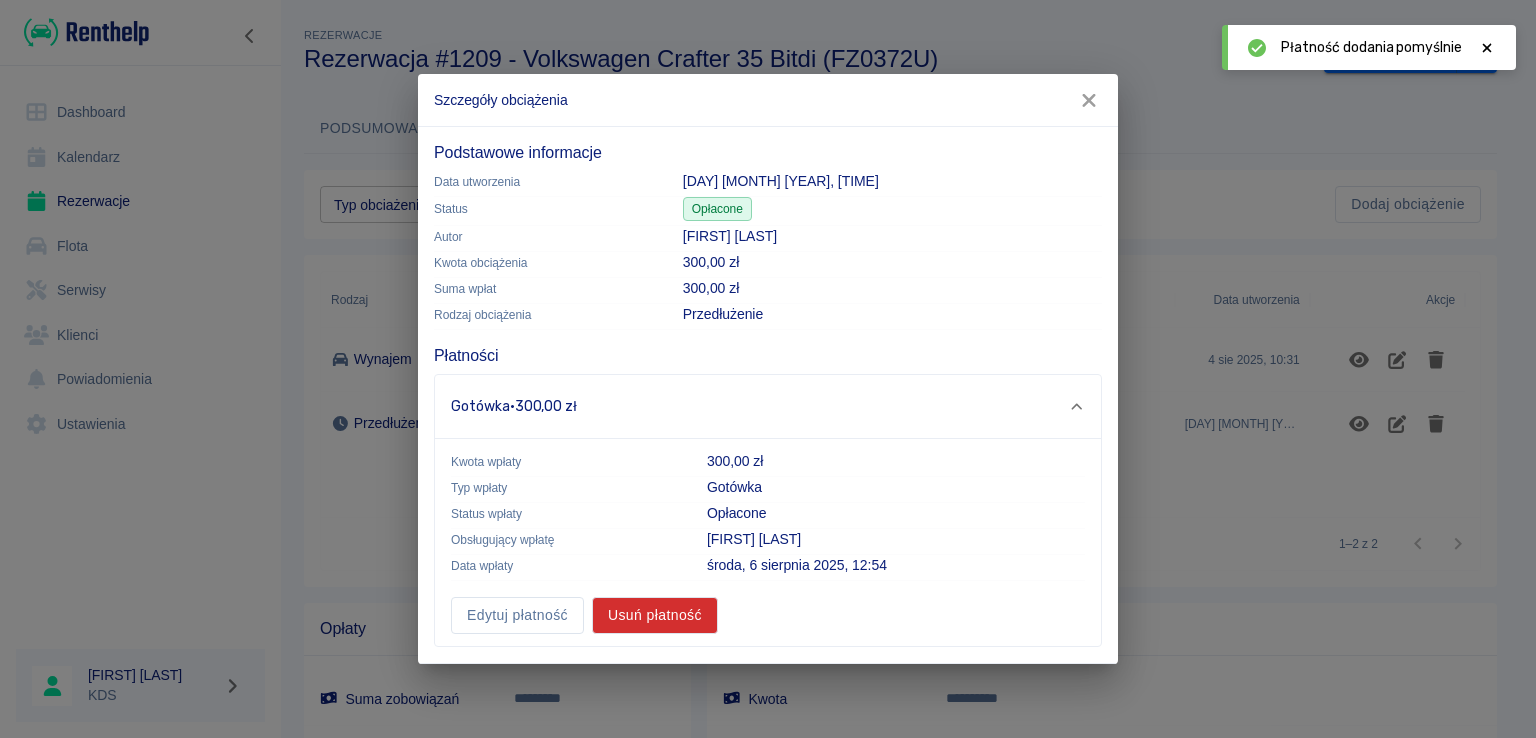 drag, startPoint x: 1287, startPoint y: 553, endPoint x: 1112, endPoint y: 485, distance: 187.74718 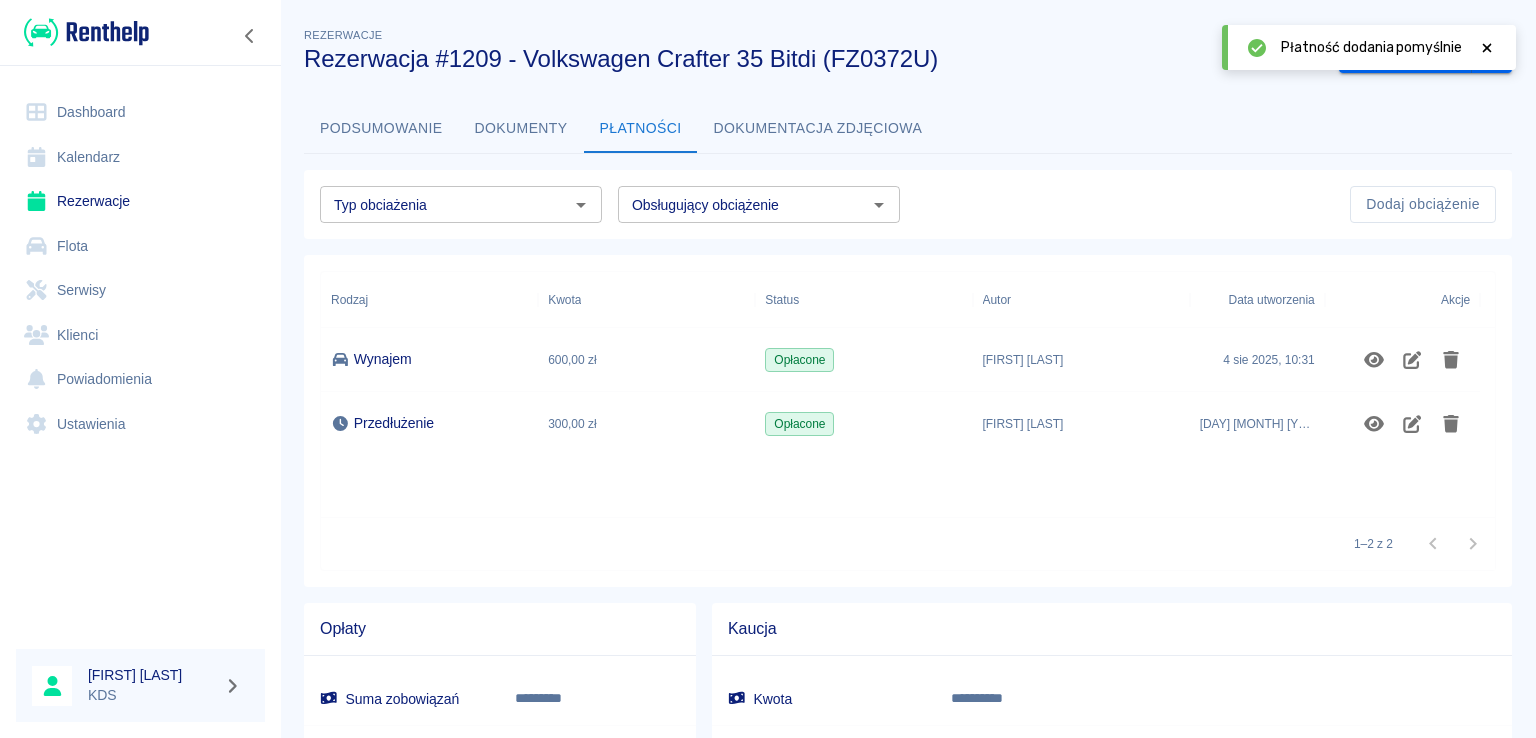 click 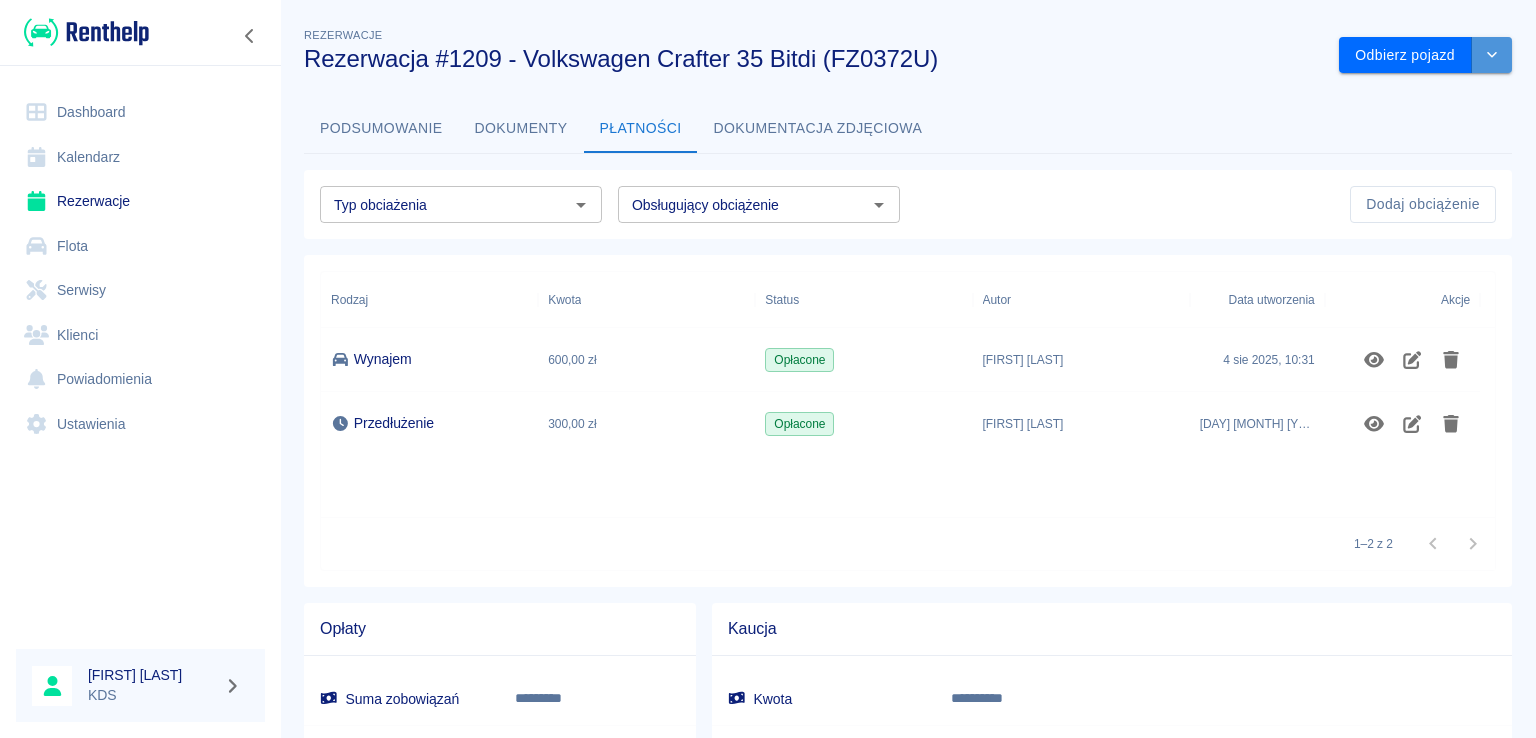 click 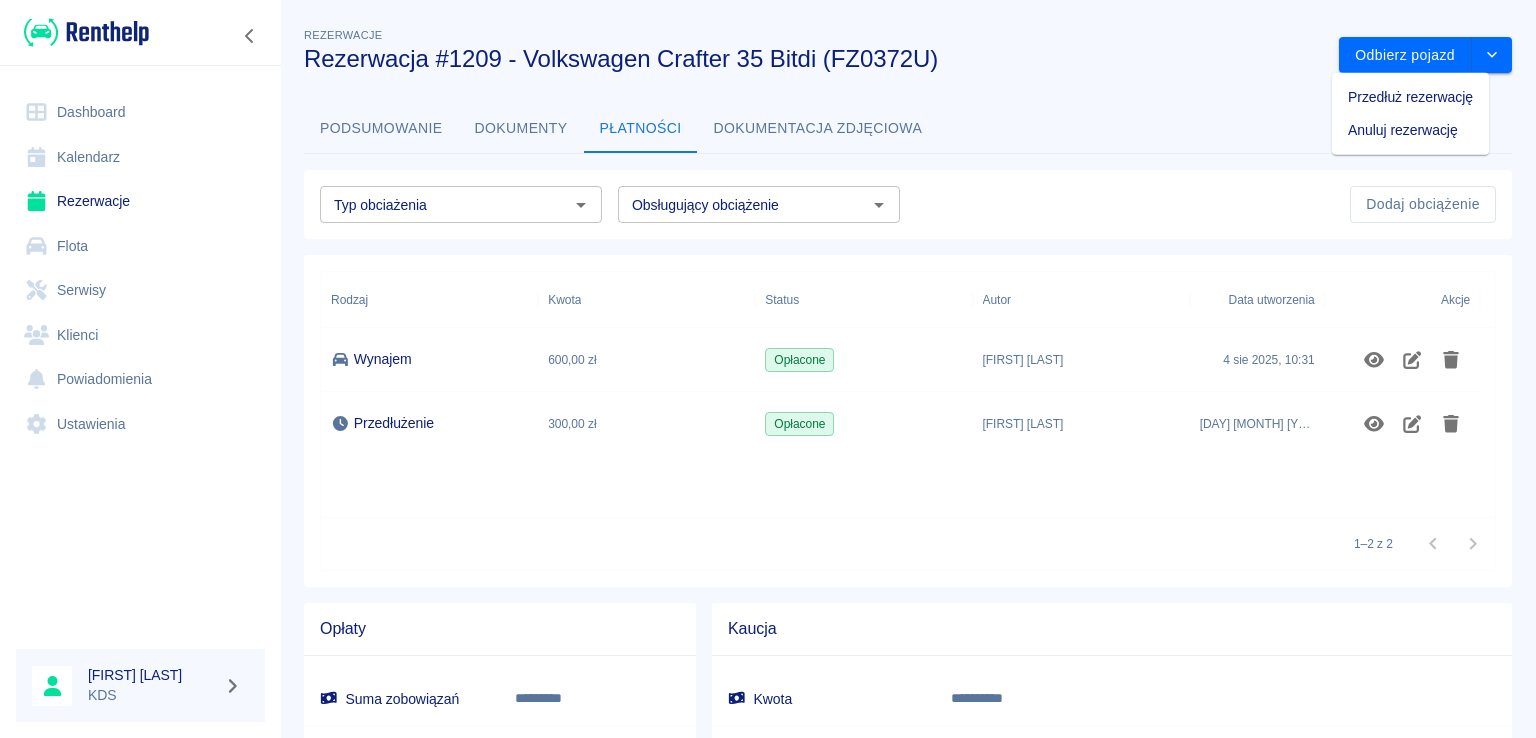 click on "[FIRST] [LAST]" at bounding box center (1081, 424) 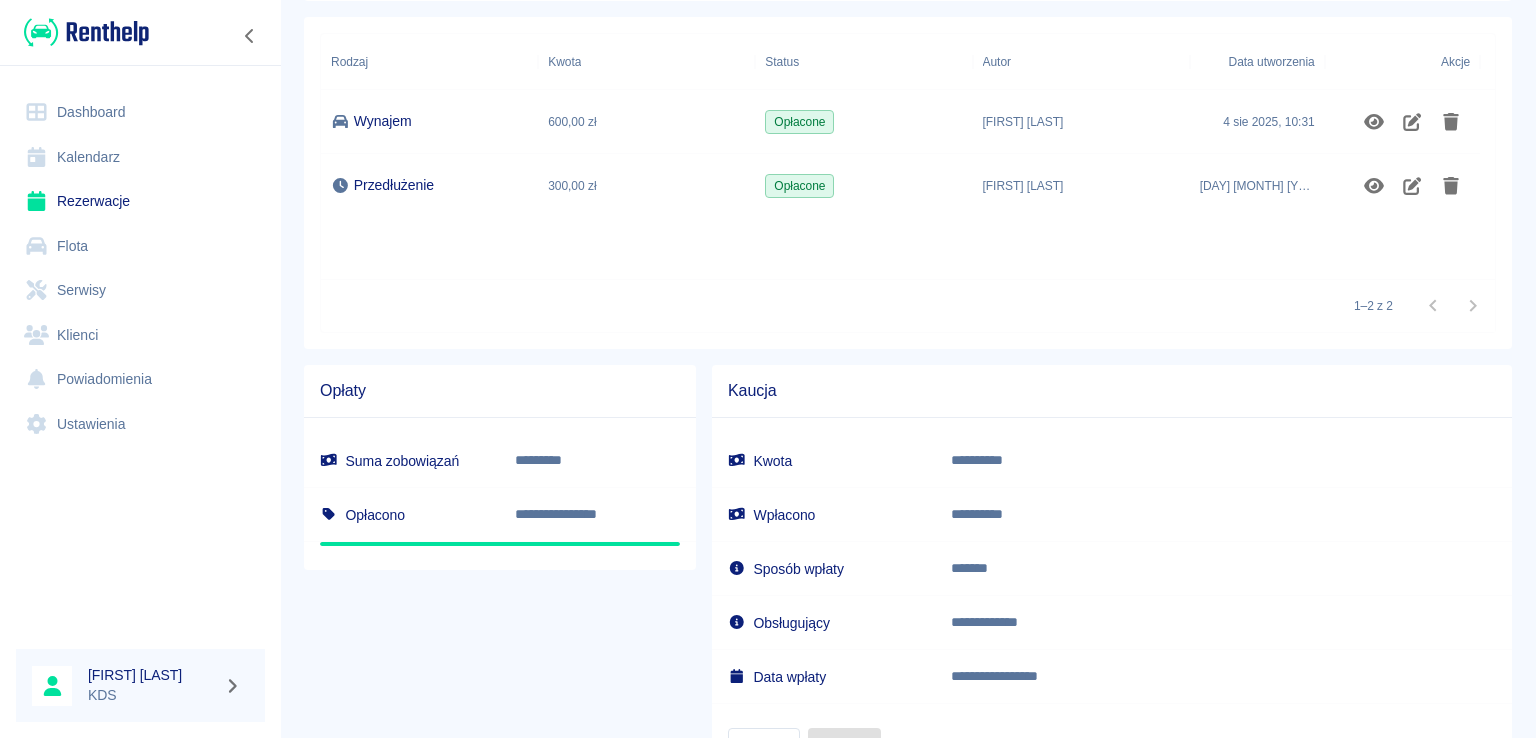 scroll, scrollTop: 0, scrollLeft: 0, axis: both 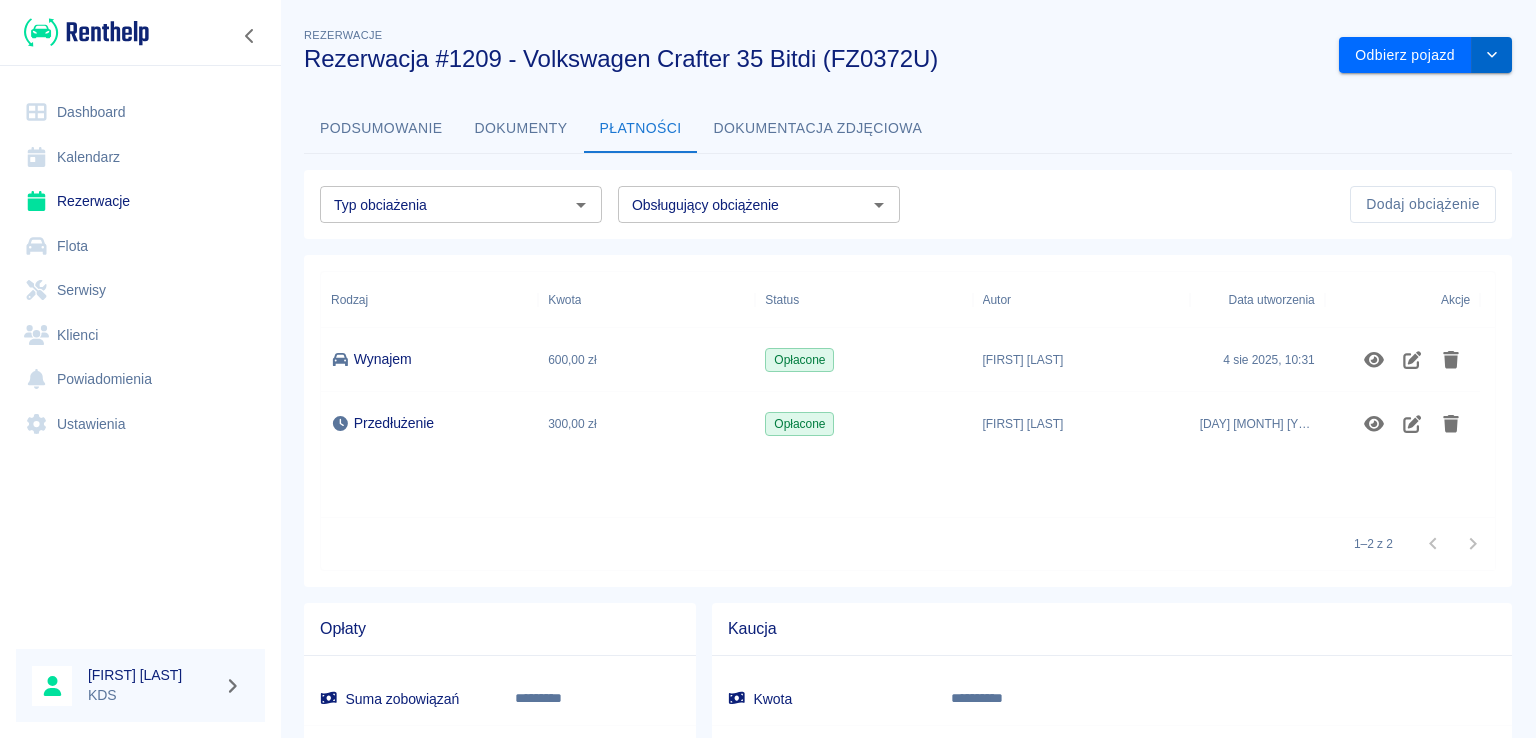 click 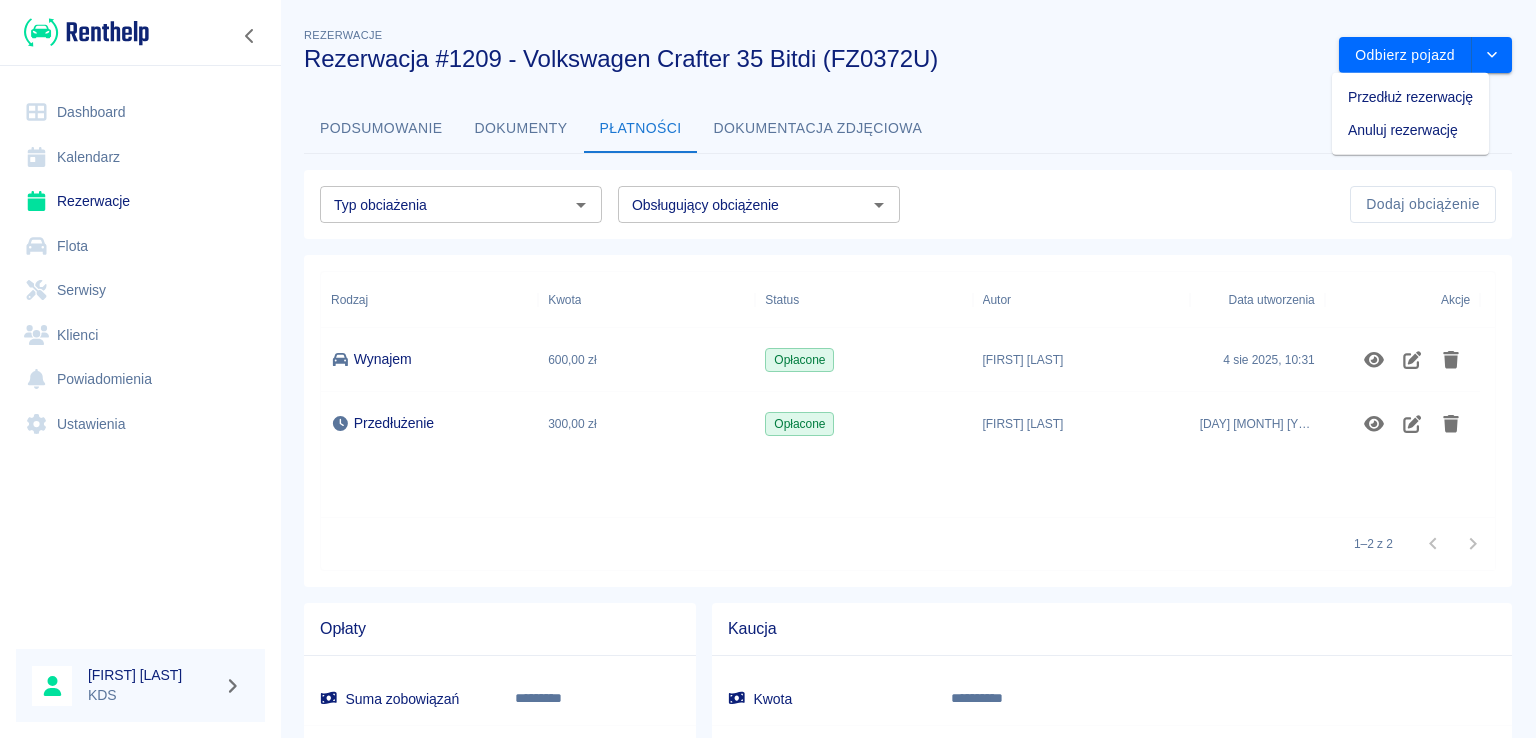 click on "Przedłuż rezerwację" at bounding box center [1410, 97] 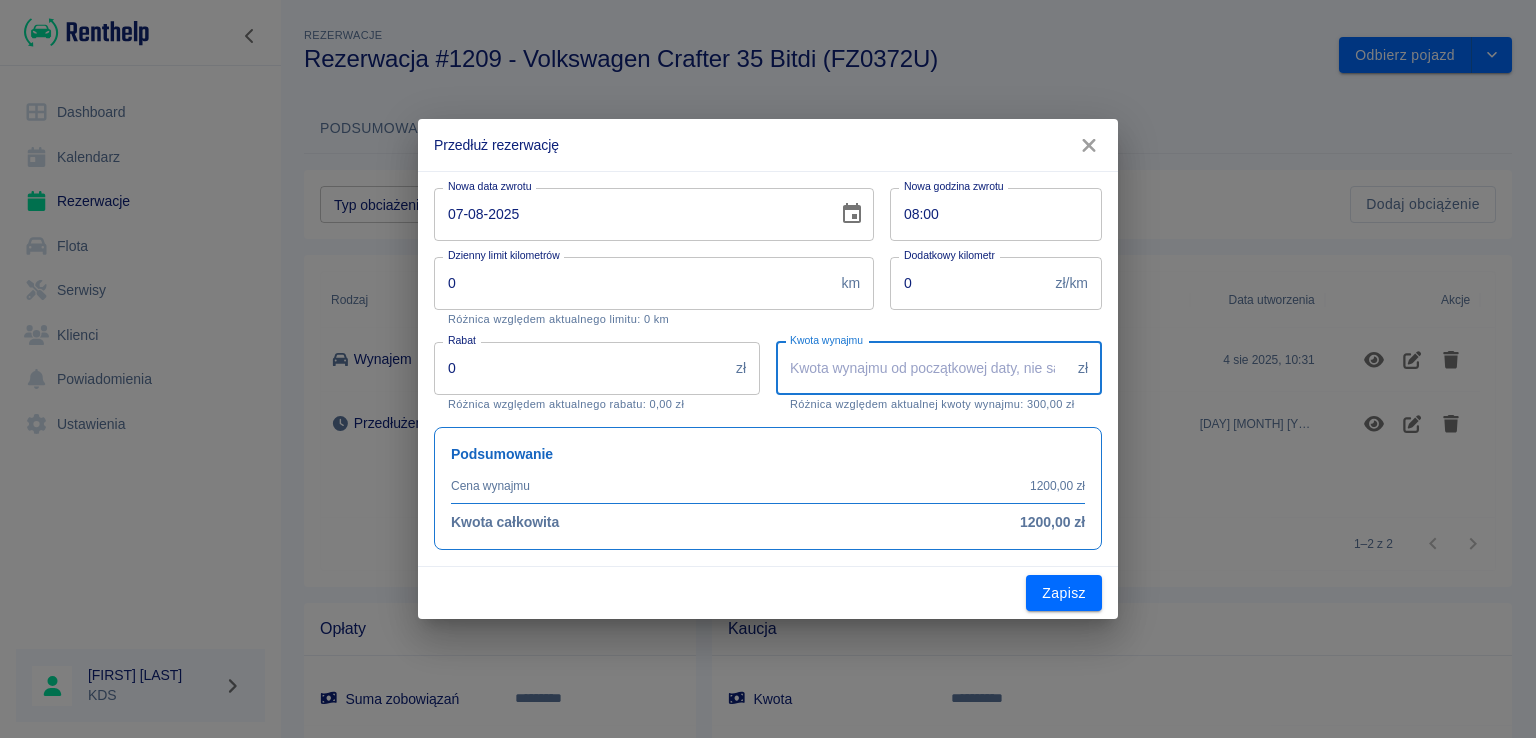 click on "[NUMBER]" at bounding box center [923, 368] 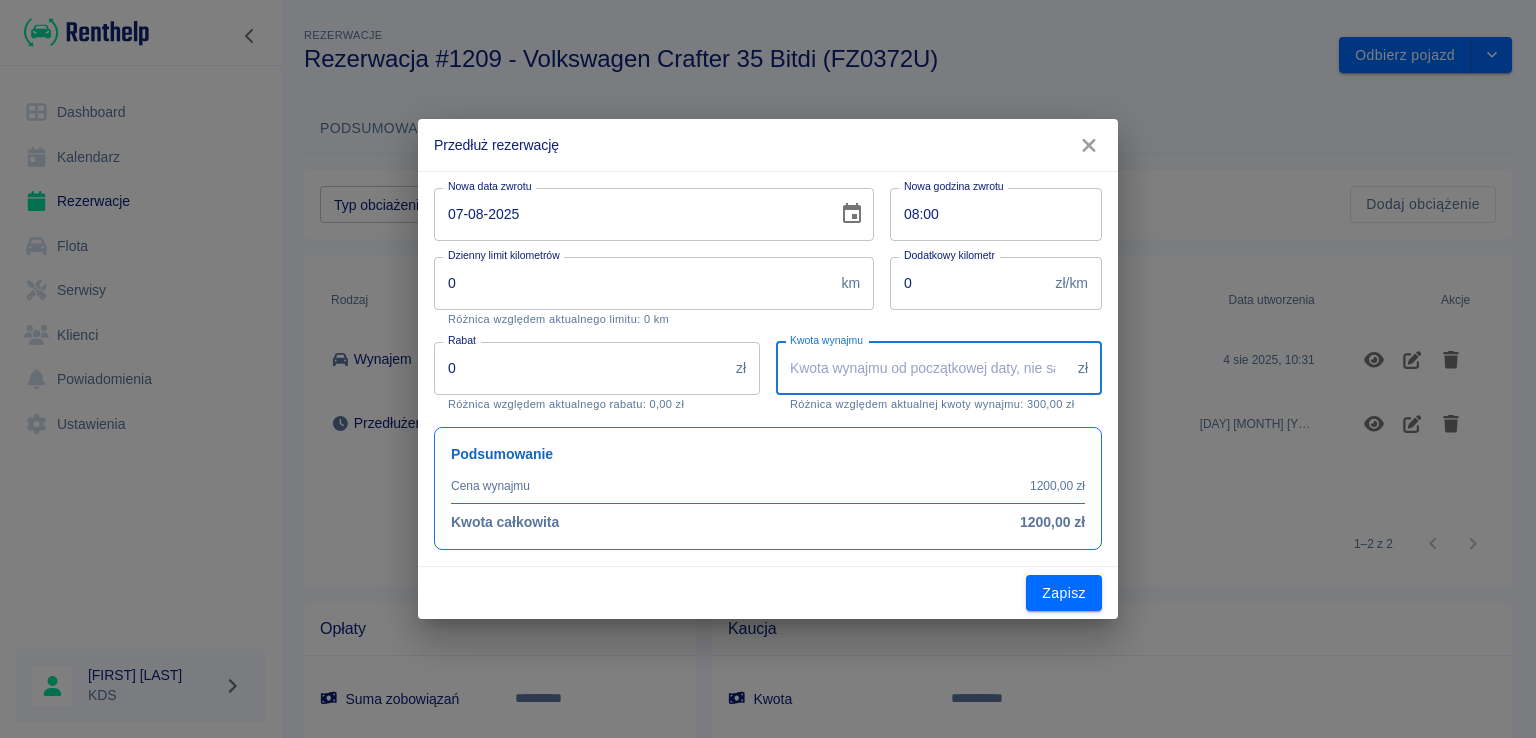 click on "[NUMBER]" at bounding box center [923, 368] 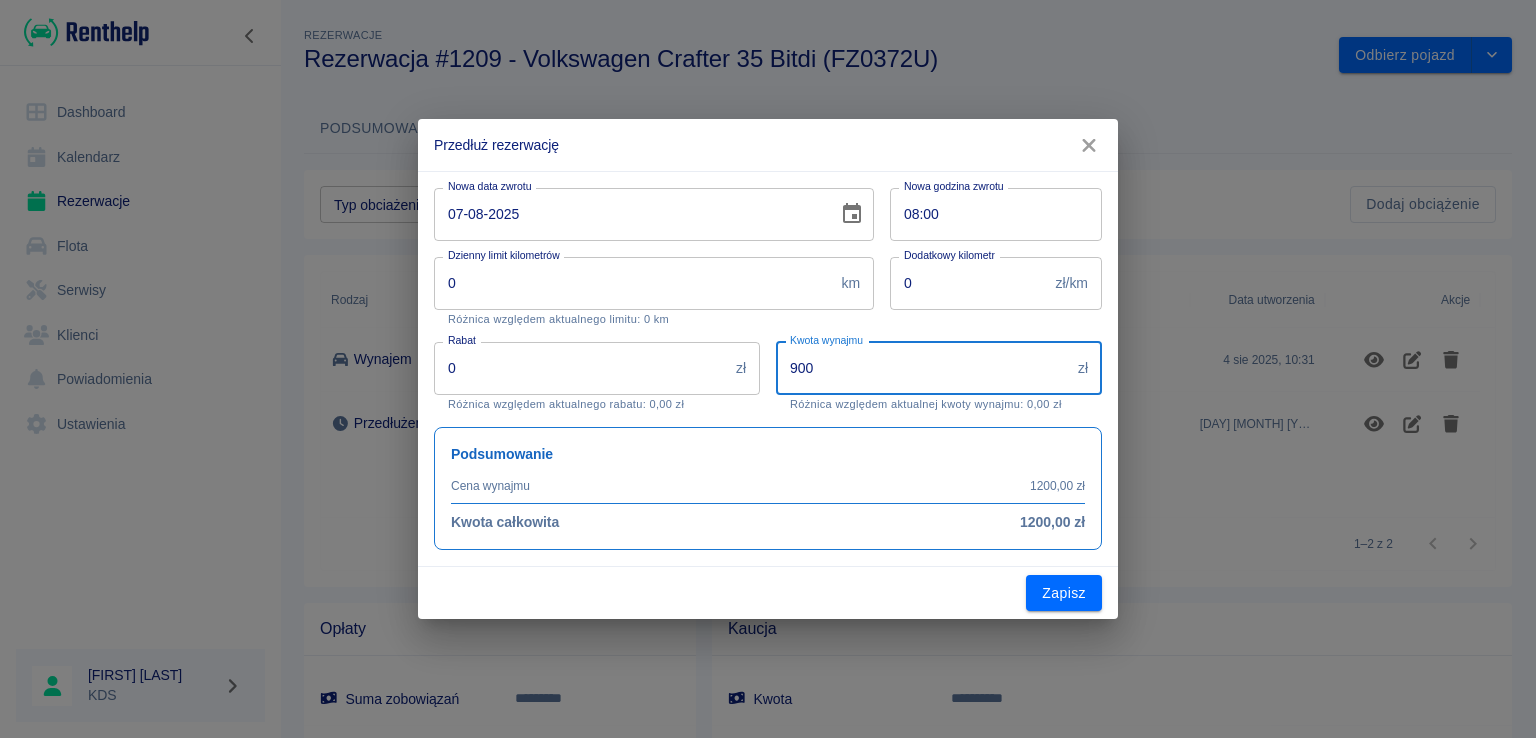 type on "900" 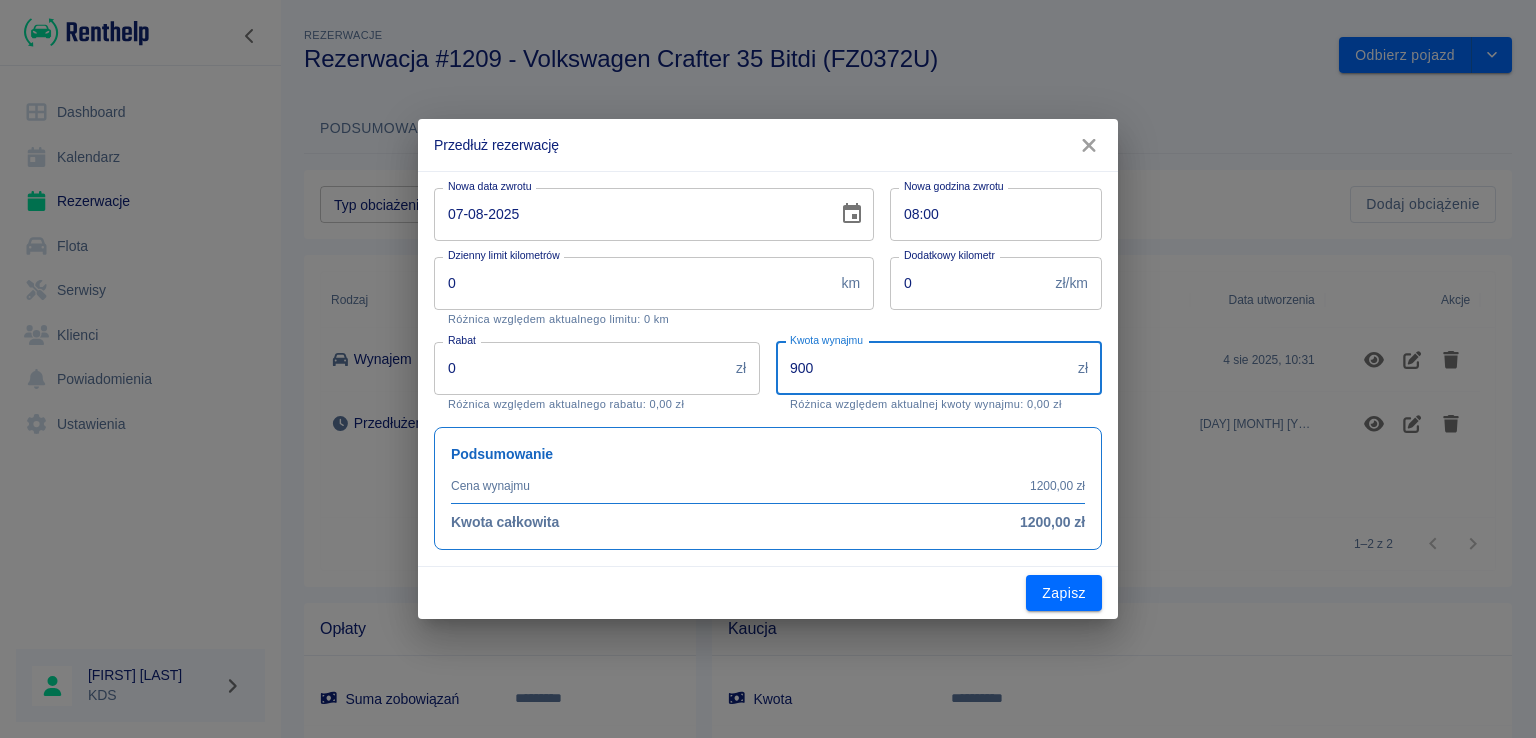 click on "Zapisz" at bounding box center [1064, 593] 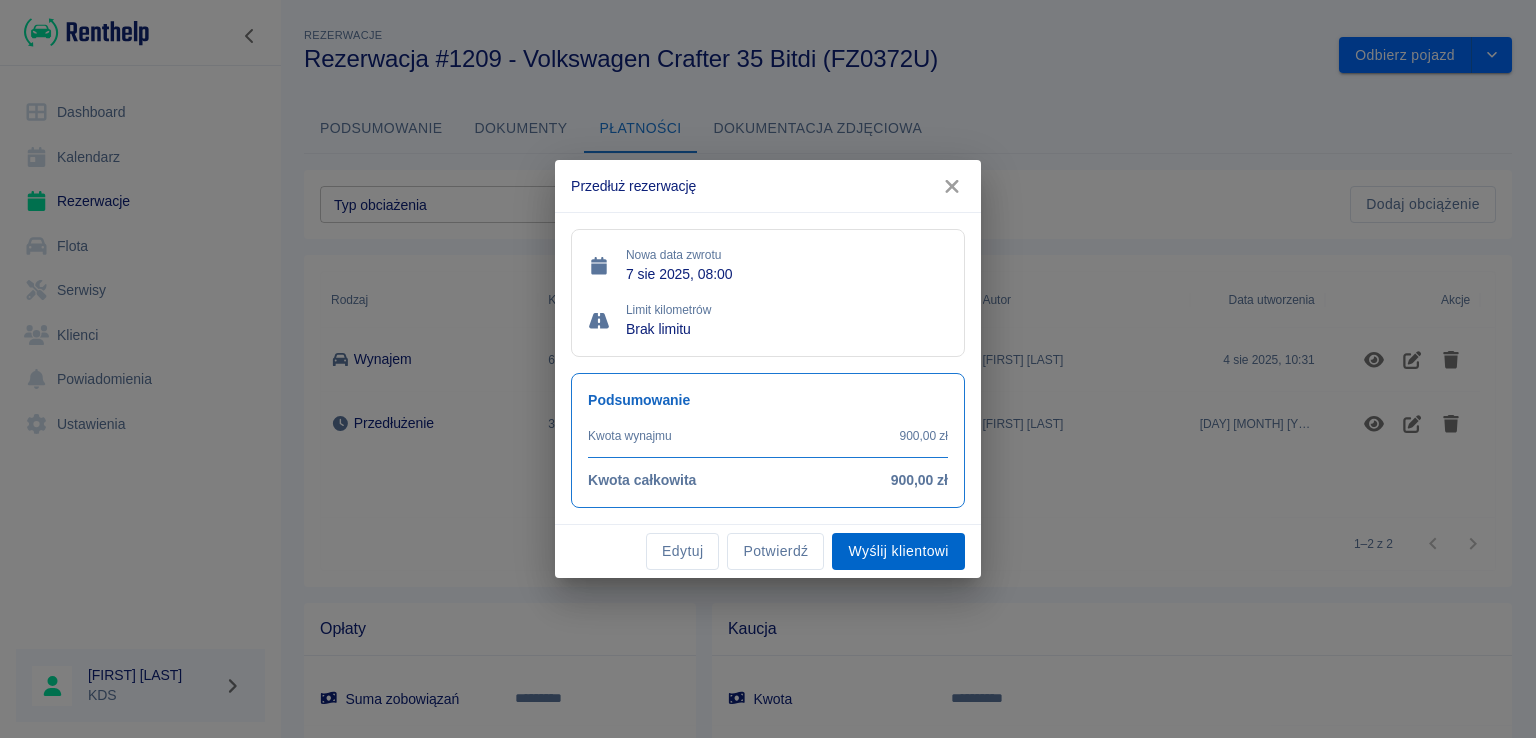 click on "Wyślij klientowi" at bounding box center [898, 551] 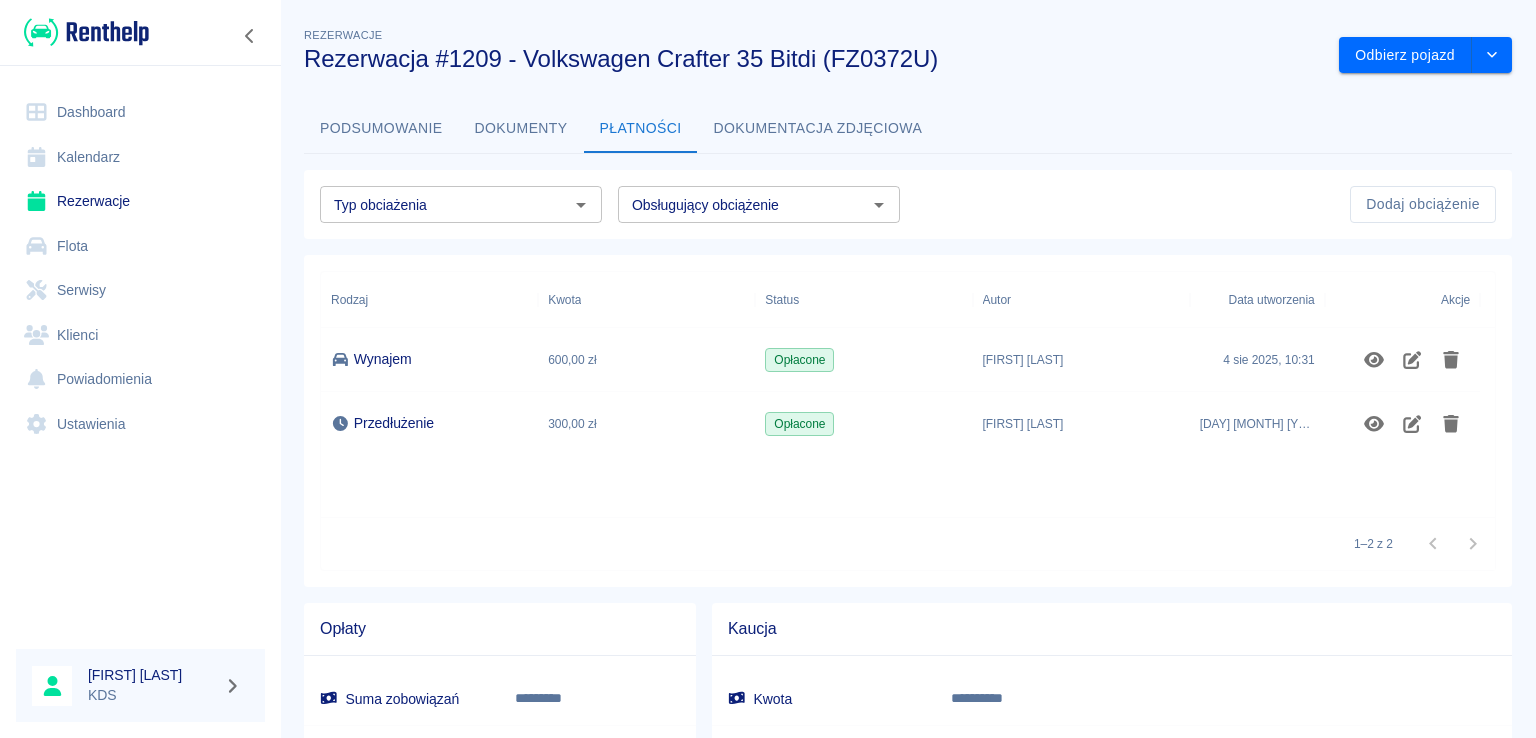 drag, startPoint x: 1233, startPoint y: 138, endPoint x: 1266, endPoint y: 122, distance: 36.67424 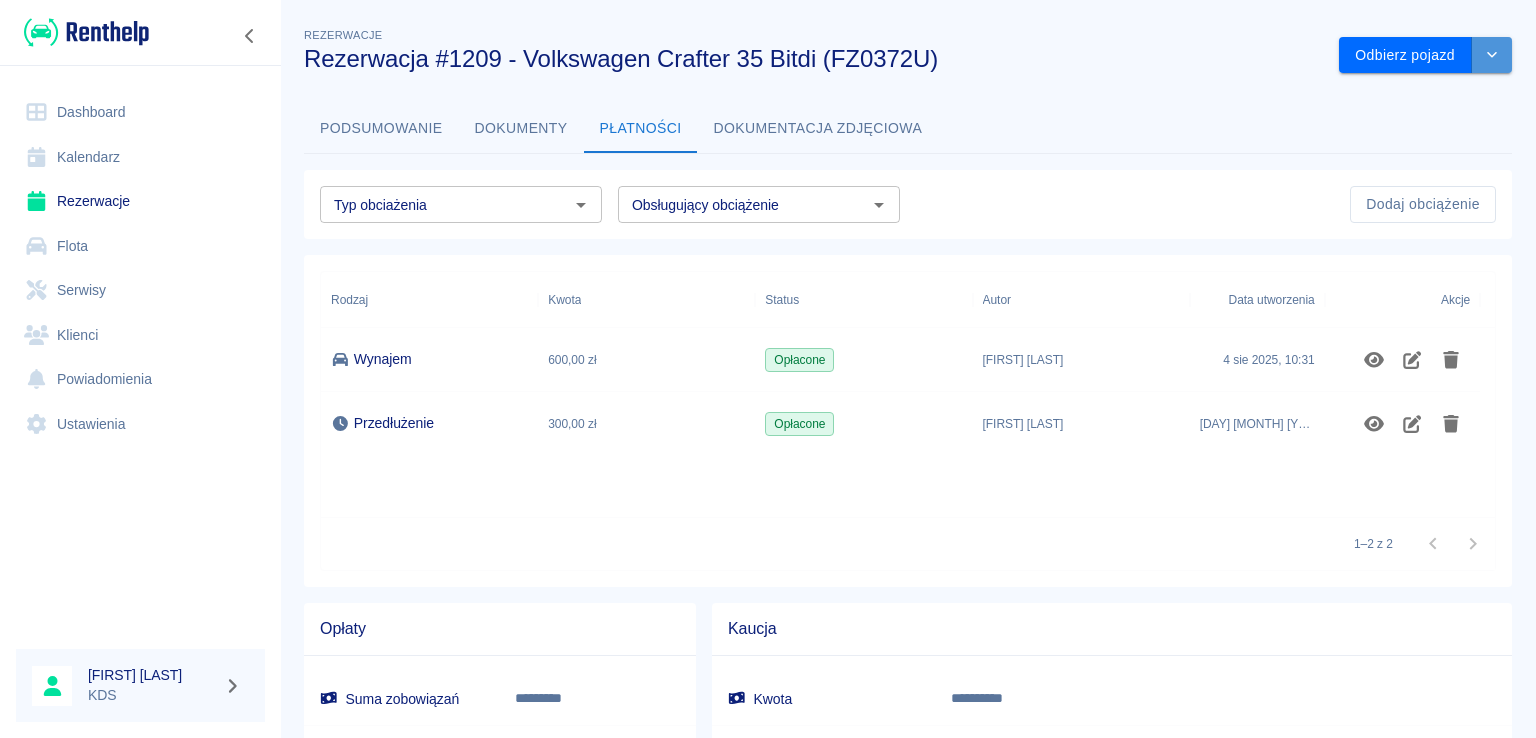 click 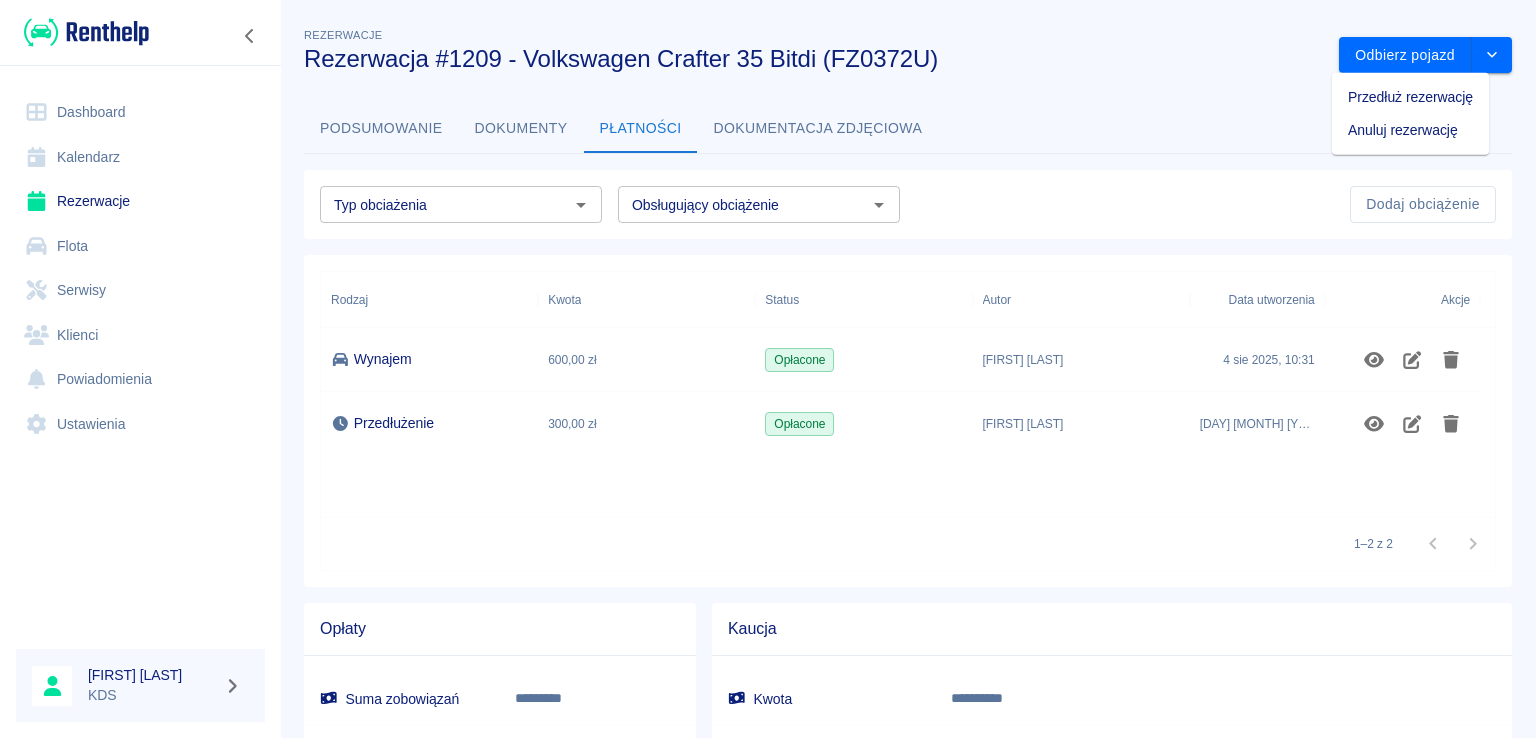 click on "**********" at bounding box center [908, 509] 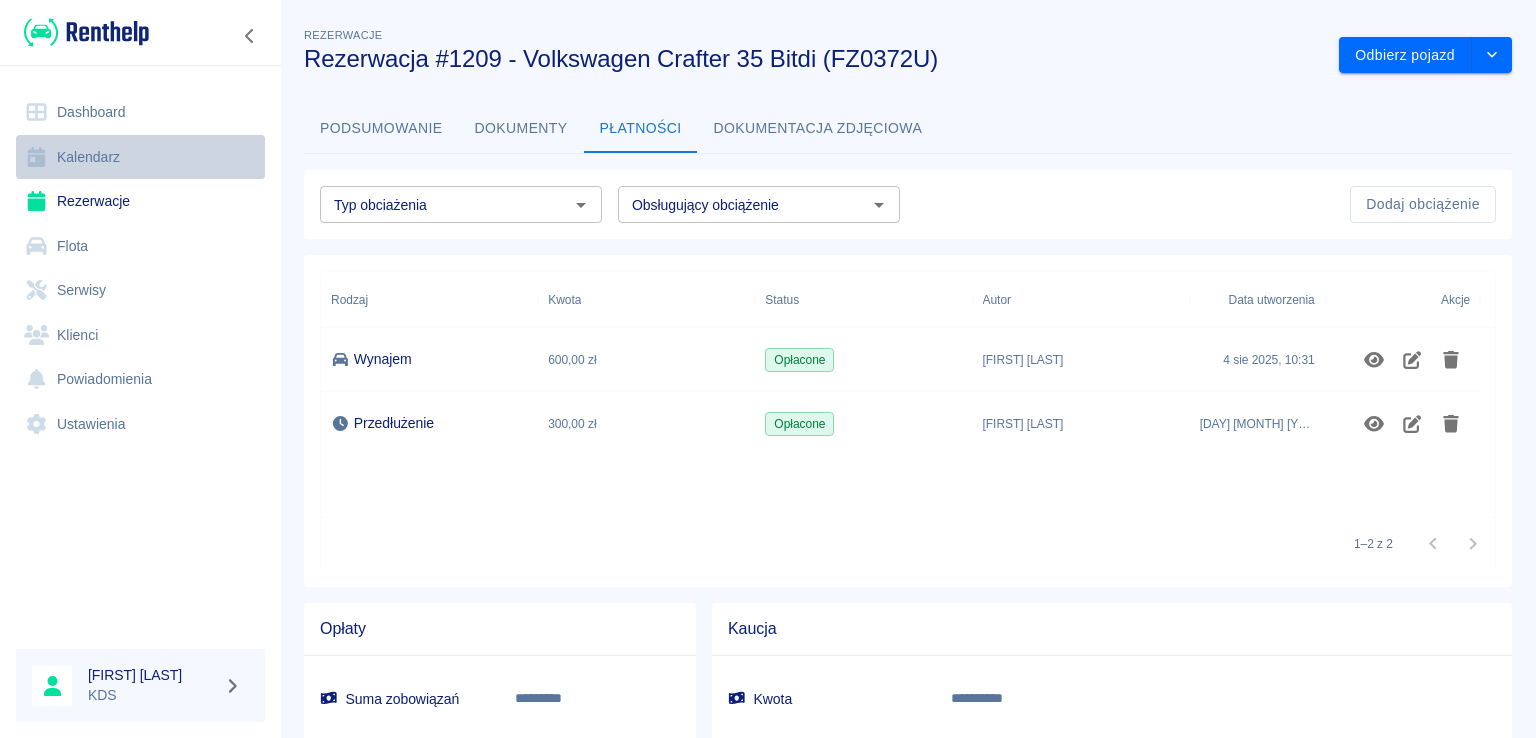 click on "Kalendarz" at bounding box center (140, 157) 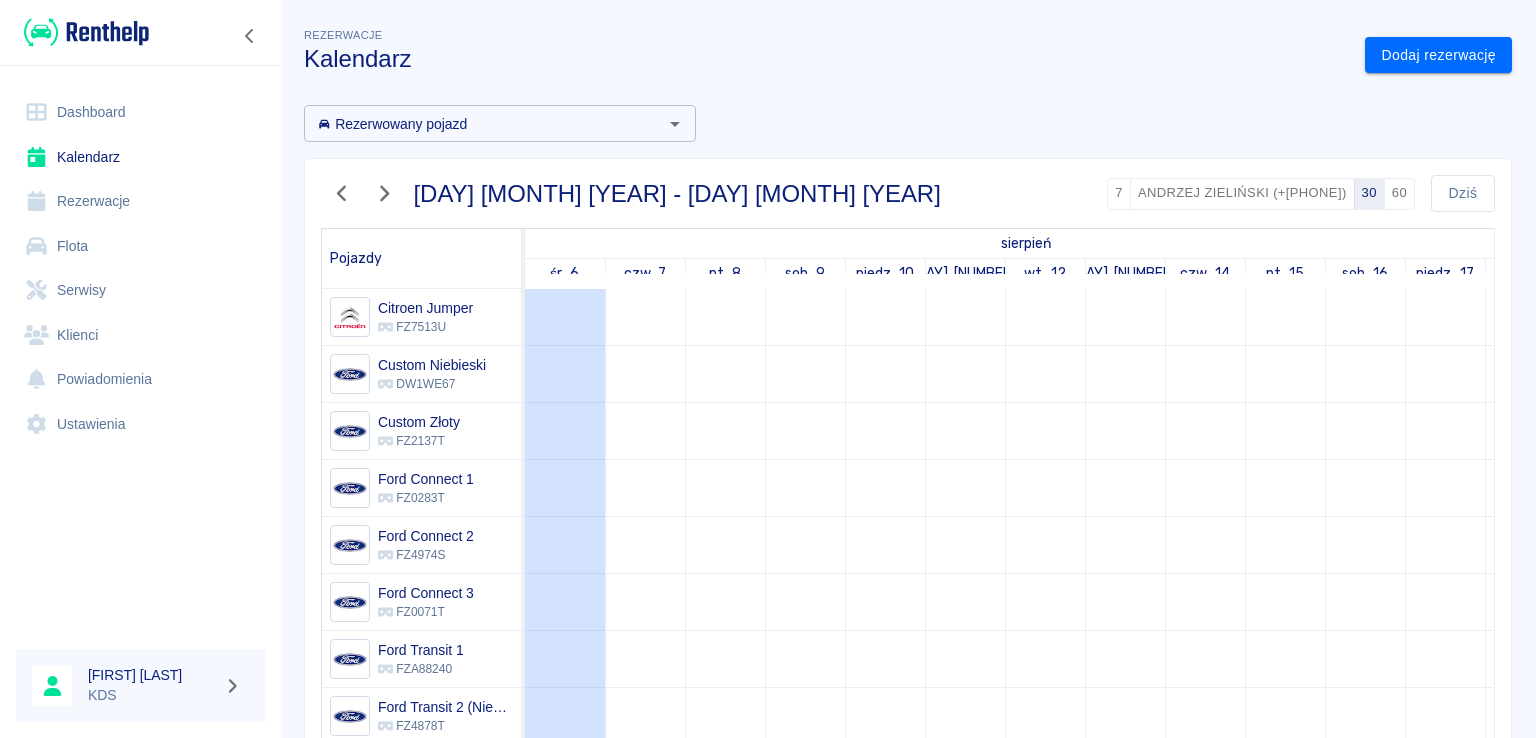 scroll, scrollTop: 133, scrollLeft: 0, axis: vertical 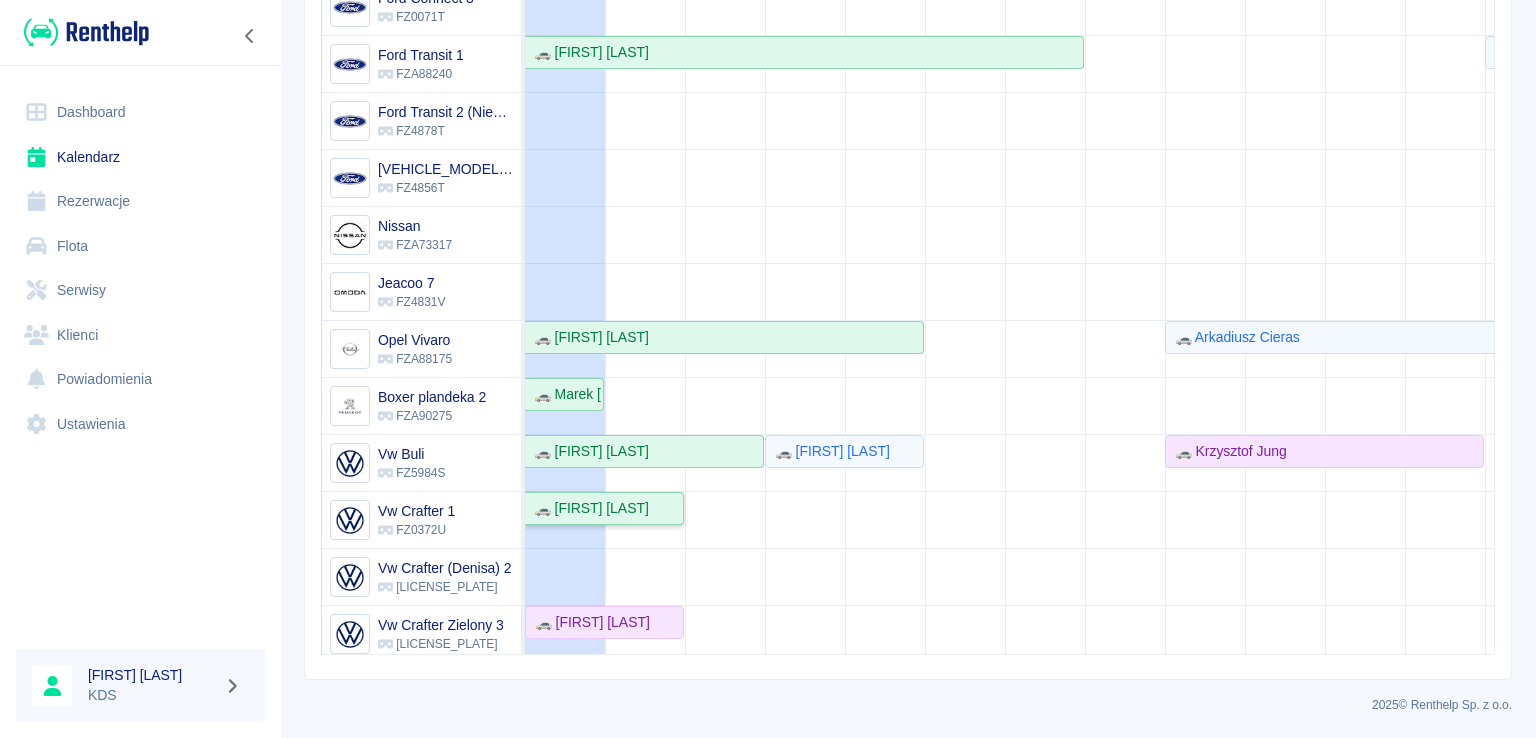 click on "🚗 [FIRST] [LAST]" at bounding box center [587, 508] 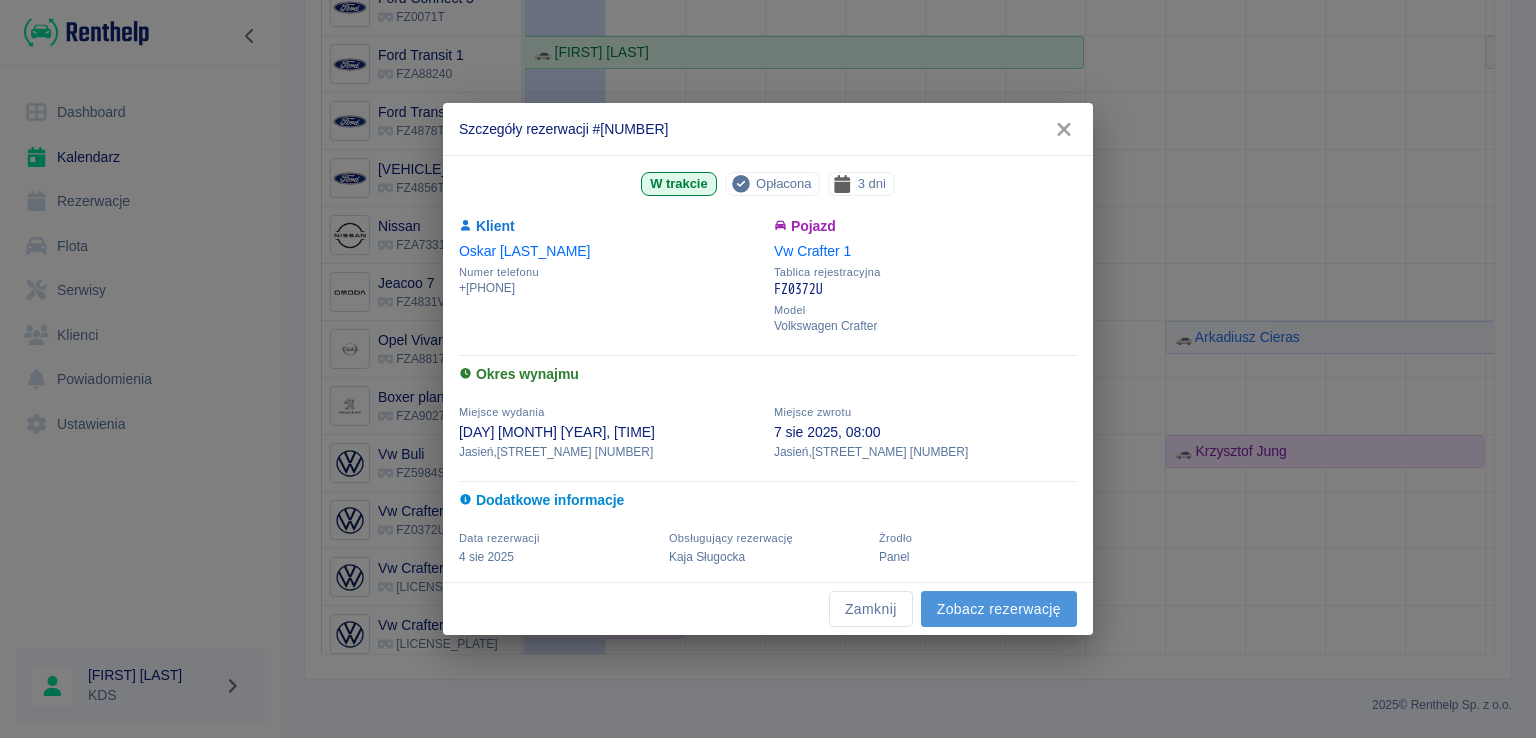 click on "Zobacz rezerwację" at bounding box center [999, 609] 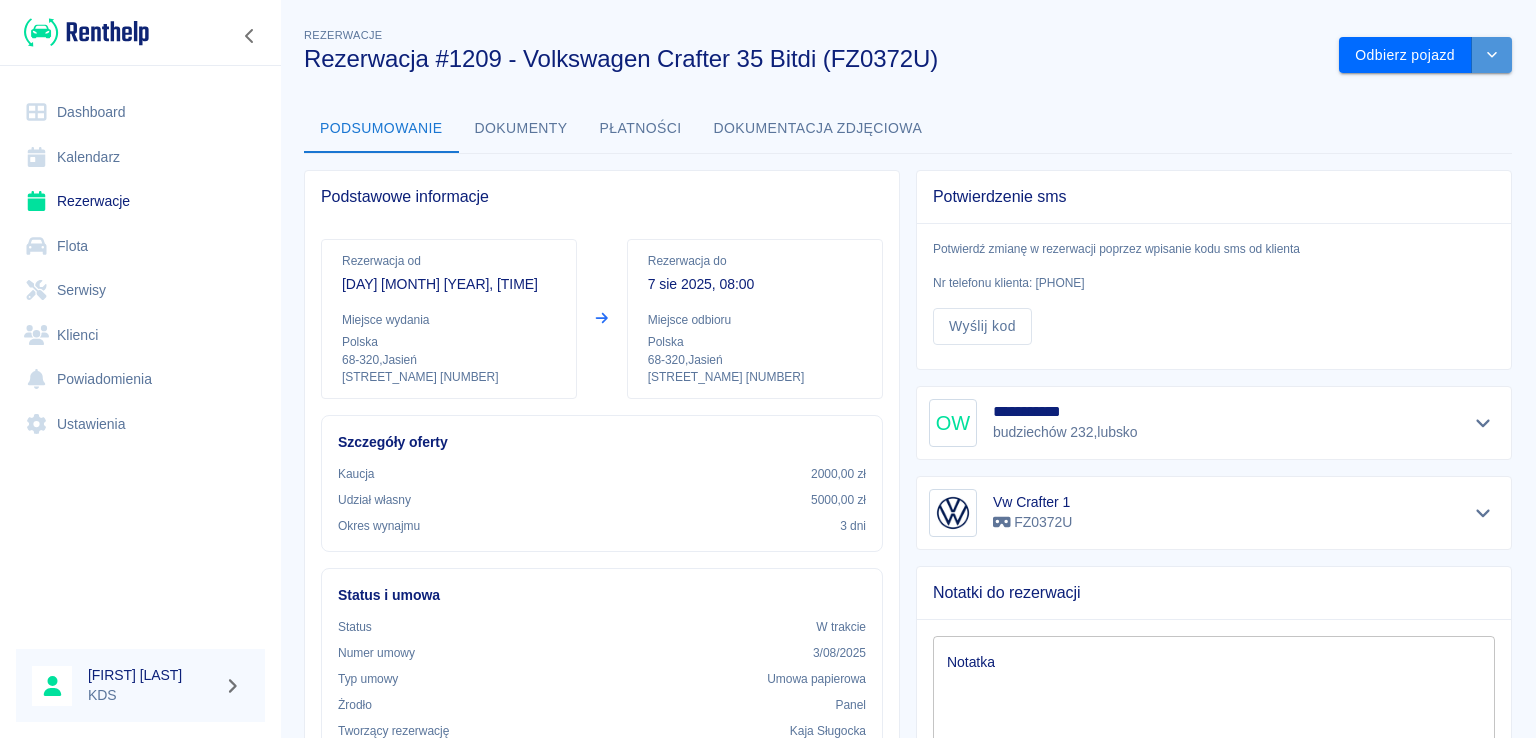 click 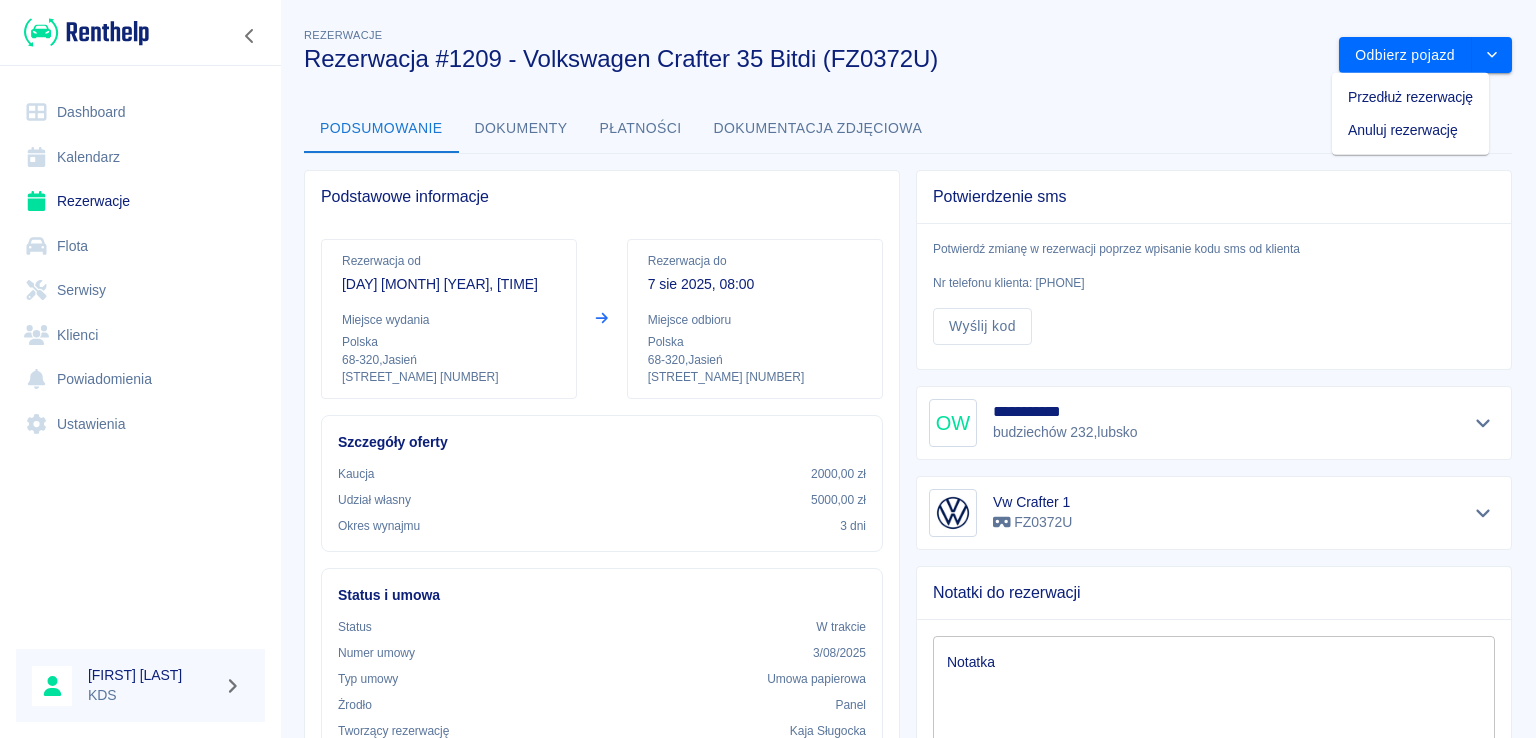 click on "**********" at bounding box center (908, 695) 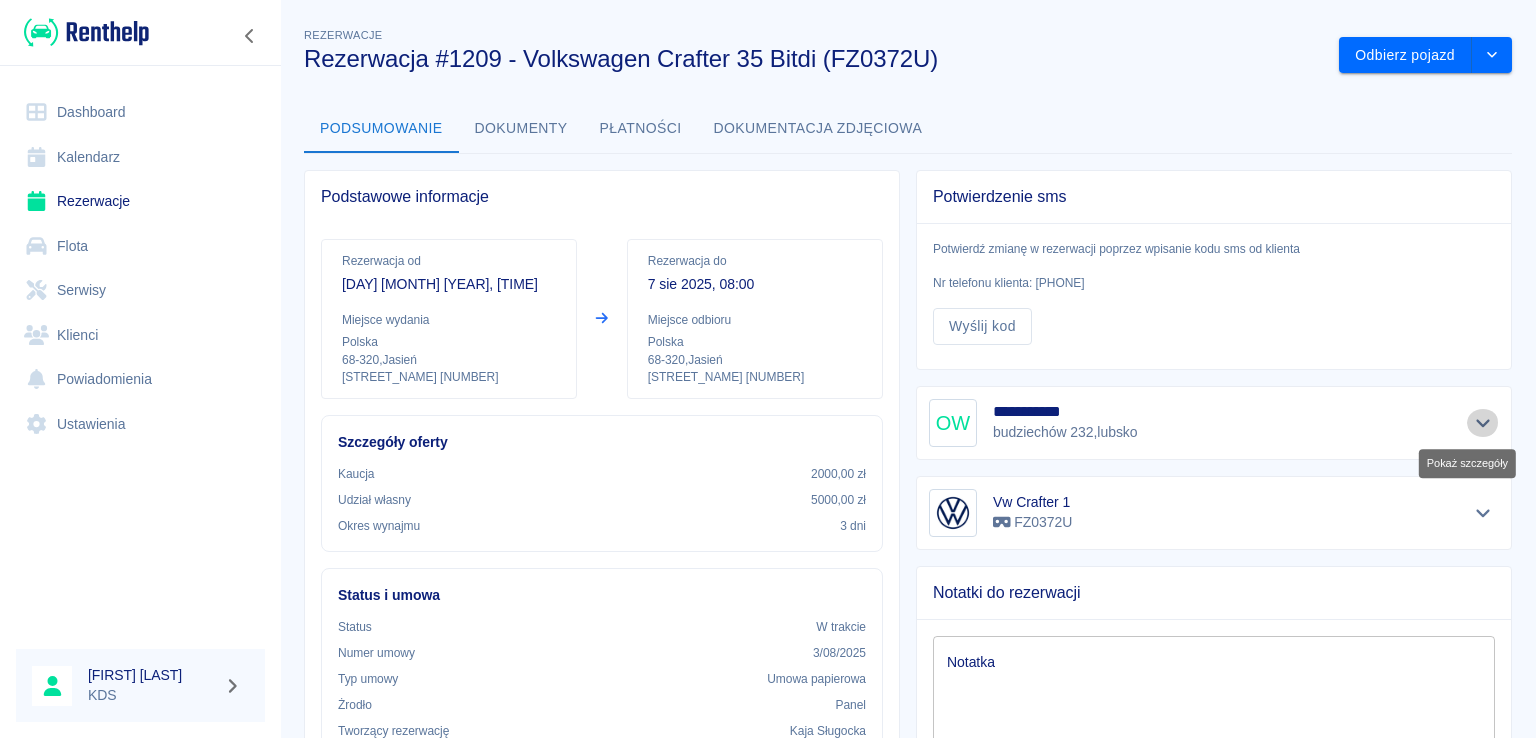 click 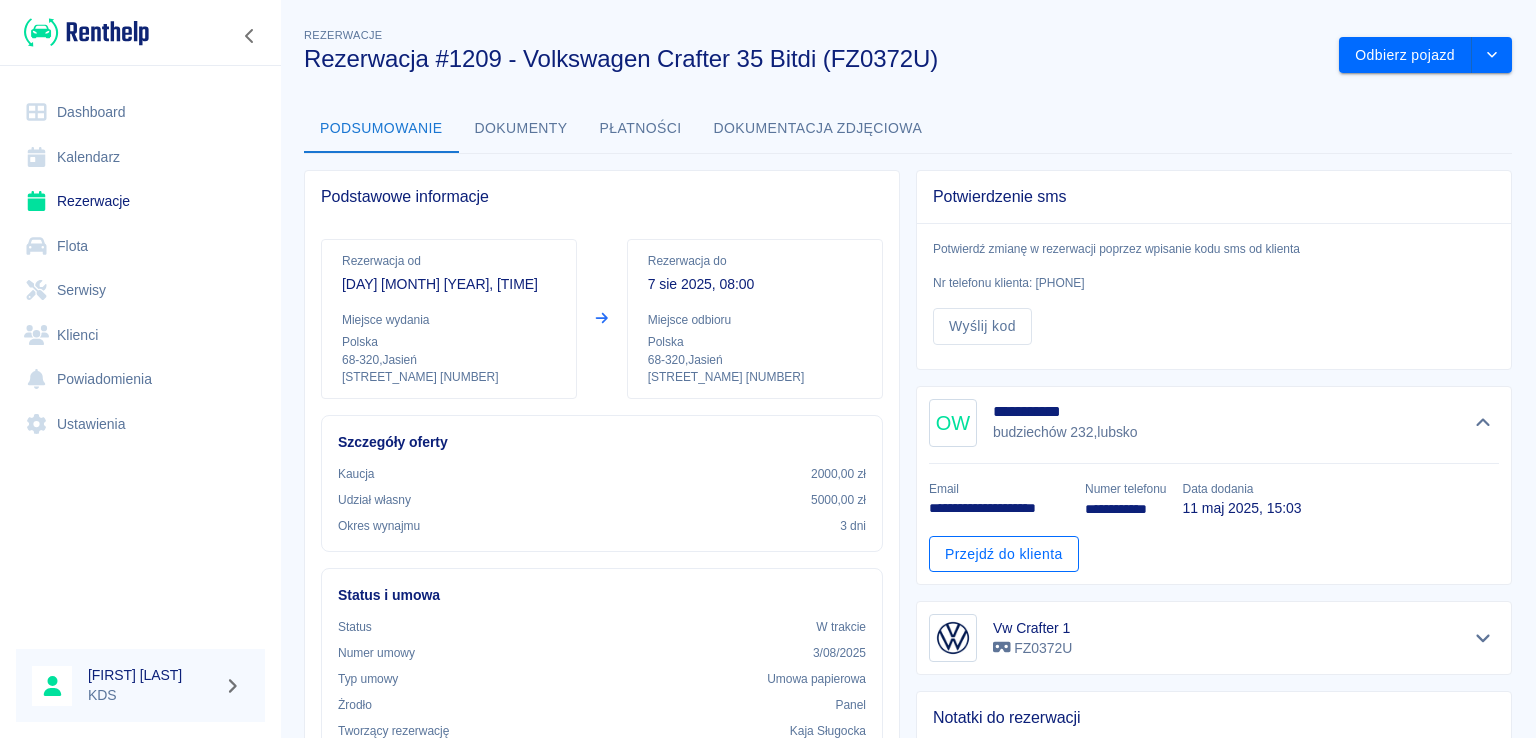 click on "Przejdź do klienta" at bounding box center [1004, 554] 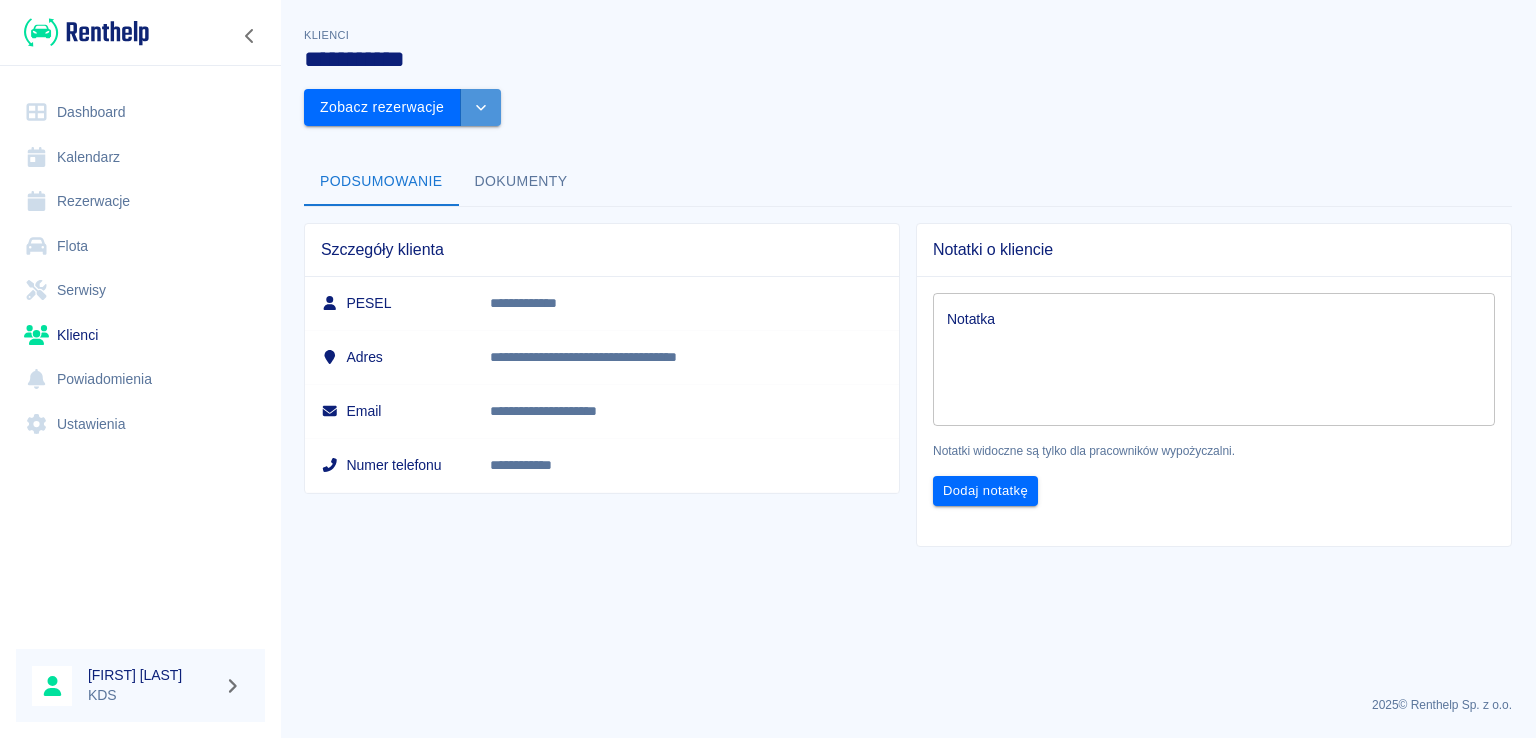 click 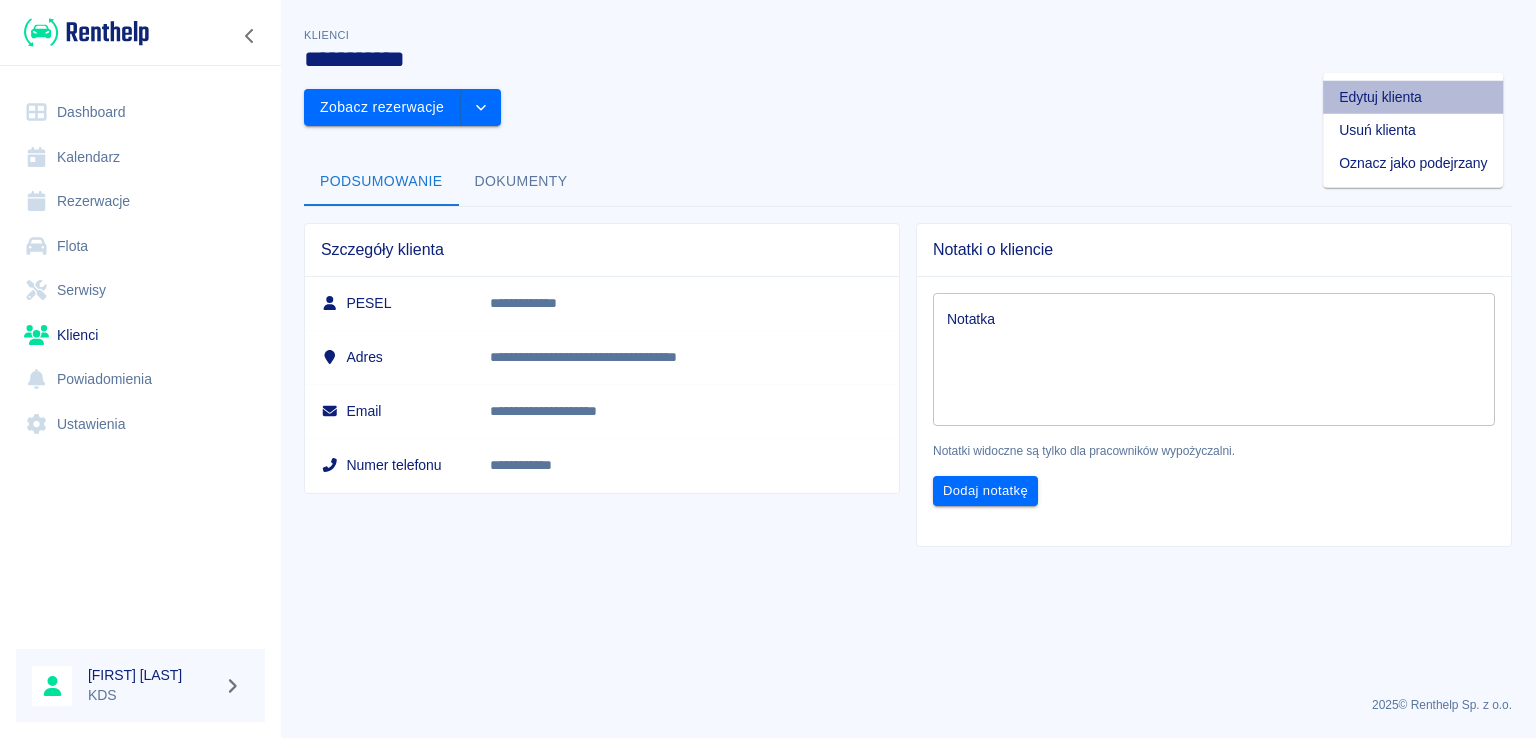 click on "Edytuj klienta" at bounding box center (1413, 97) 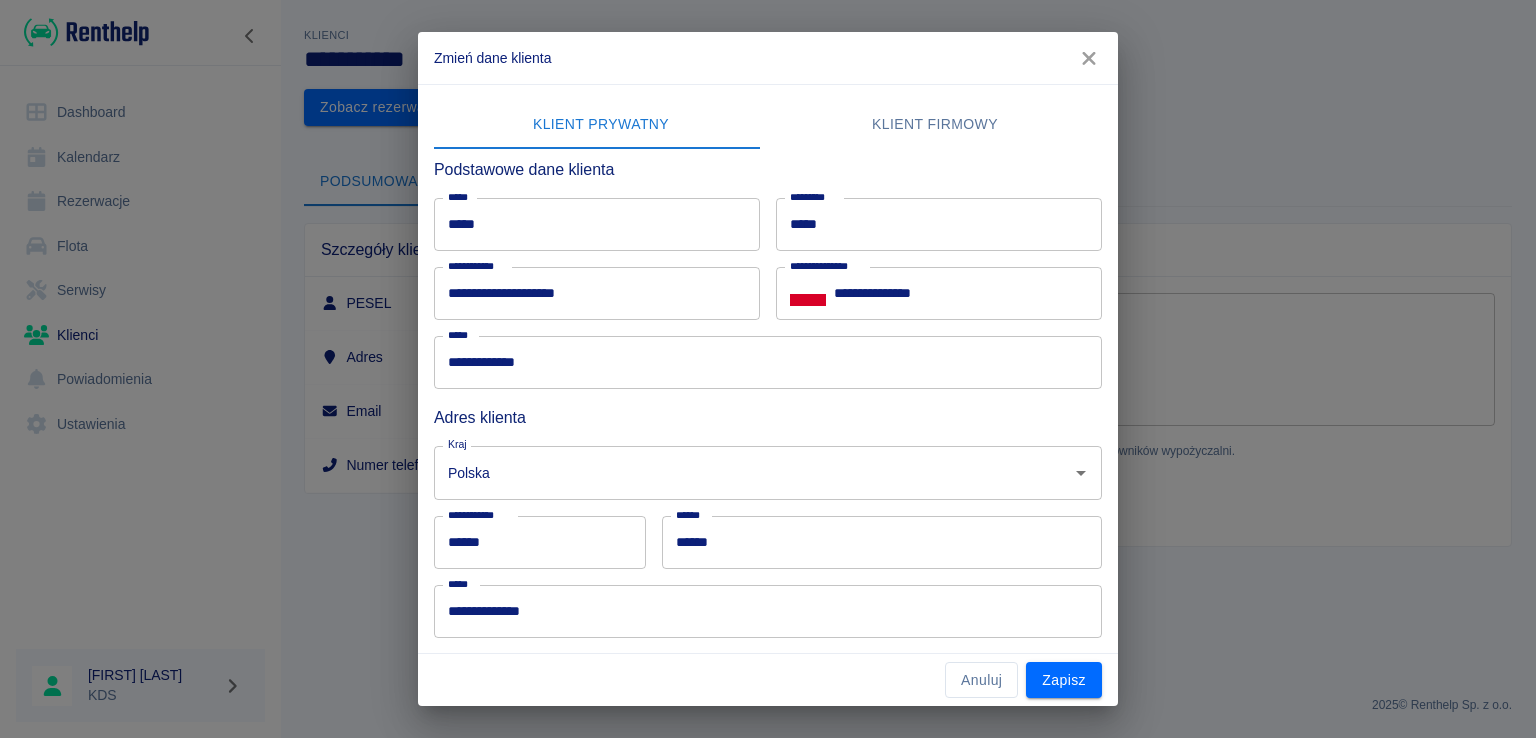 click on "**********" at bounding box center (768, 362) 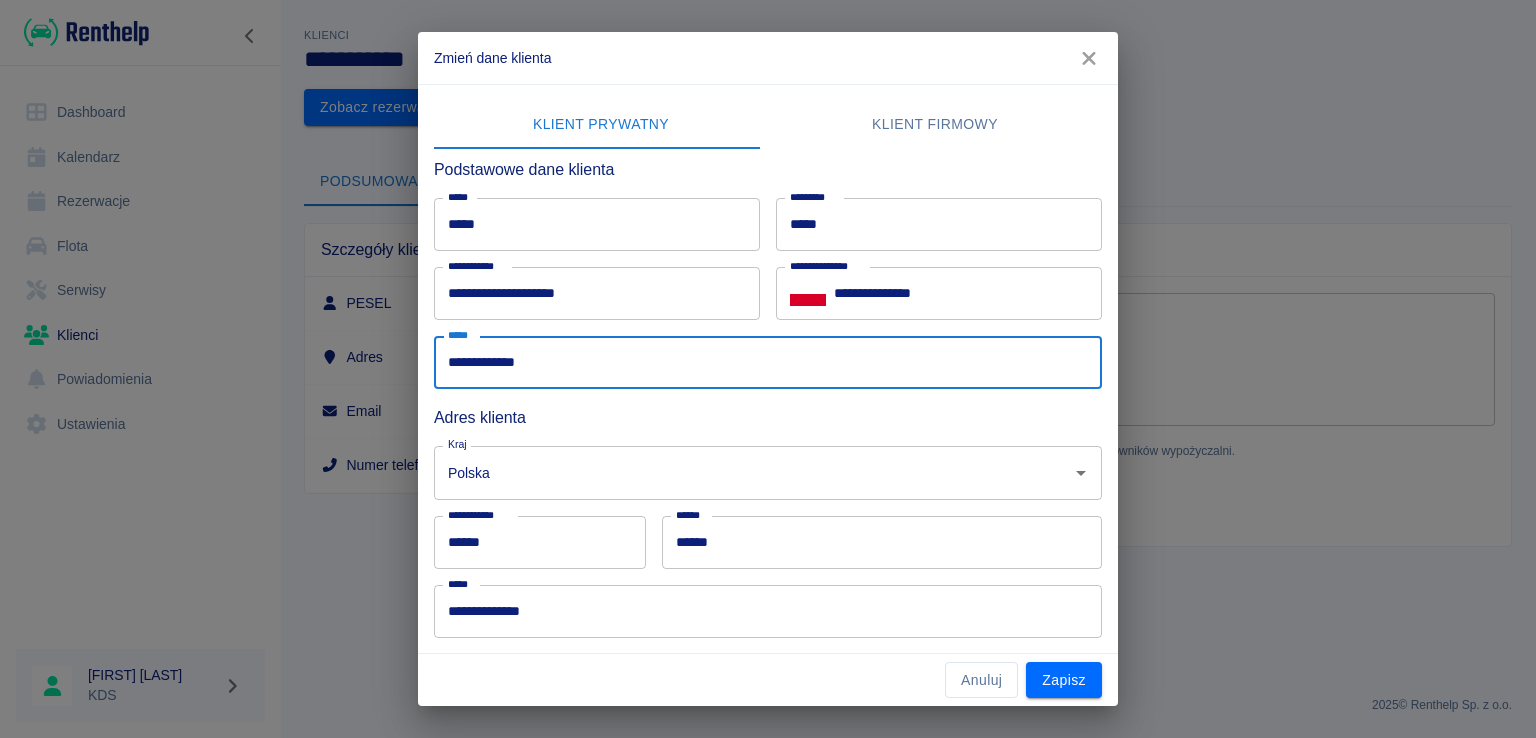 click on "**********" at bounding box center [768, 362] 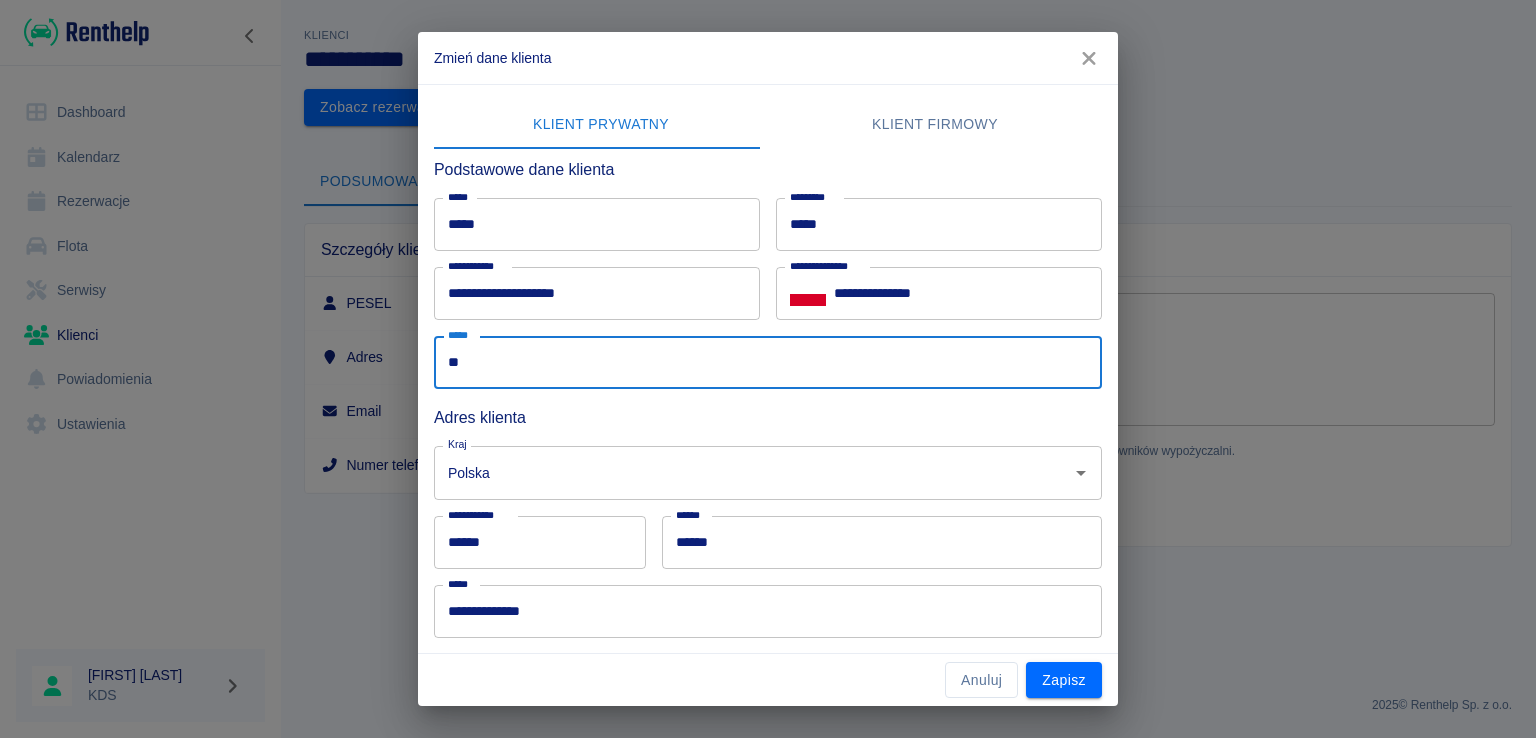 type on "*" 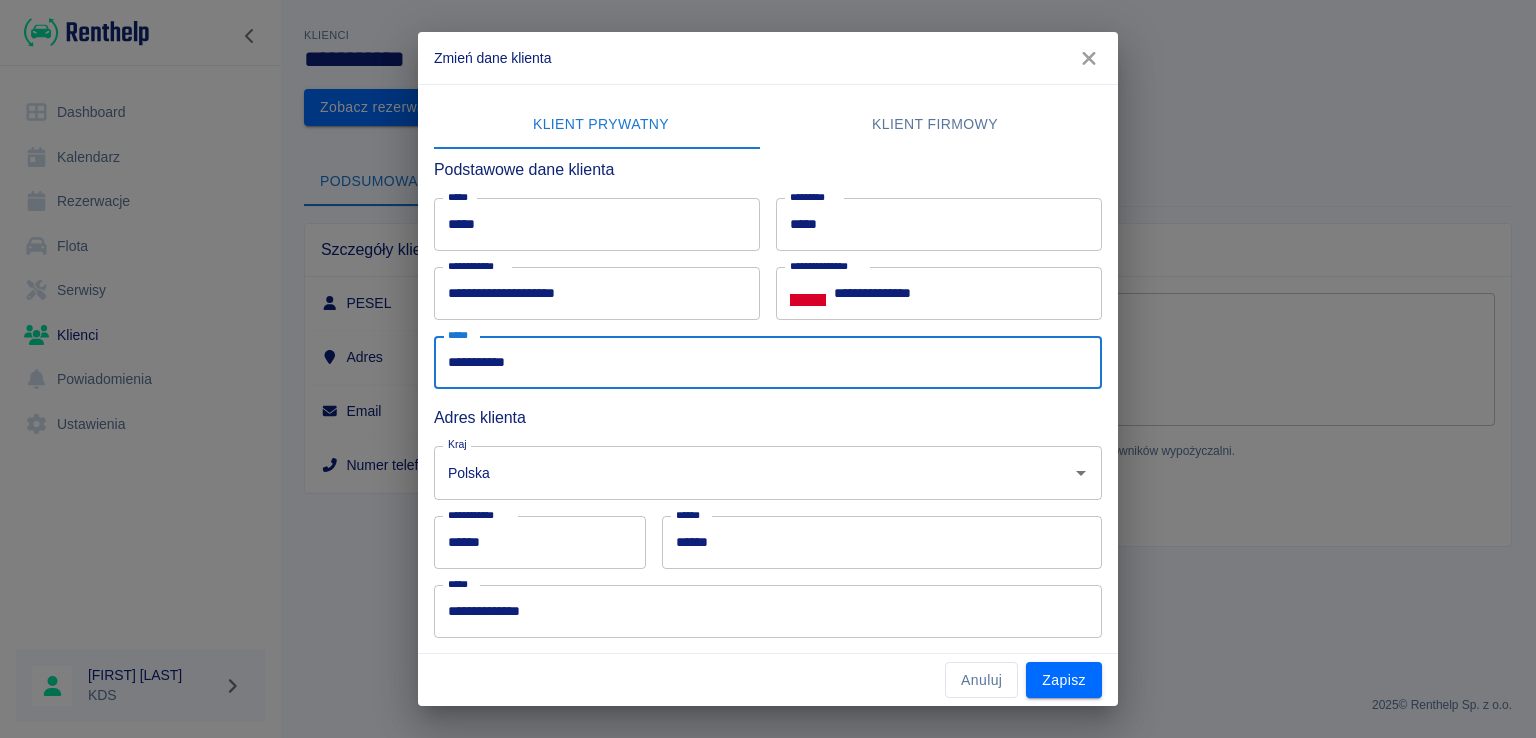 type on "**********" 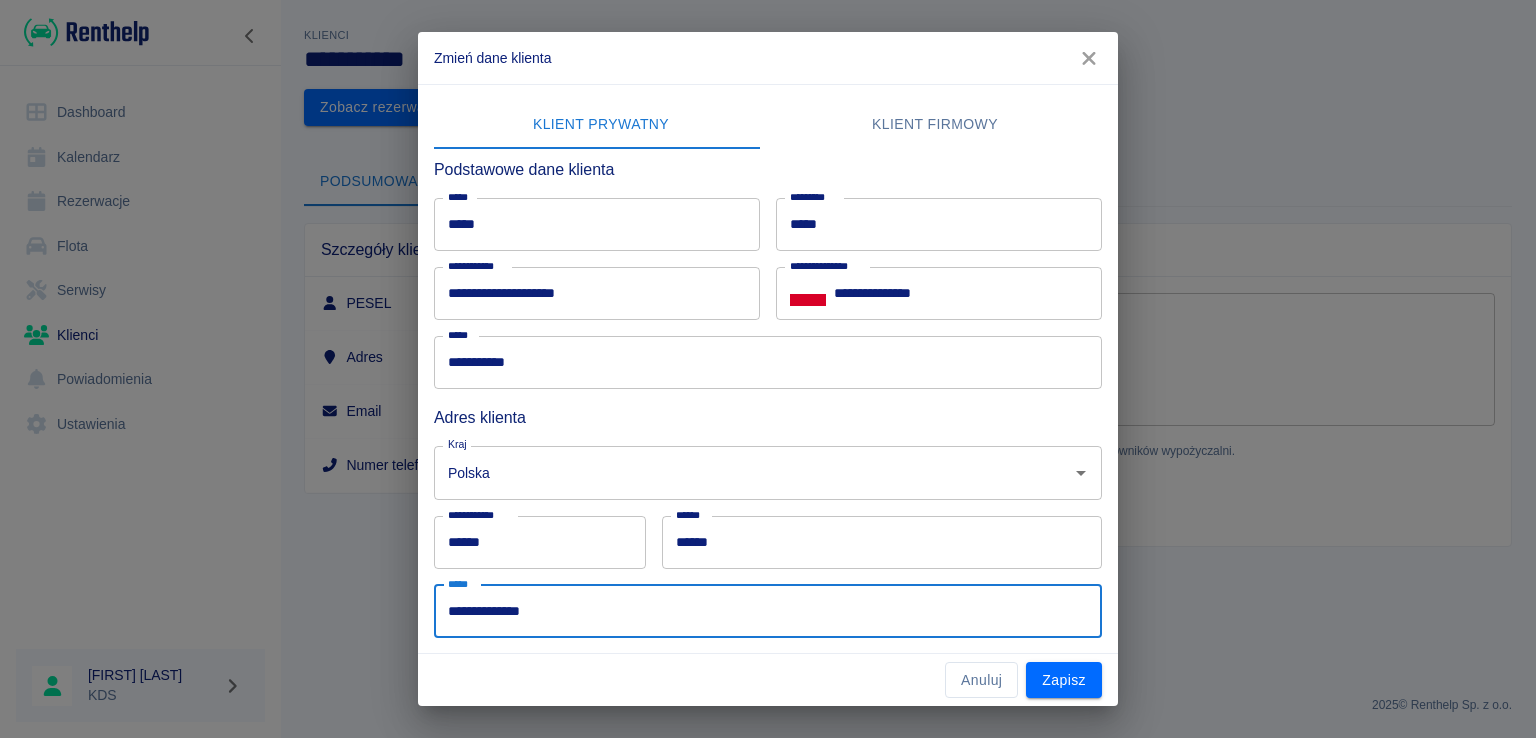 click on "**********" at bounding box center (768, 611) 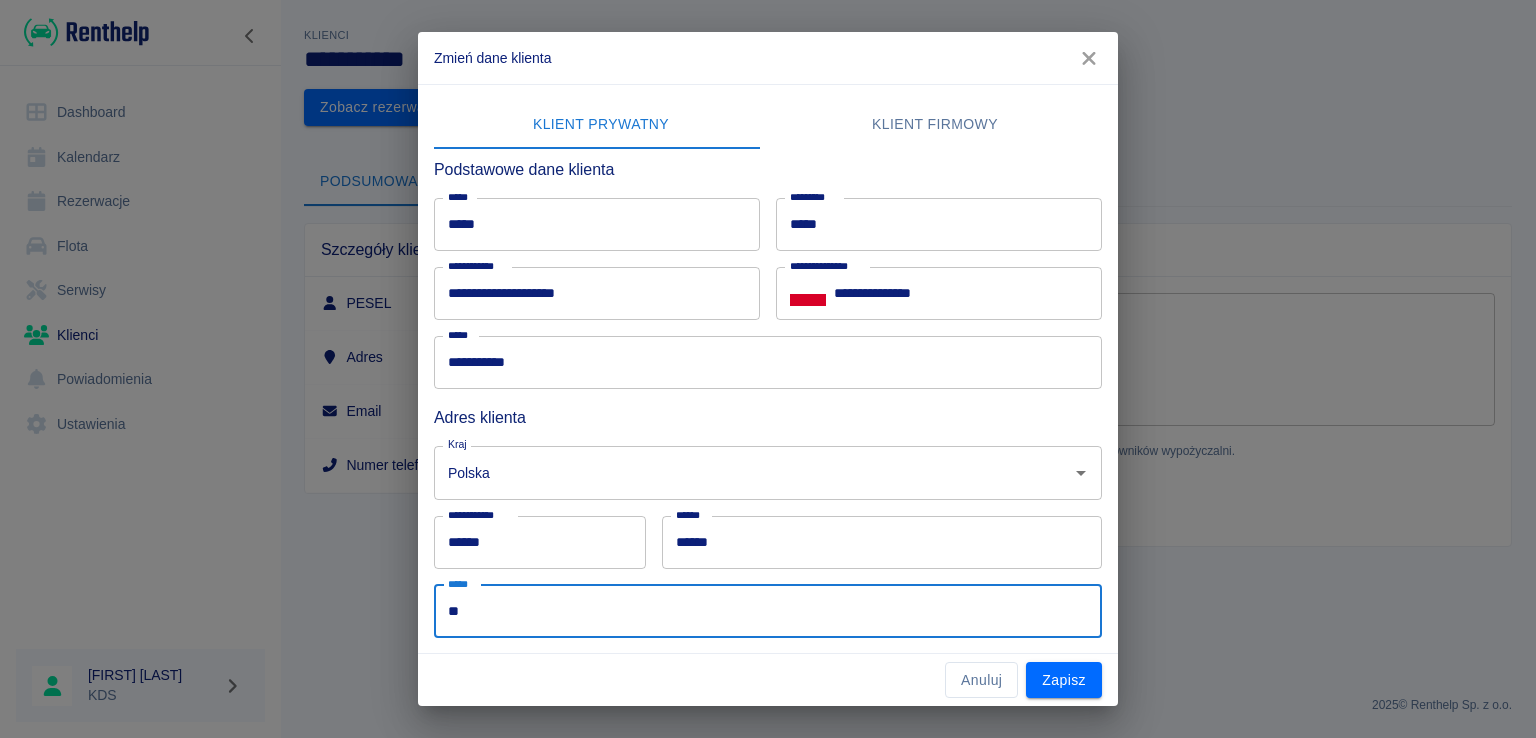 type on "*" 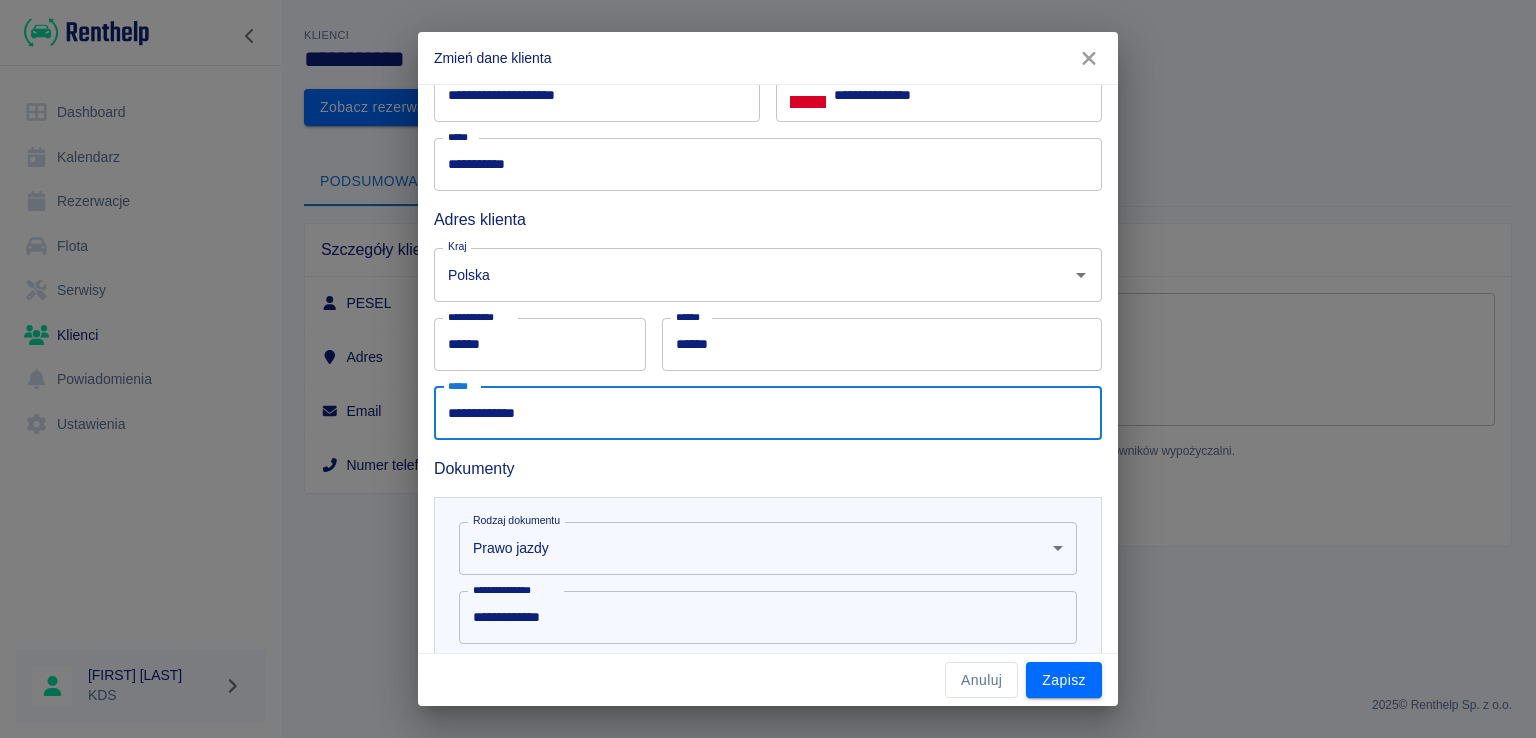 scroll, scrollTop: 200, scrollLeft: 0, axis: vertical 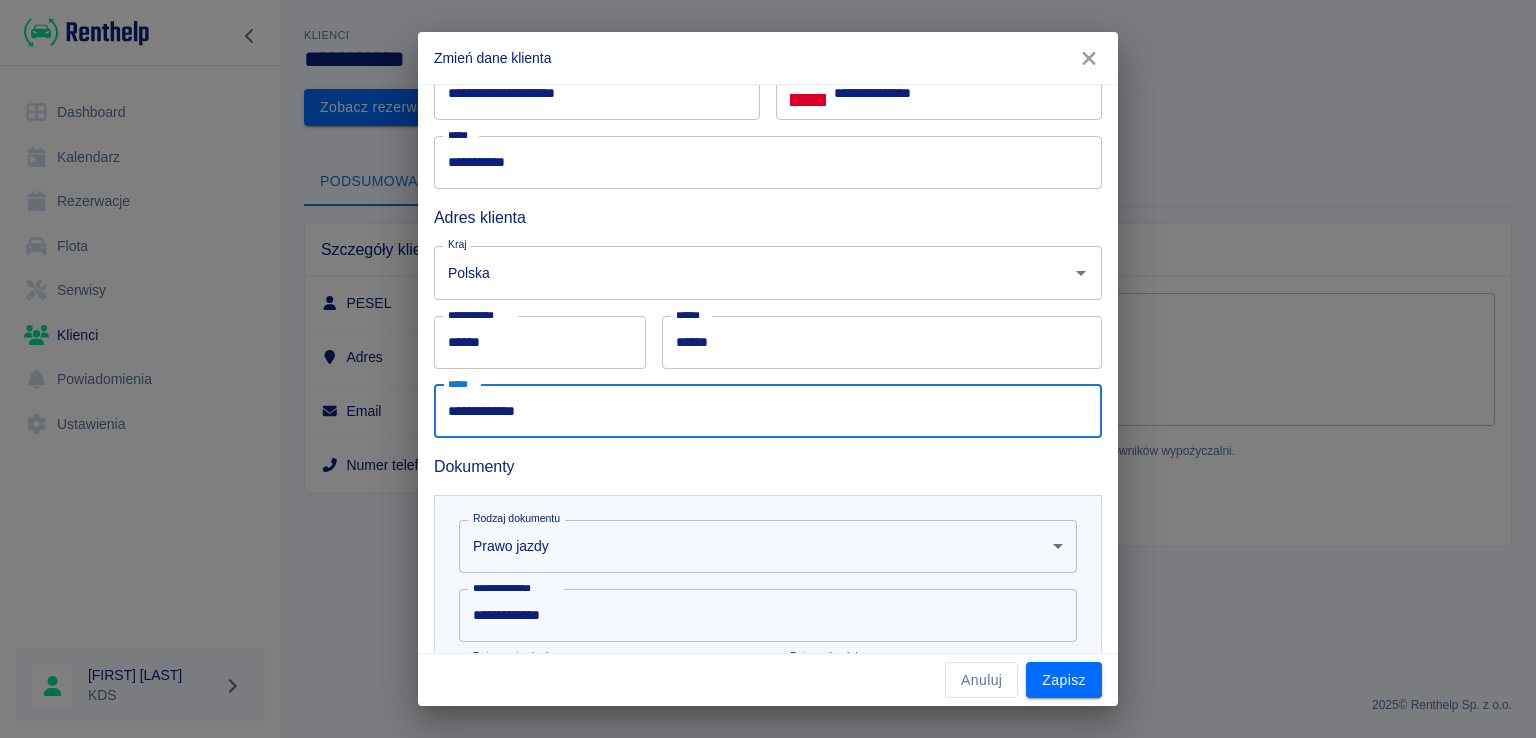 type on "**********" 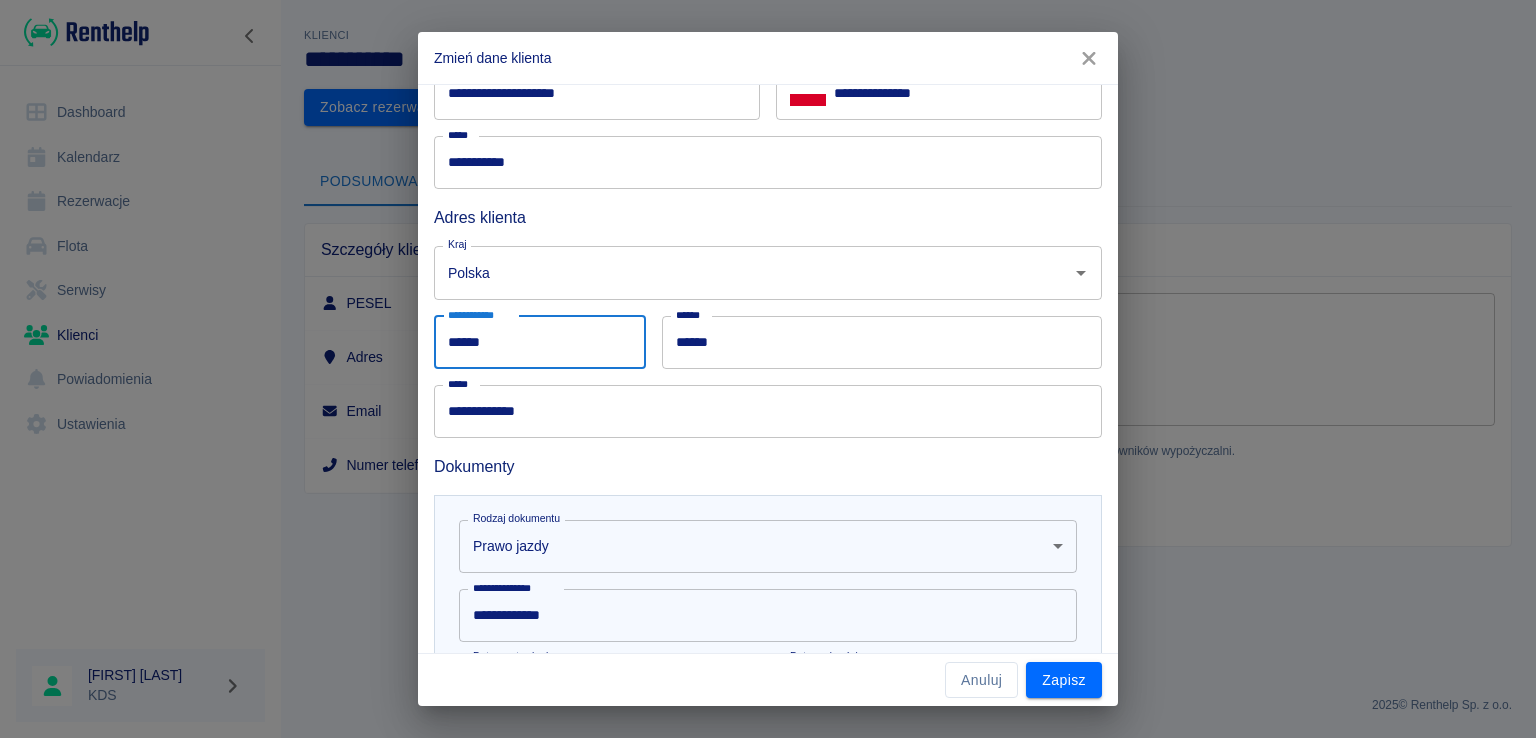 click on "******" at bounding box center (540, 342) 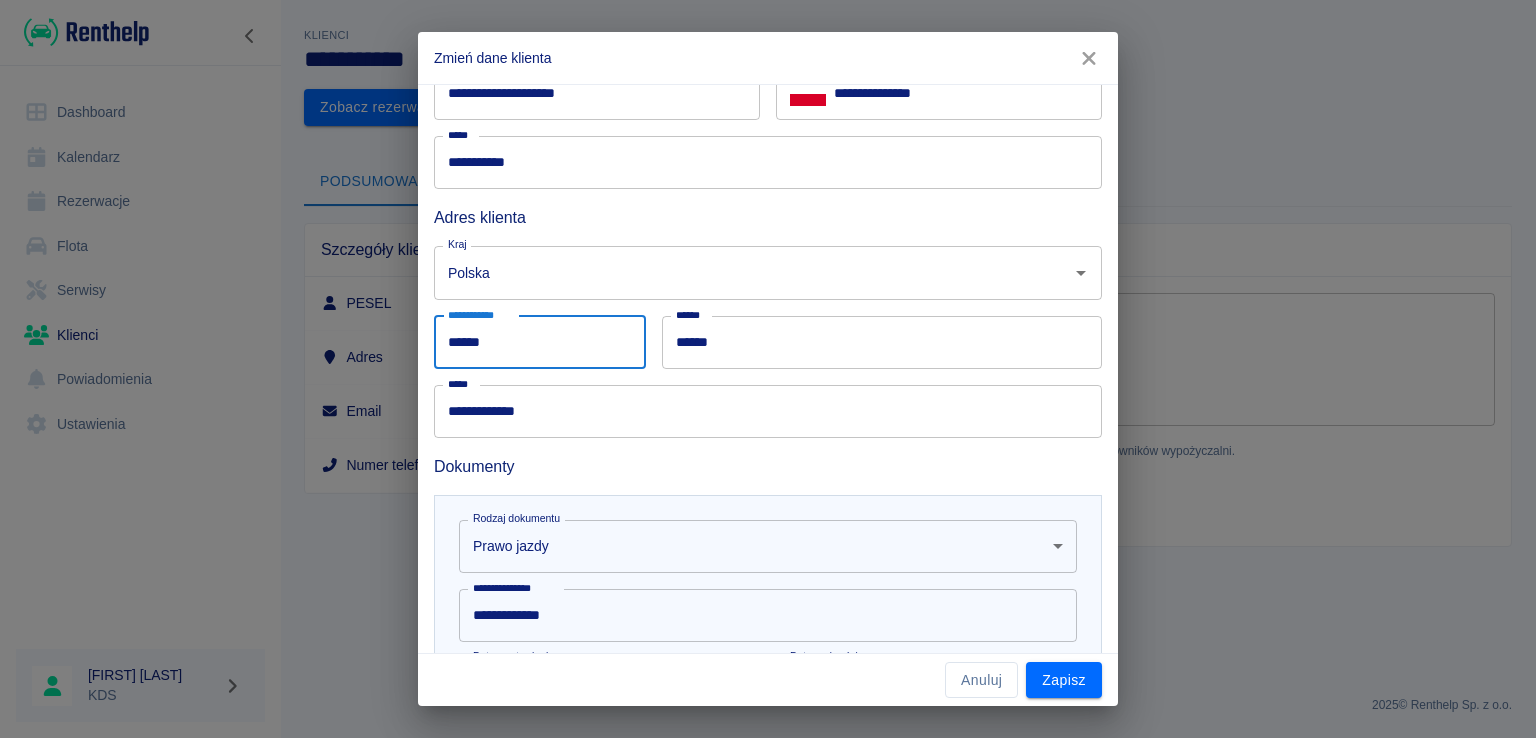 type on "******" 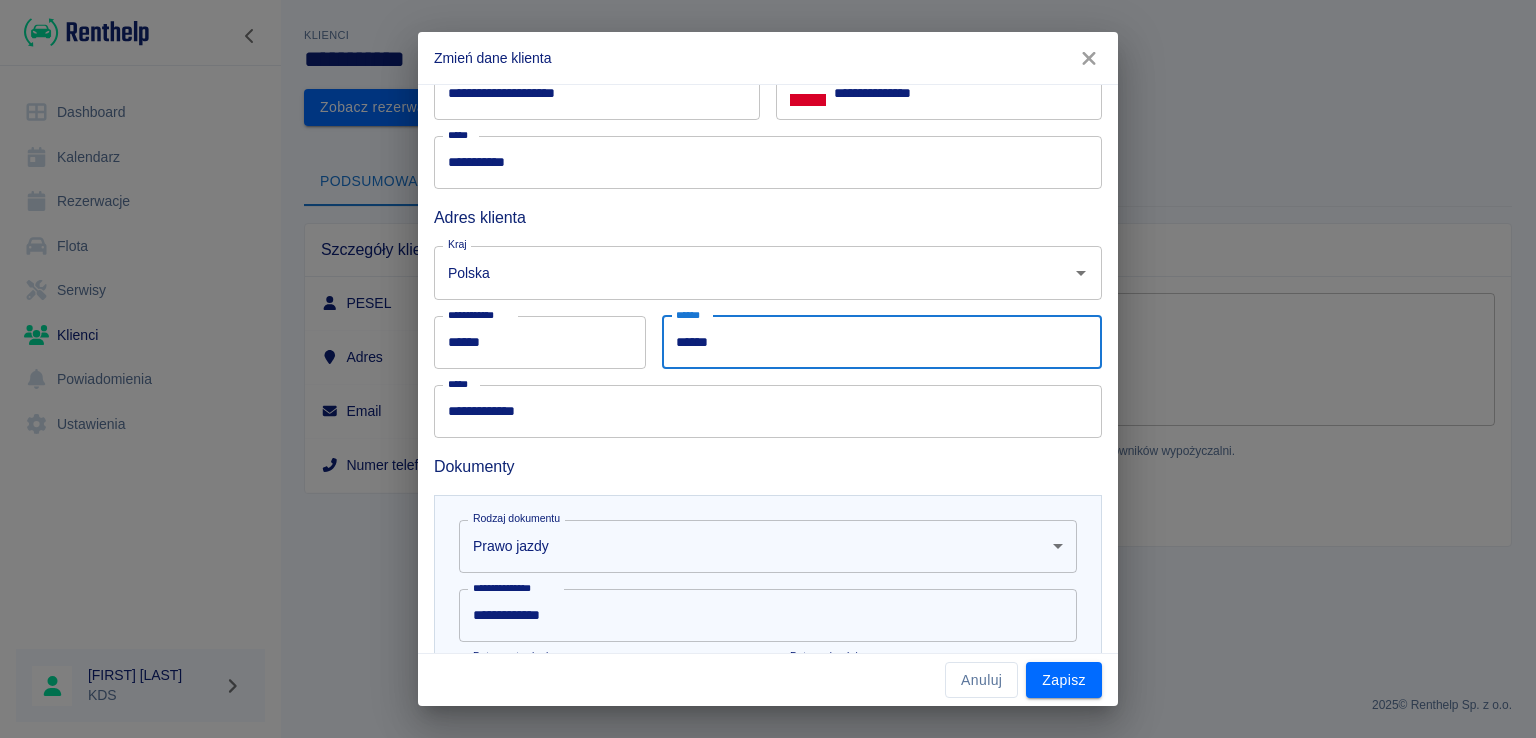 click on "******" at bounding box center (882, 342) 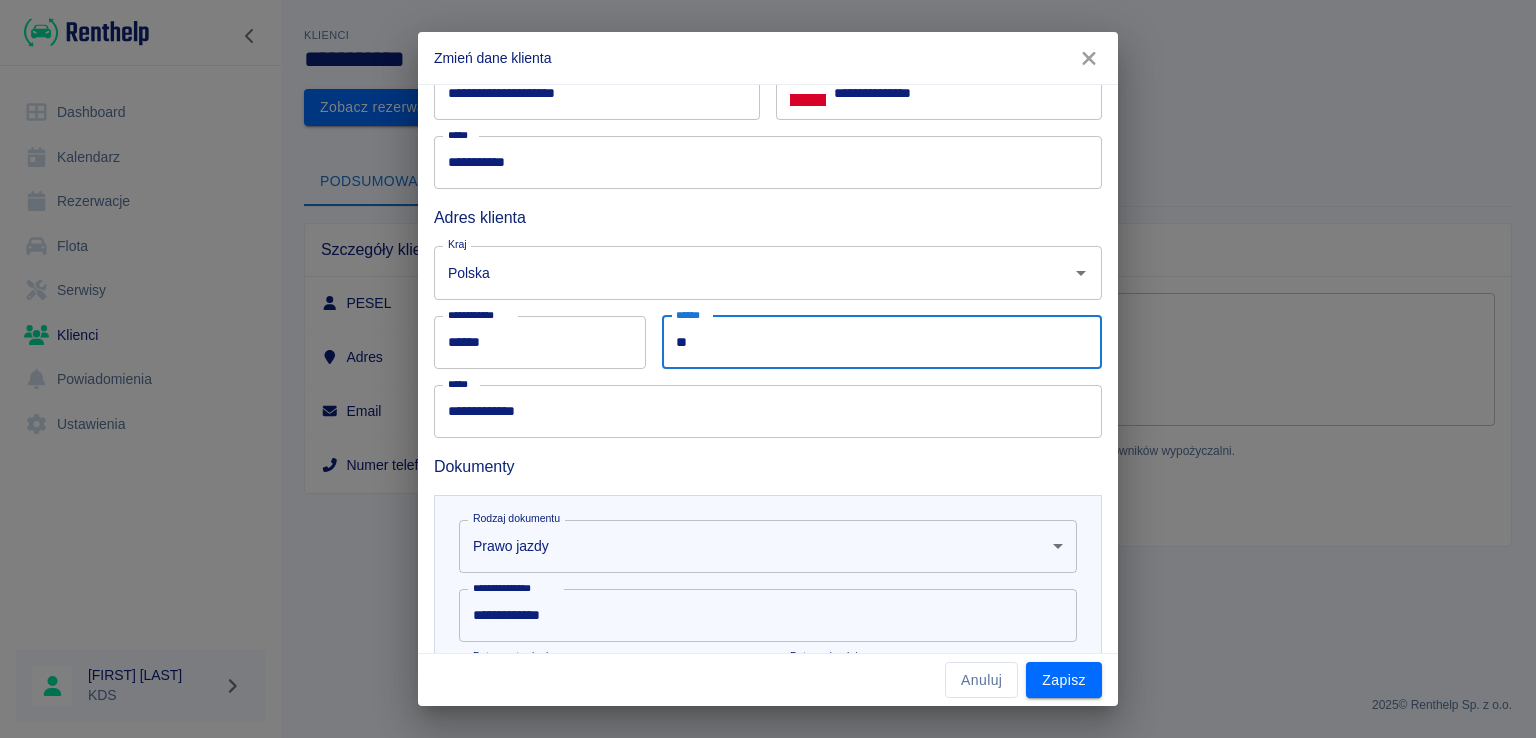 type on "*" 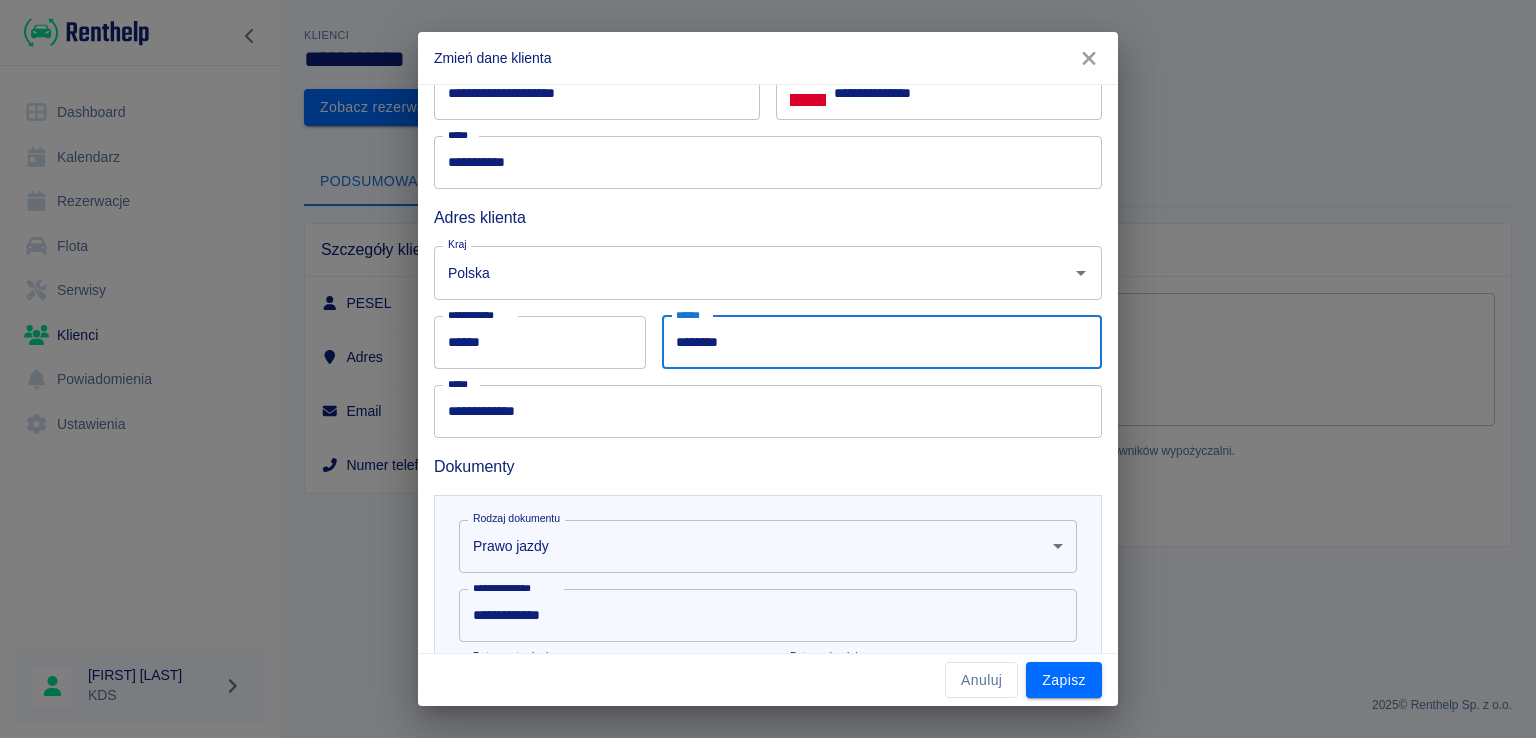type on "********" 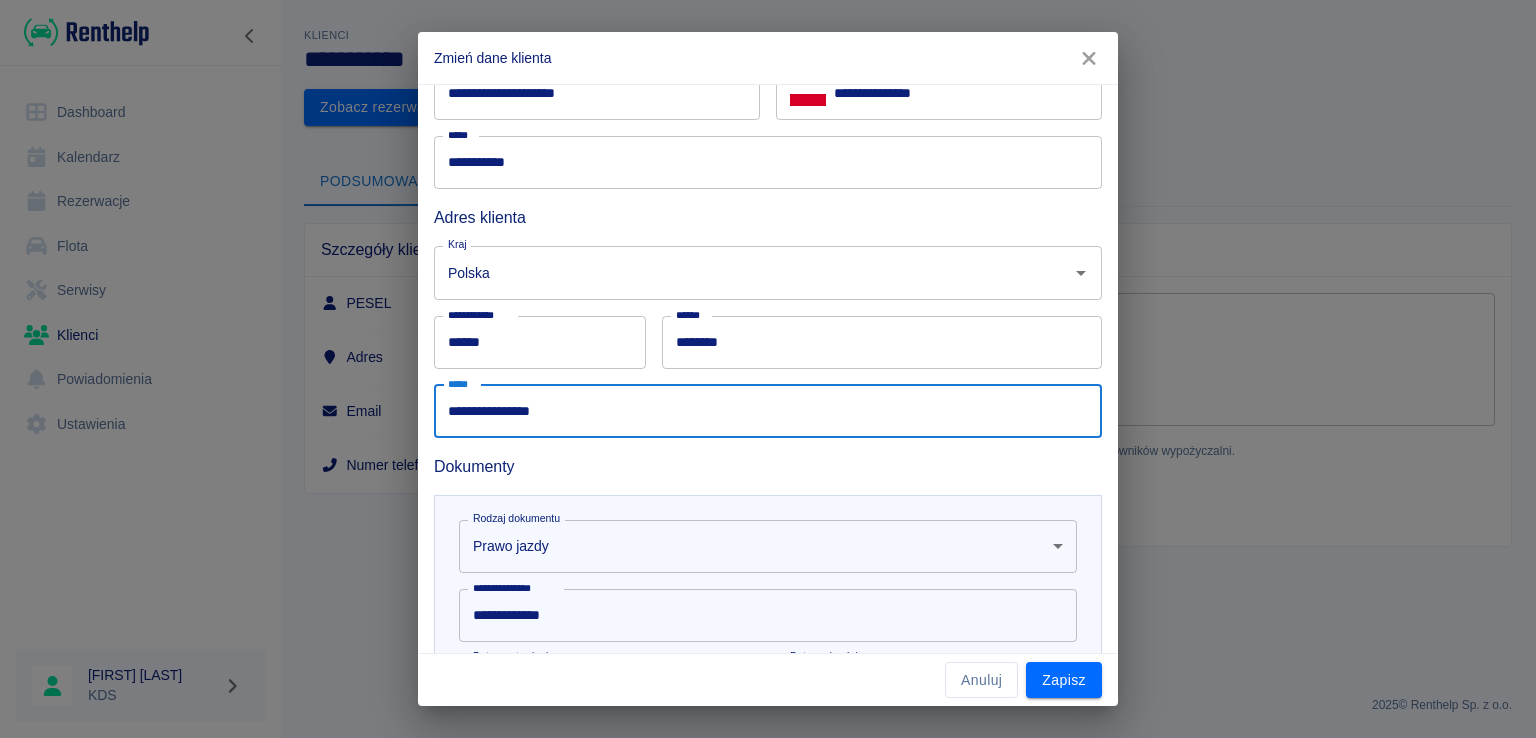type on "**********" 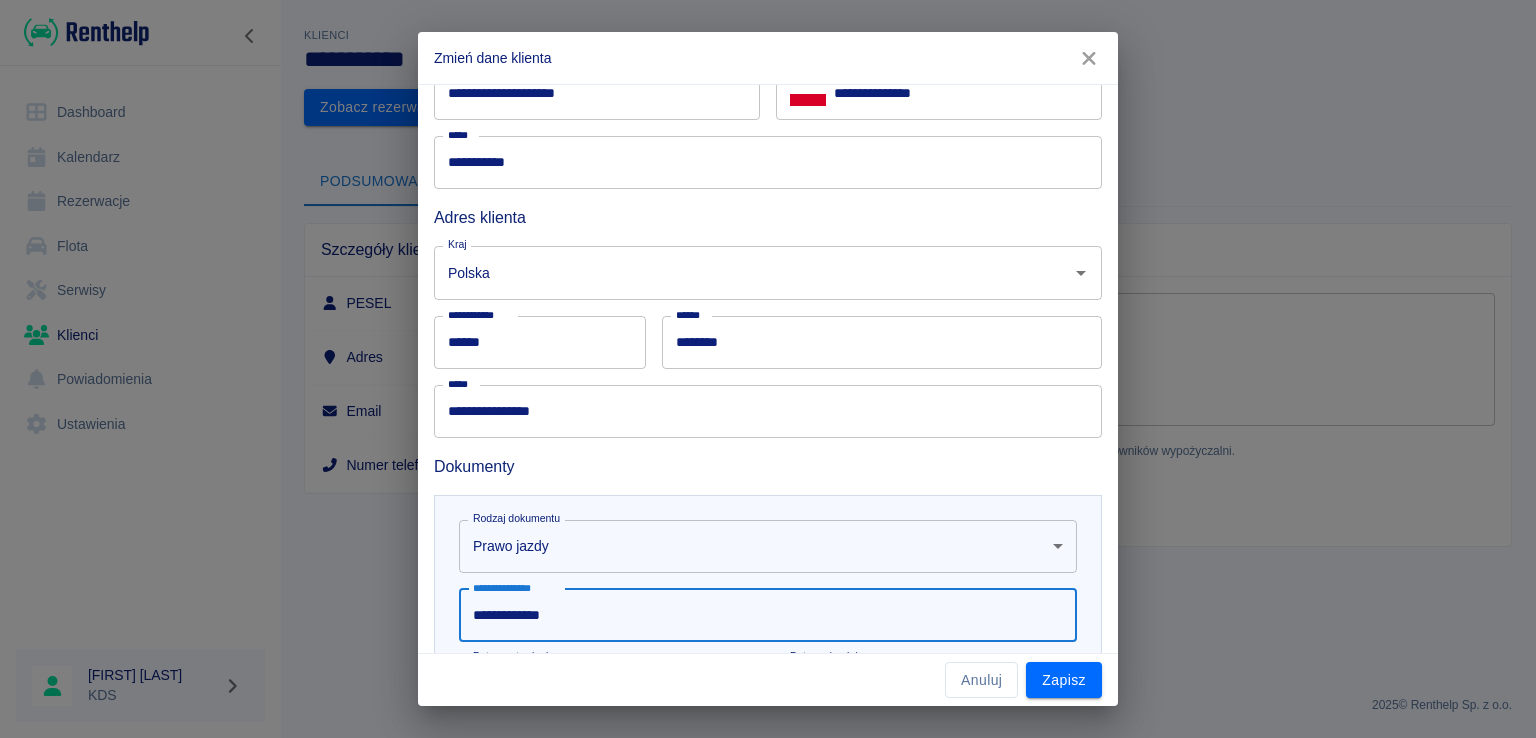 click on "**********" at bounding box center (768, 615) 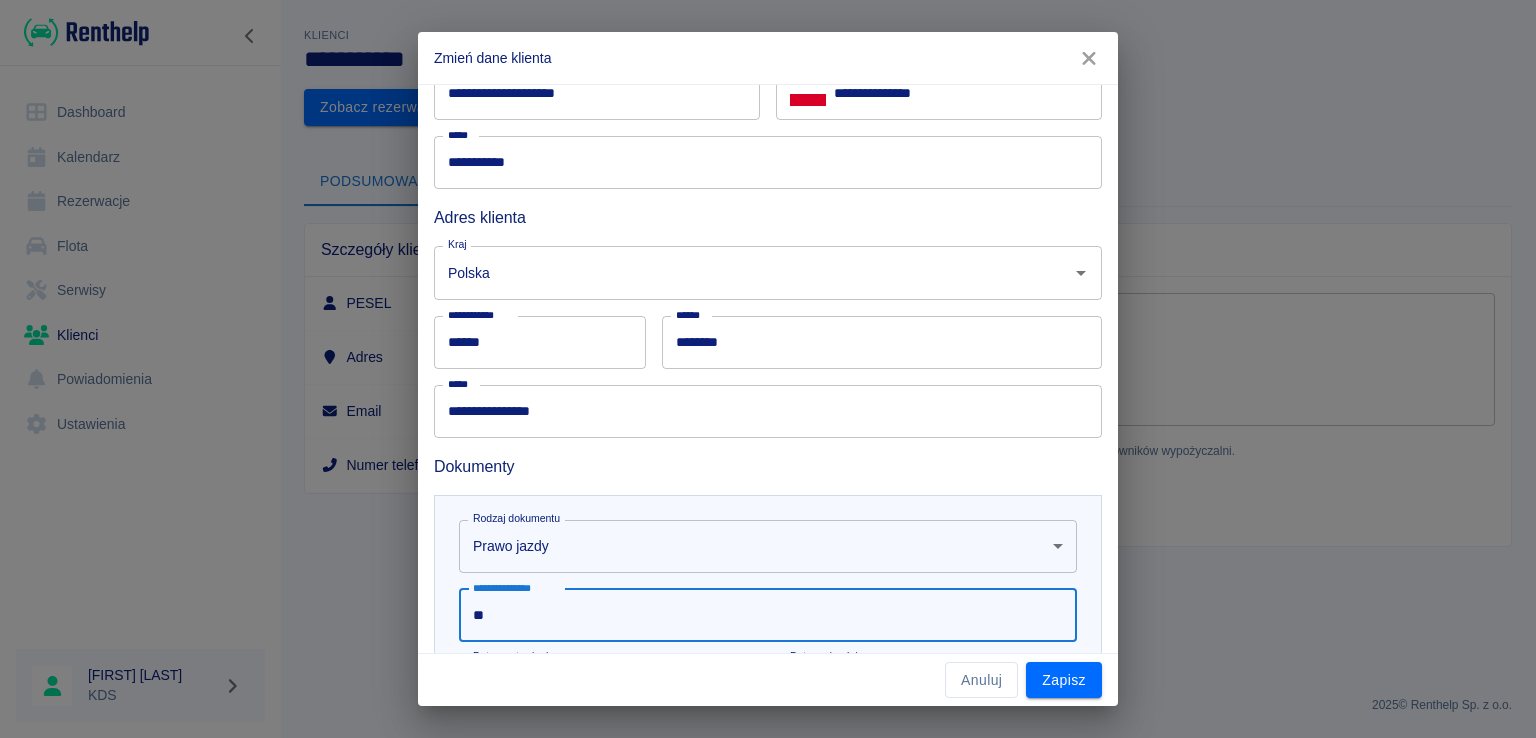 type on "*" 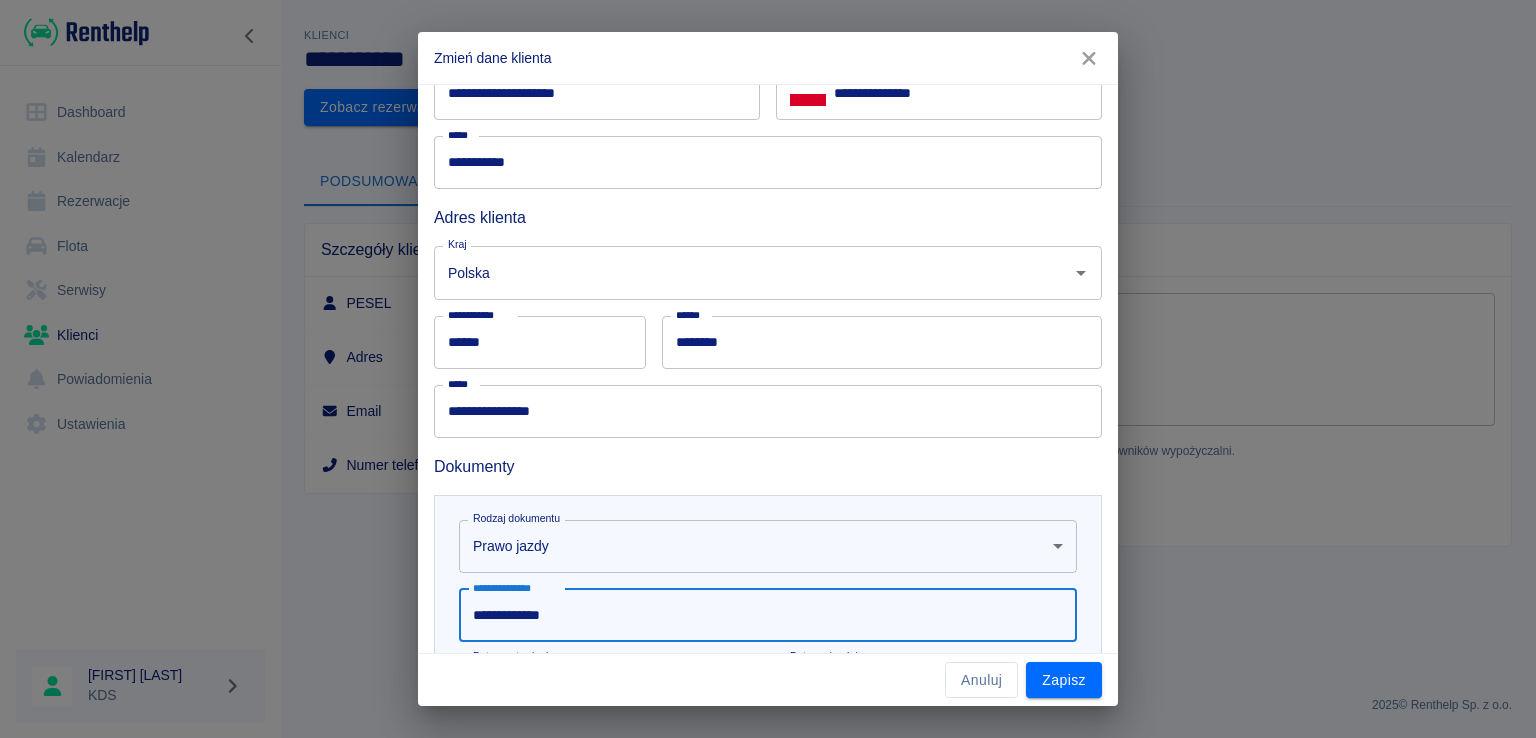 click on "**********" at bounding box center (768, 615) 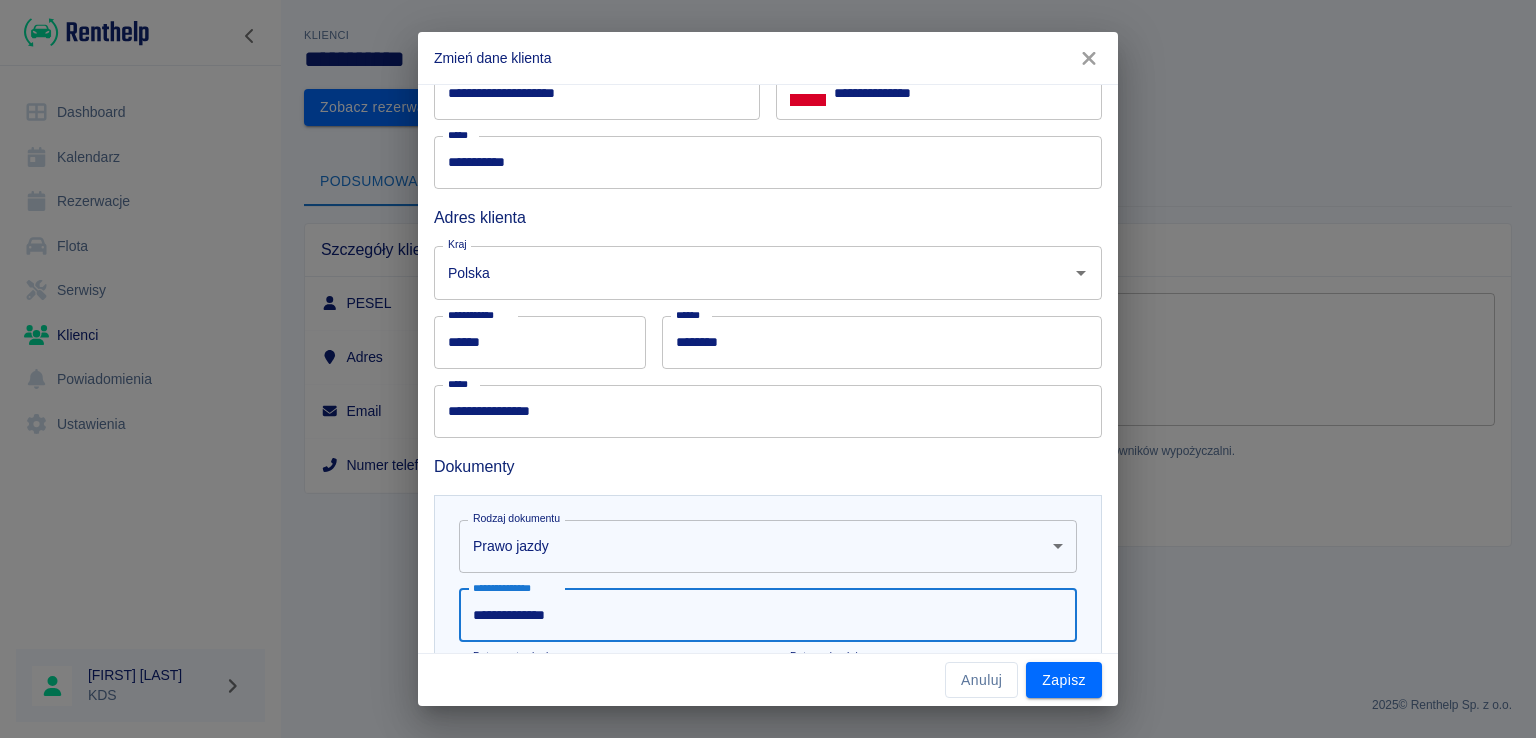 click on "**********" at bounding box center [768, 615] 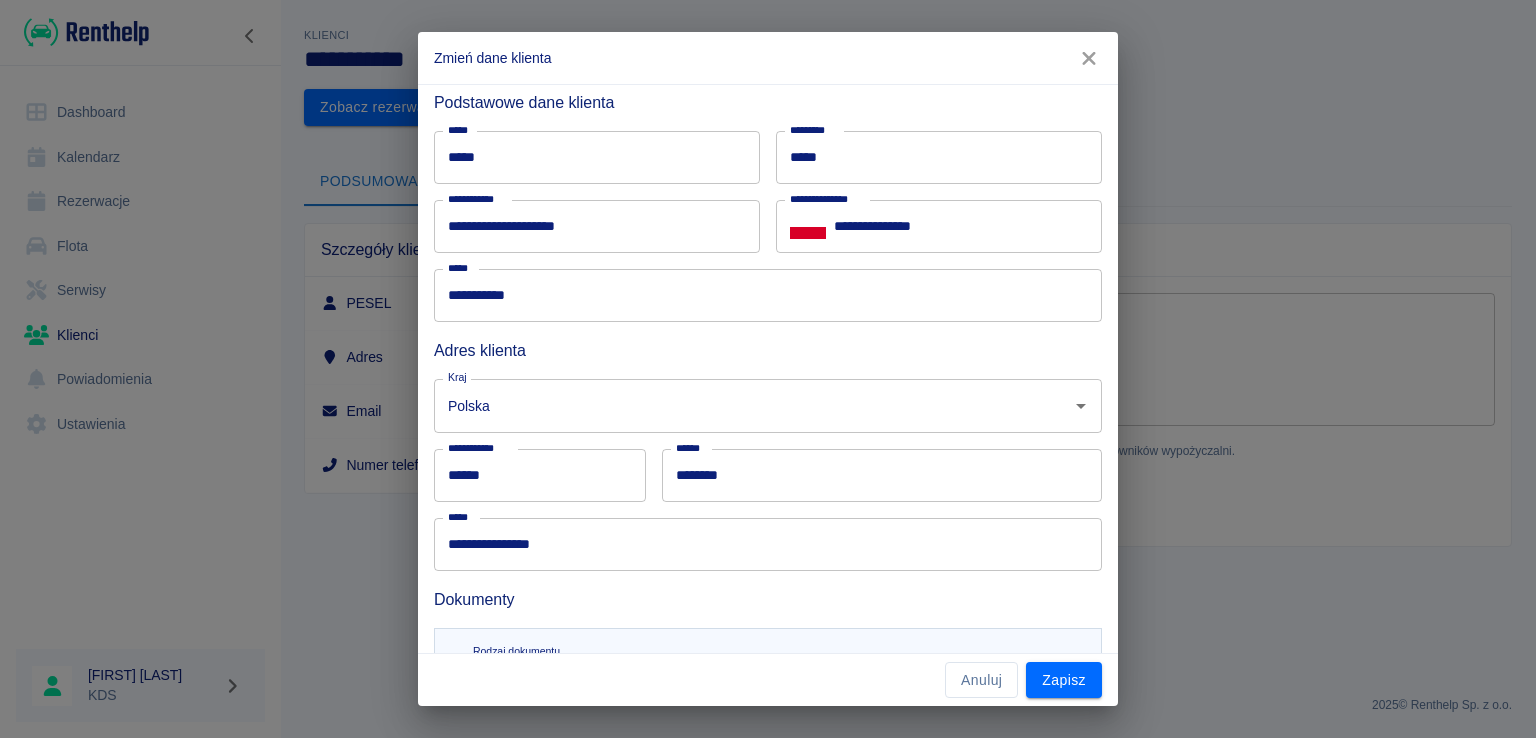scroll, scrollTop: 0, scrollLeft: 0, axis: both 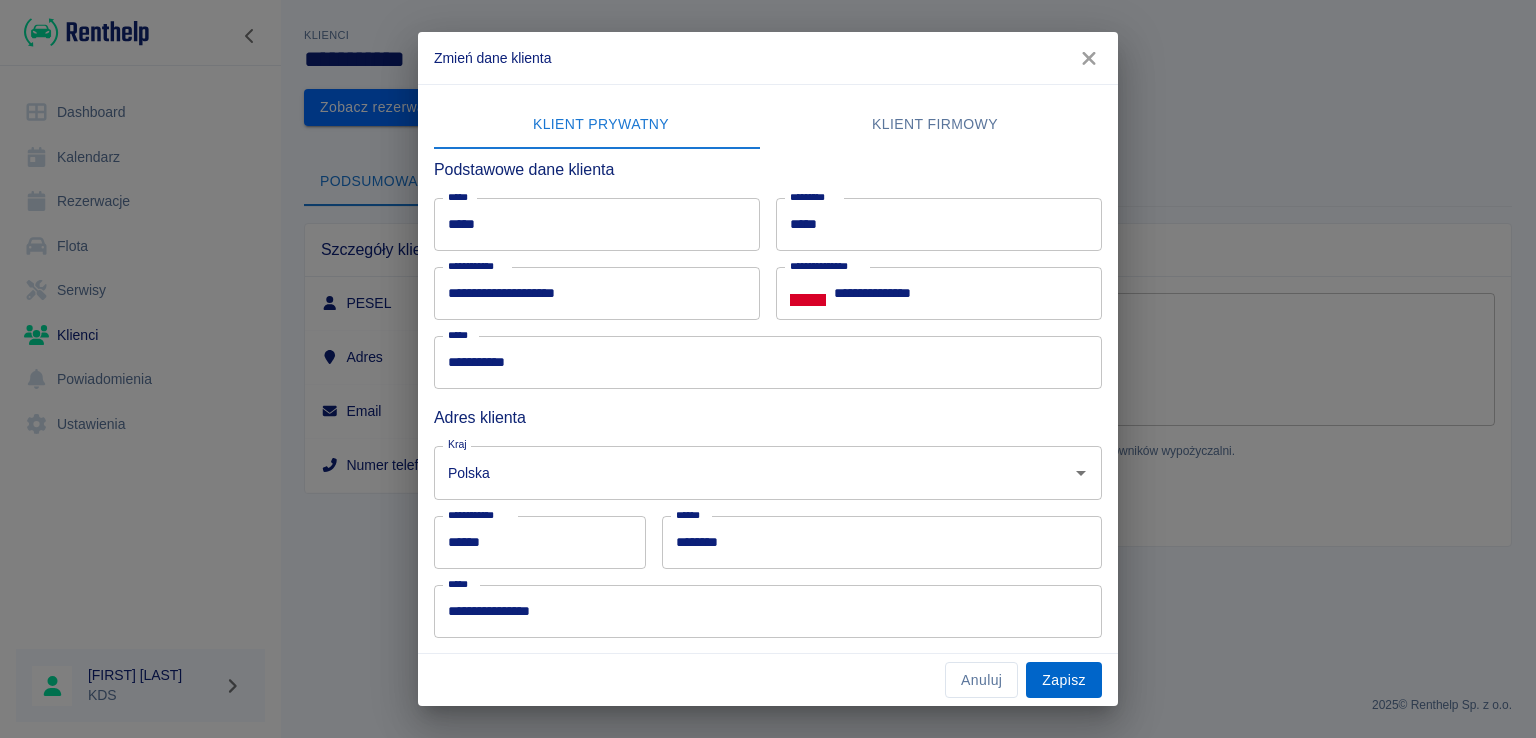 type on "**********" 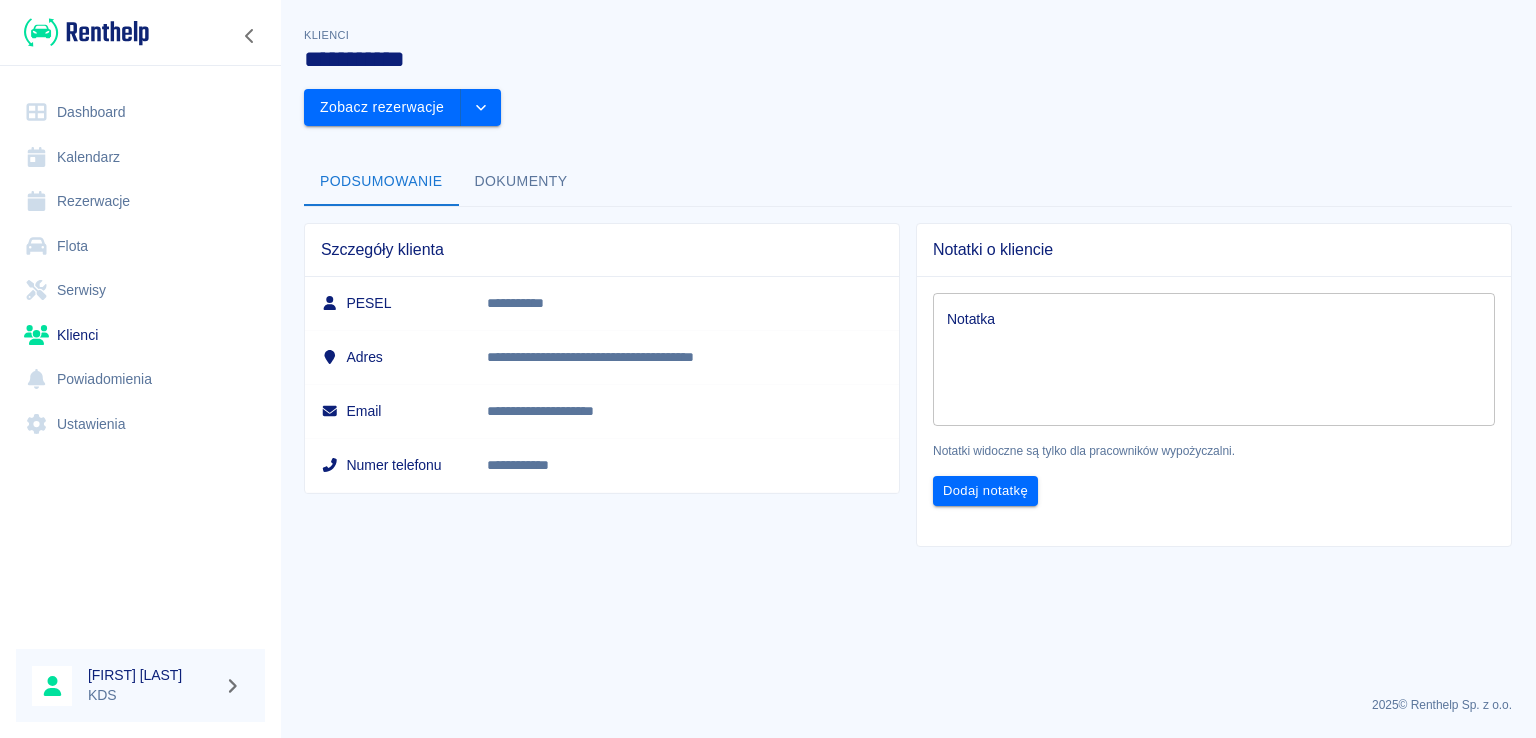 drag, startPoint x: 1142, startPoint y: 99, endPoint x: 584, endPoint y: 52, distance: 559.9759 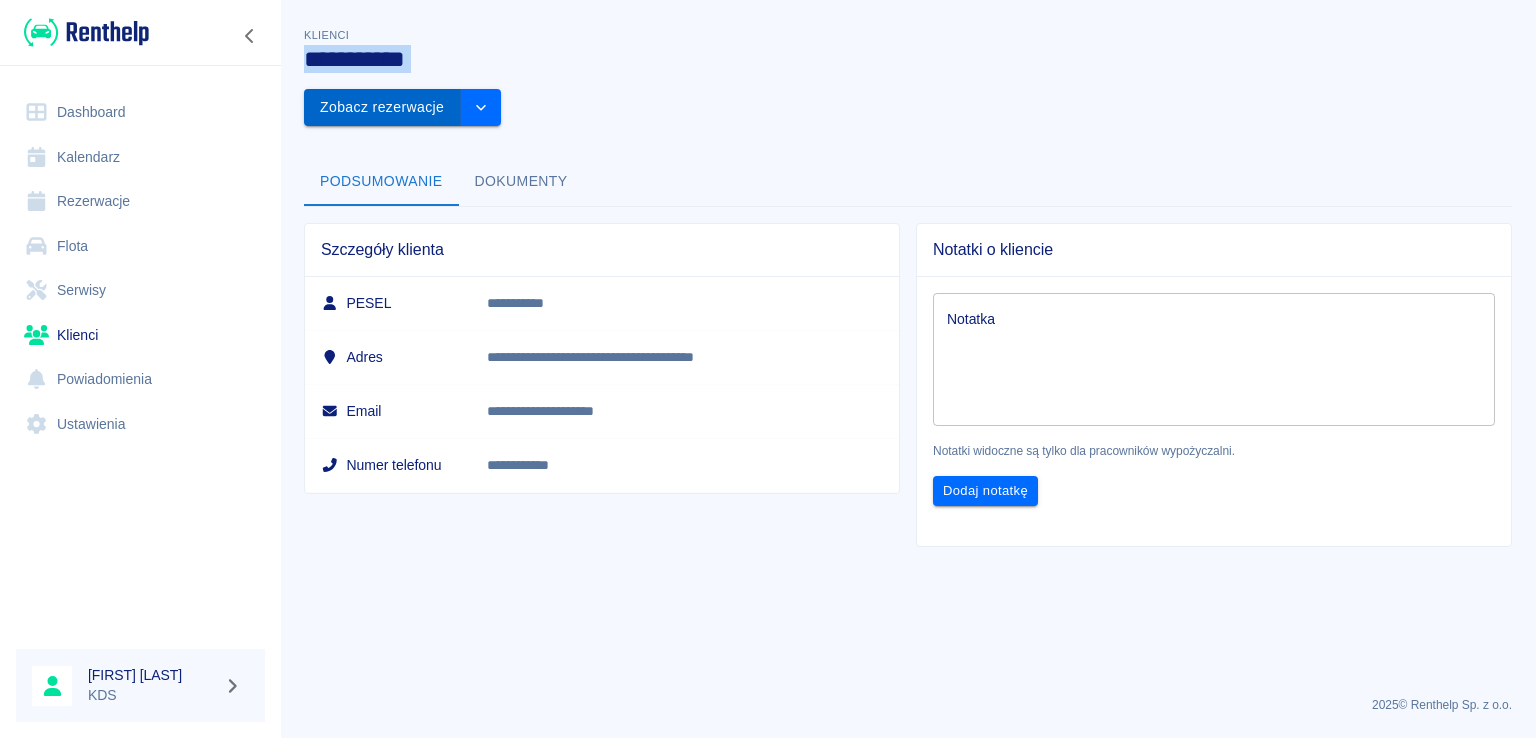 click on "Zobacz rezerwacje" at bounding box center (382, 107) 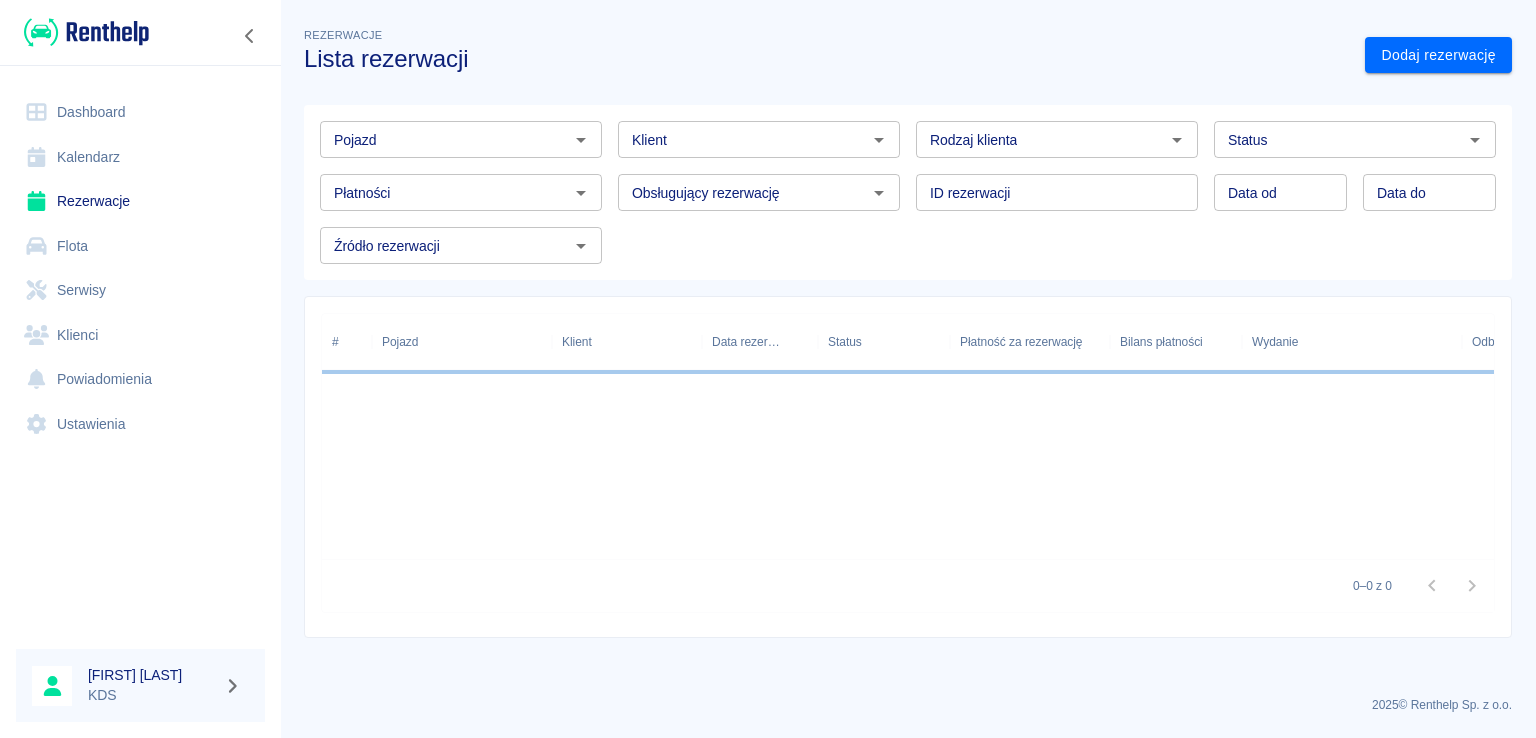 type on "Oskar Wrona (+[PHONE])" 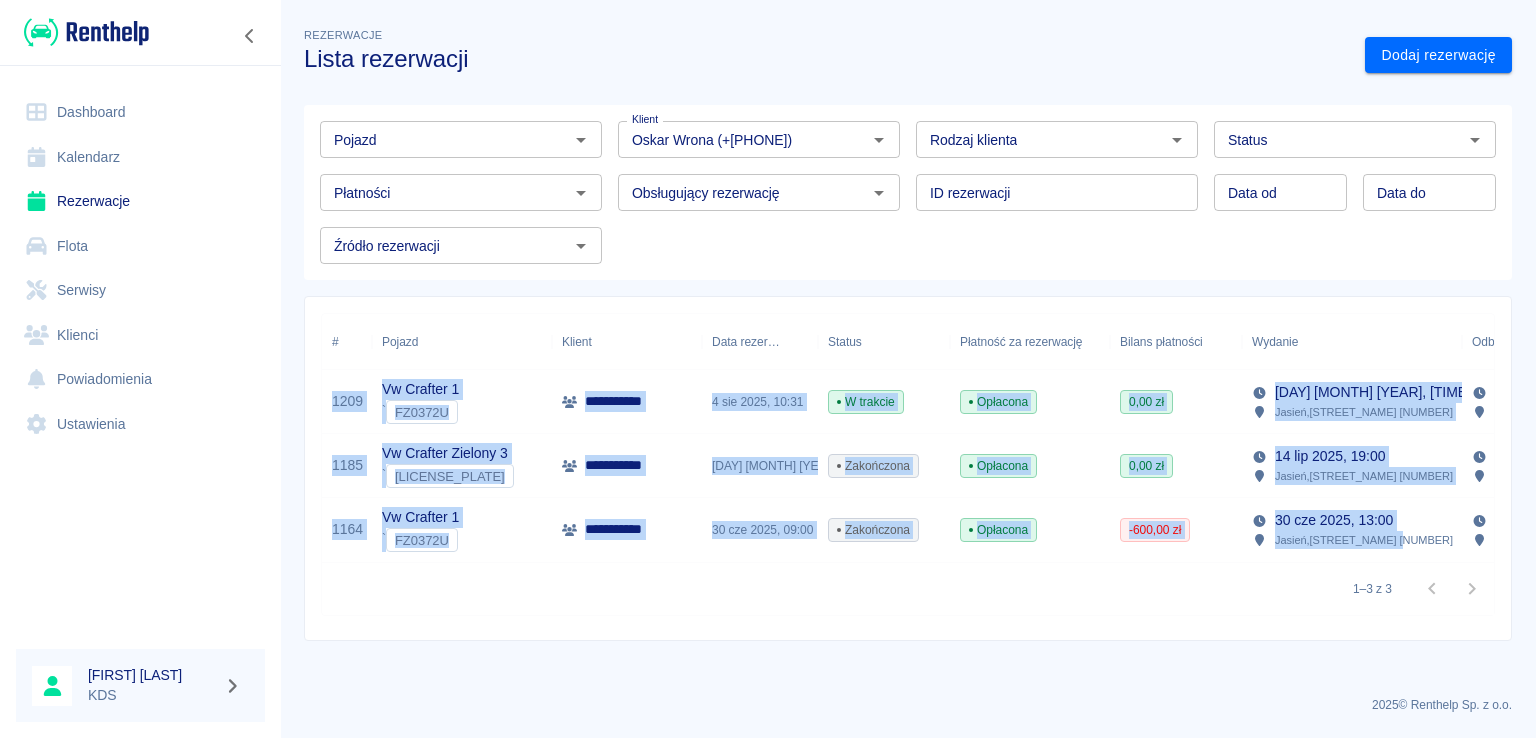 drag, startPoint x: 1455, startPoint y: 534, endPoint x: 1334, endPoint y: 565, distance: 124.90797 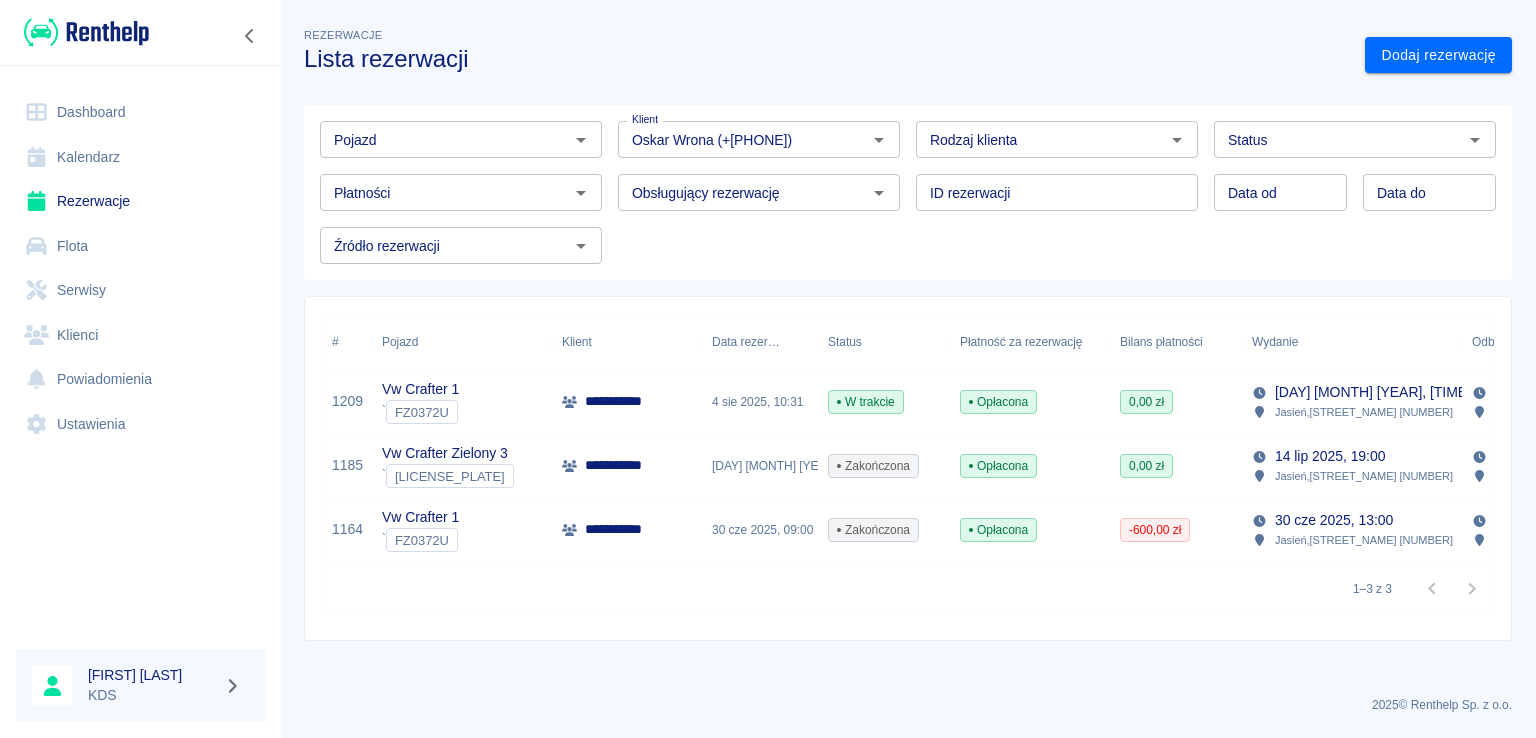 click at bounding box center [1452, 589] 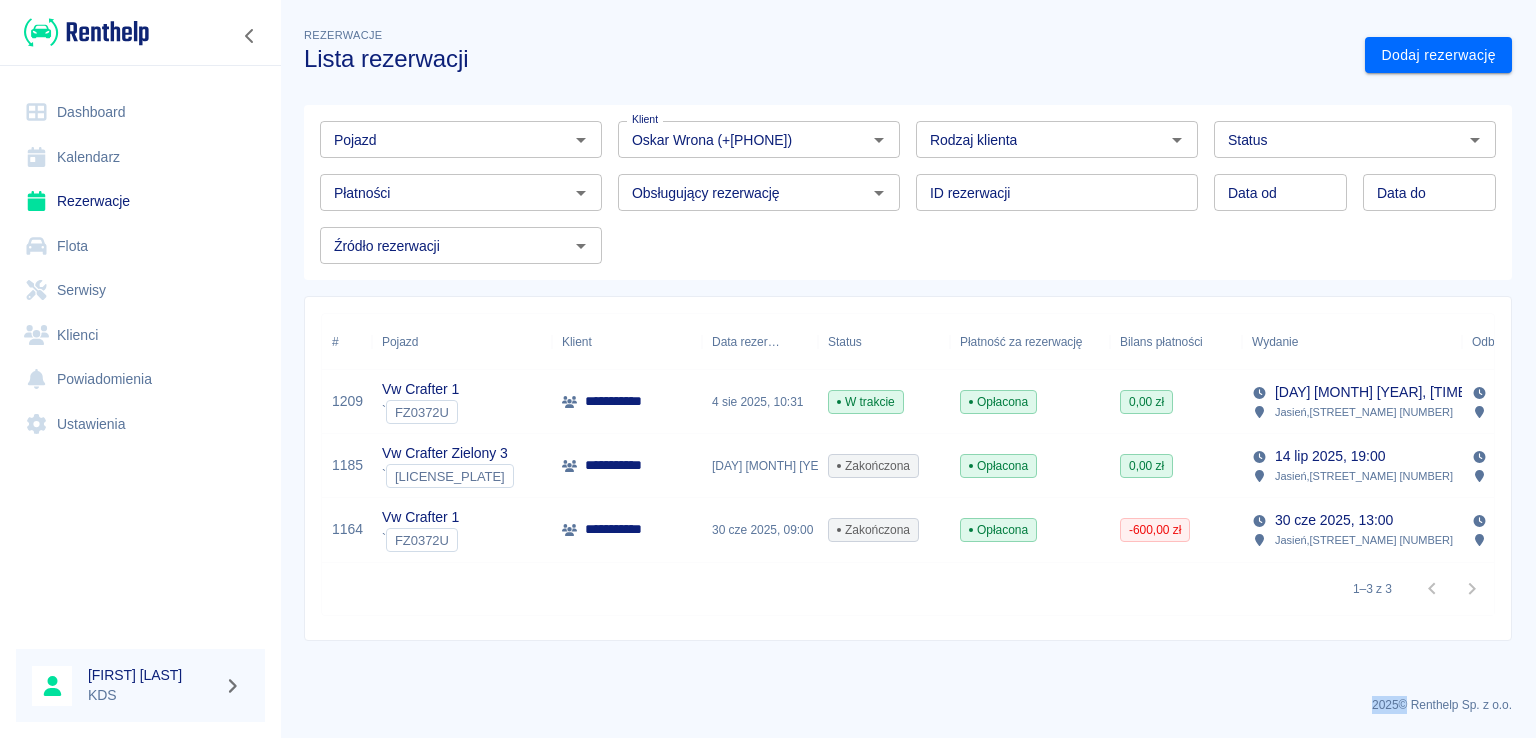 click at bounding box center (1452, 589) 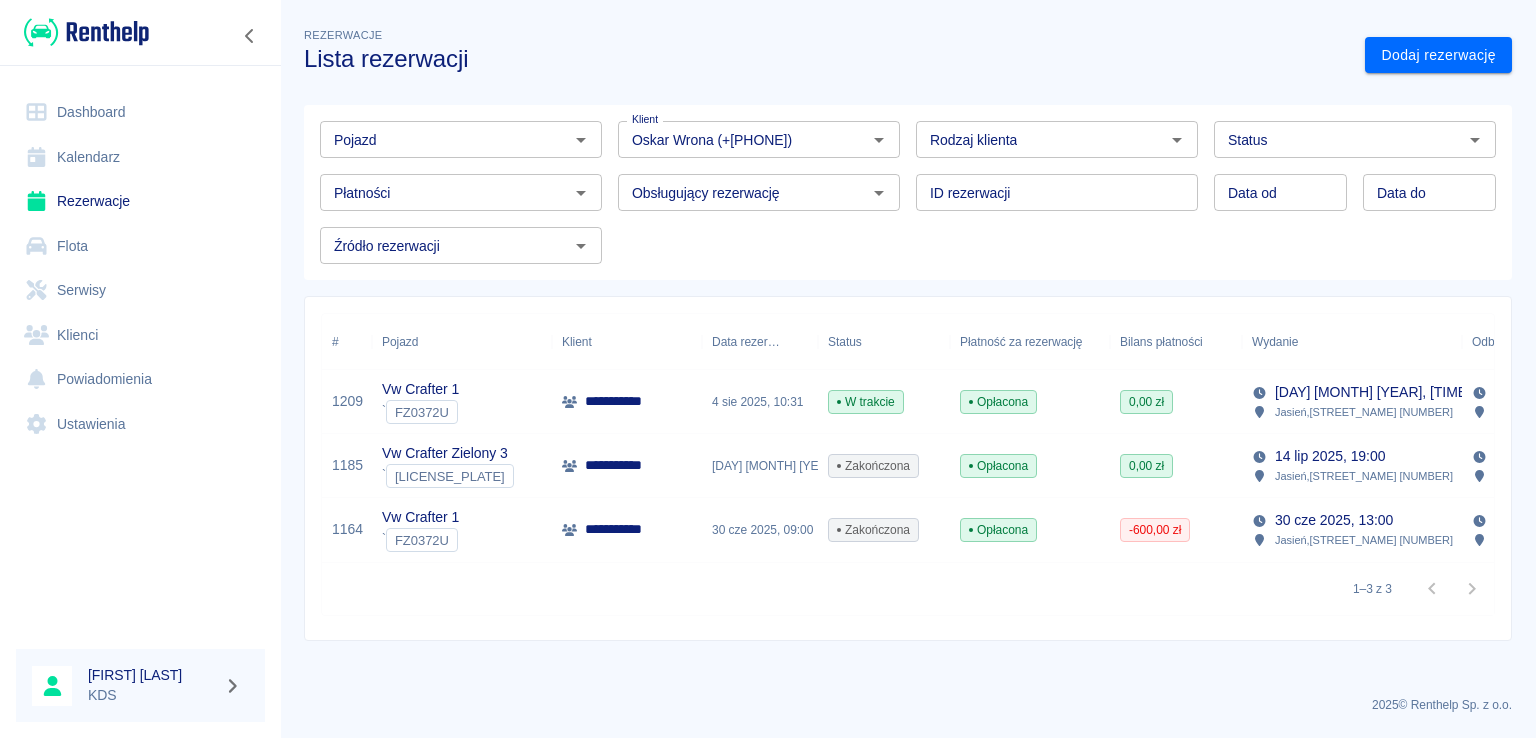 click on "30 cze 2025, 13:00 [CITY], Sienkiewicza 52" at bounding box center [1352, 530] 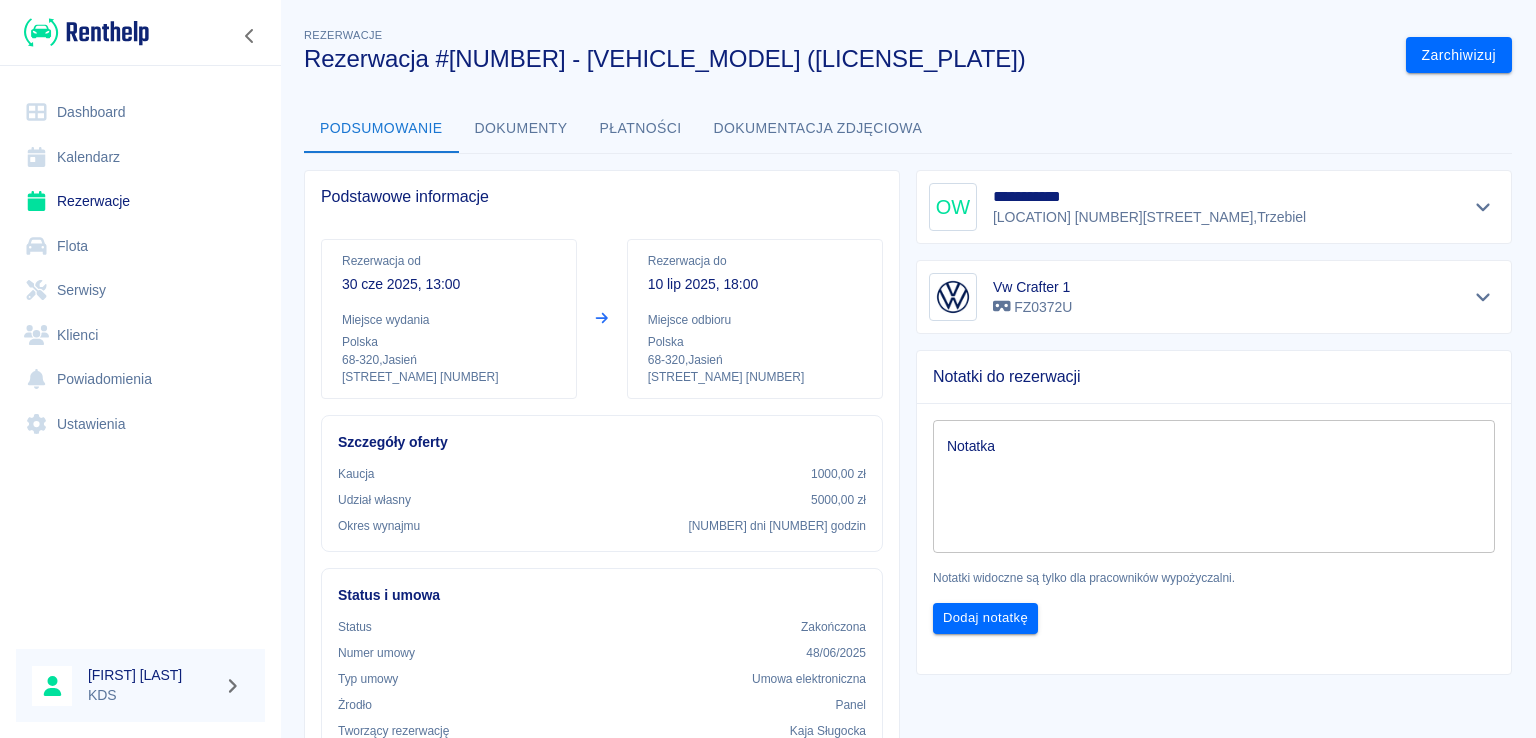 click on "Rezerwacje" at bounding box center (140, 201) 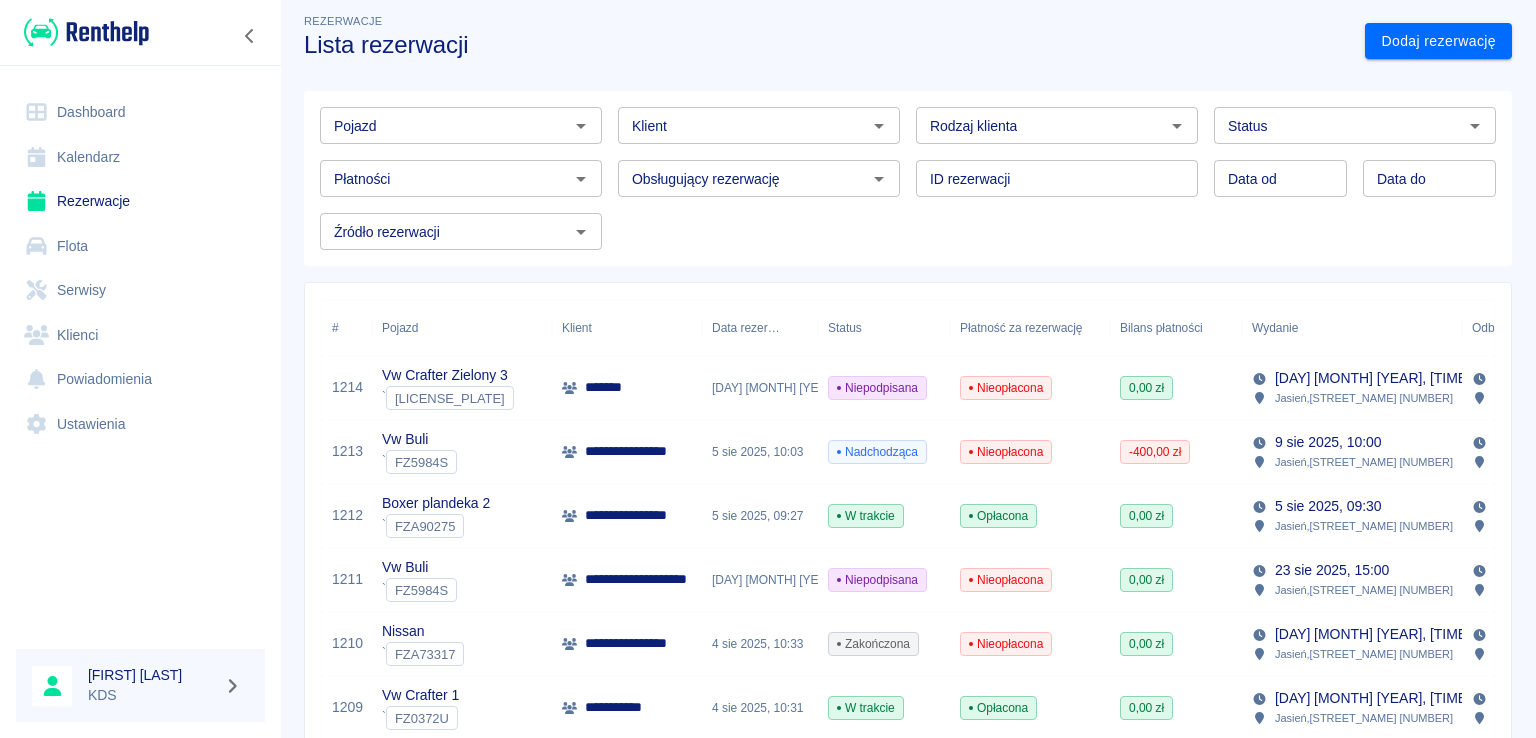 scroll, scrollTop: 0, scrollLeft: 0, axis: both 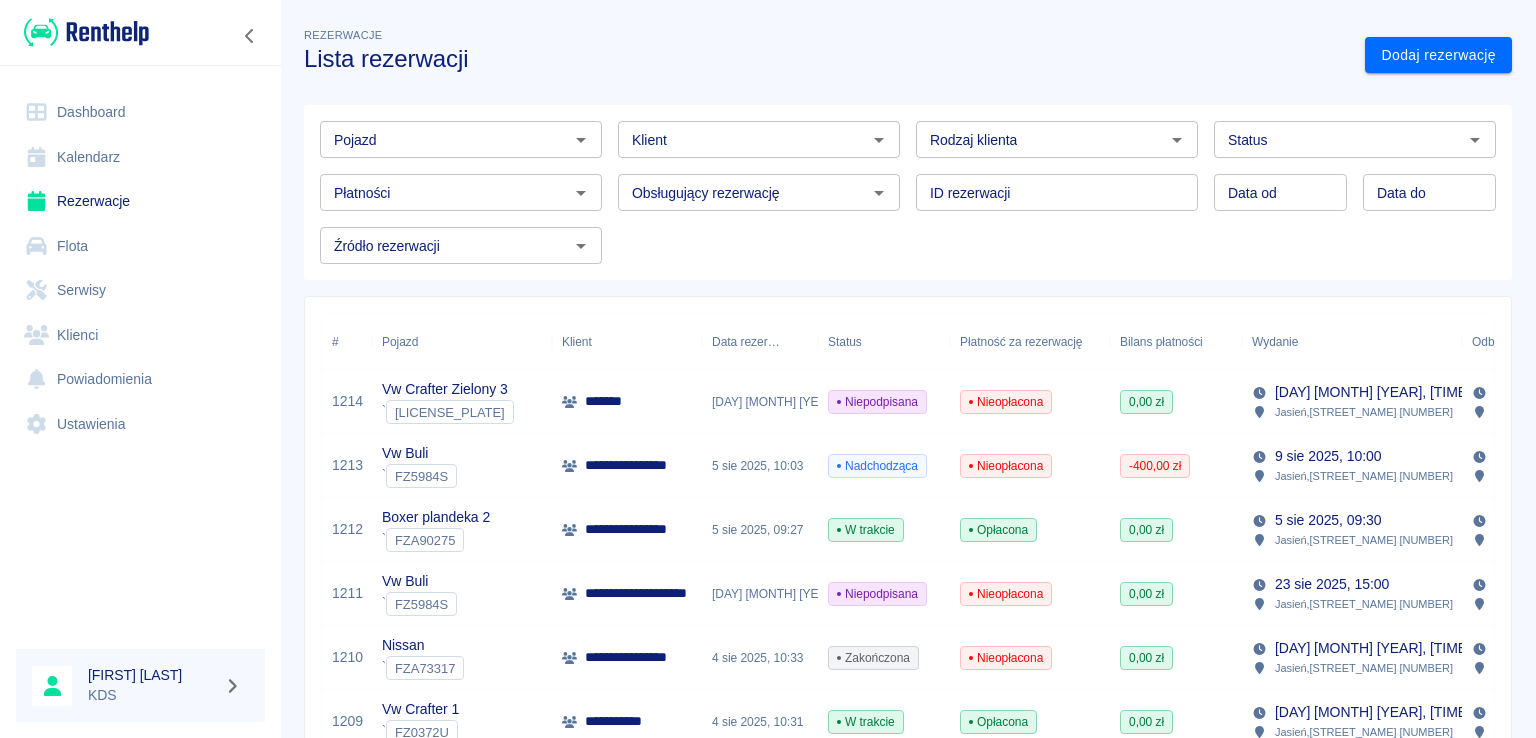 click on "Kalendarz" at bounding box center (140, 157) 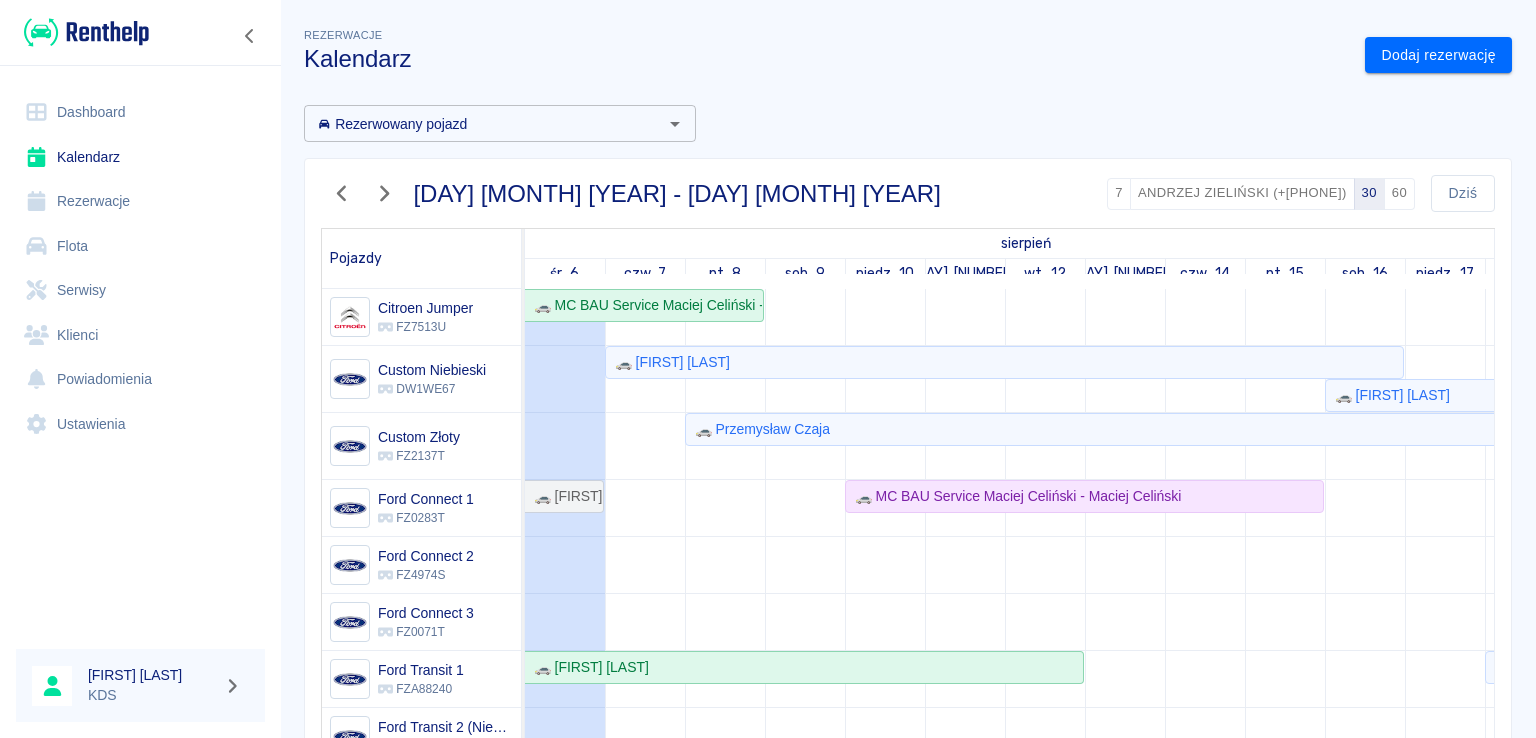 scroll, scrollTop: 241, scrollLeft: 0, axis: vertical 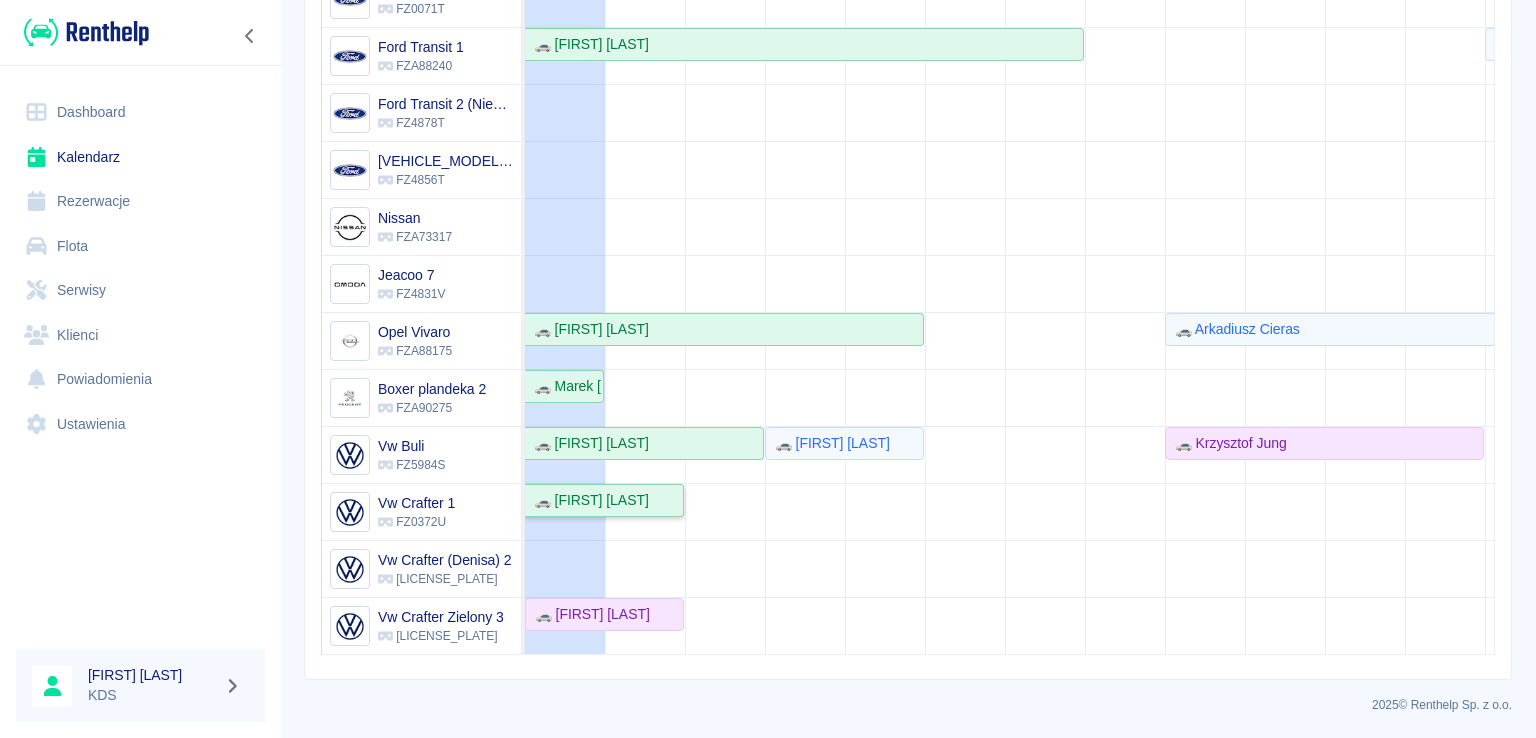 click on "🚗 [FIRST] [LAST]" at bounding box center (587, 500) 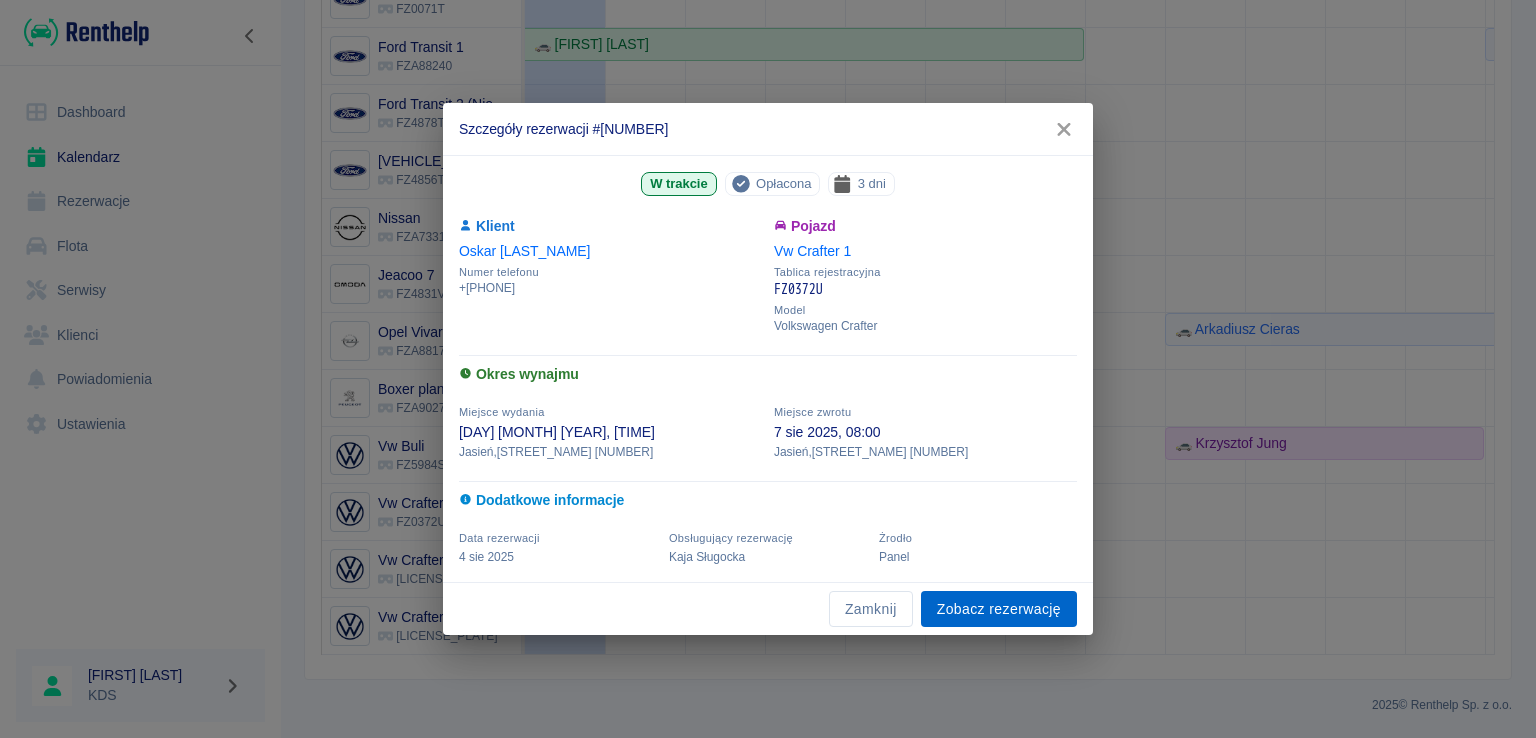 click on "Zobacz rezerwację" at bounding box center (999, 609) 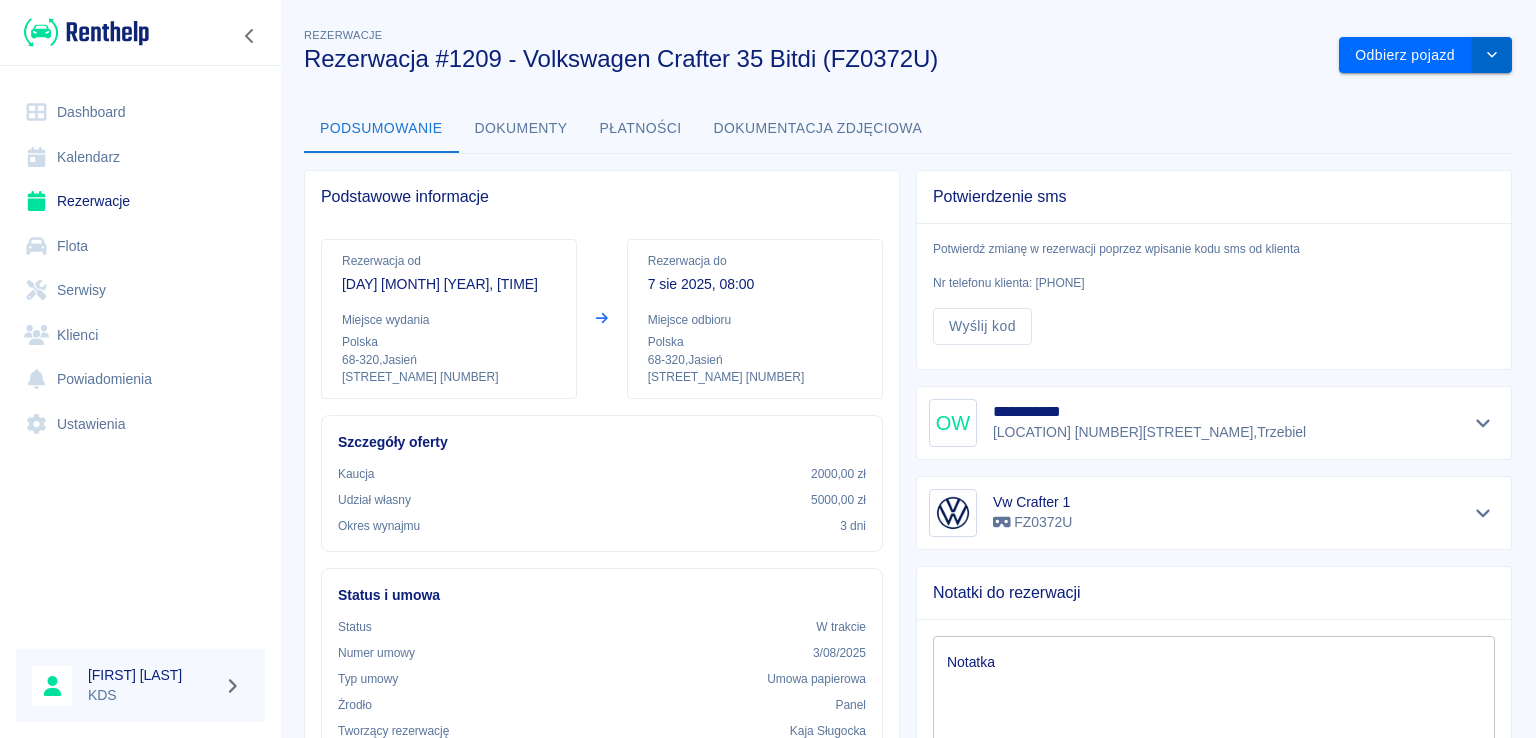 click at bounding box center (1492, 55) 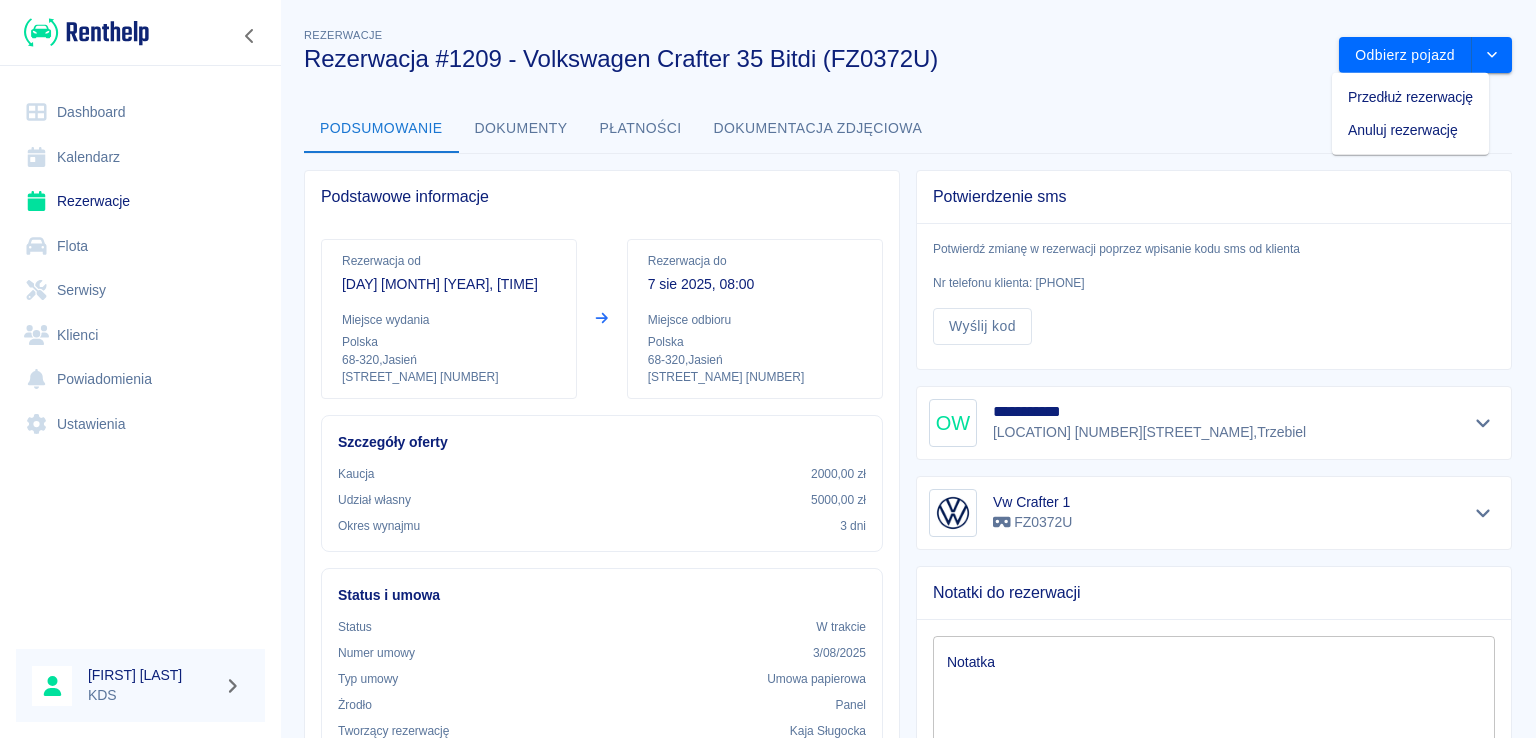 click on "**********" at bounding box center [908, 695] 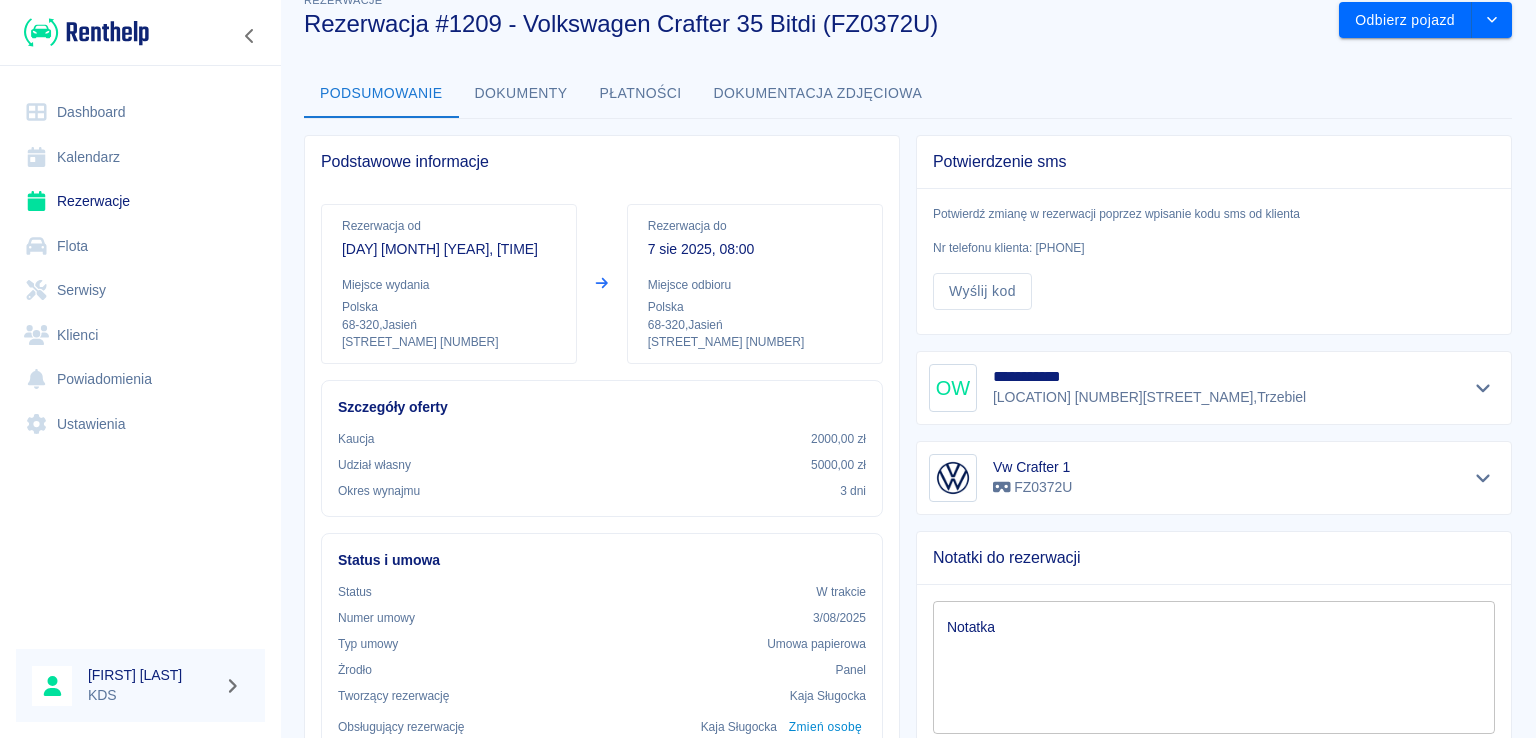 scroll, scrollTop: 17, scrollLeft: 0, axis: vertical 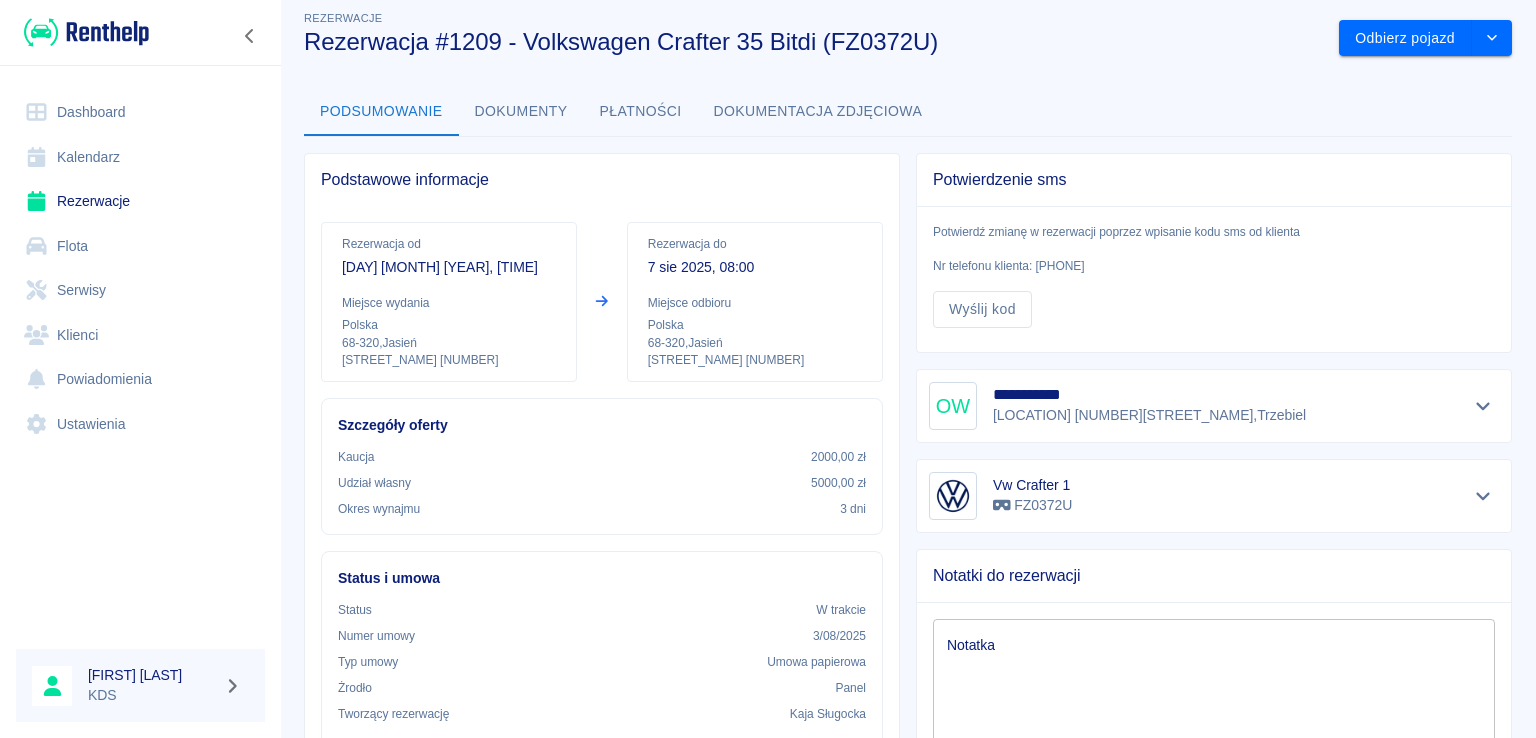 click on "Płatności" at bounding box center (641, 112) 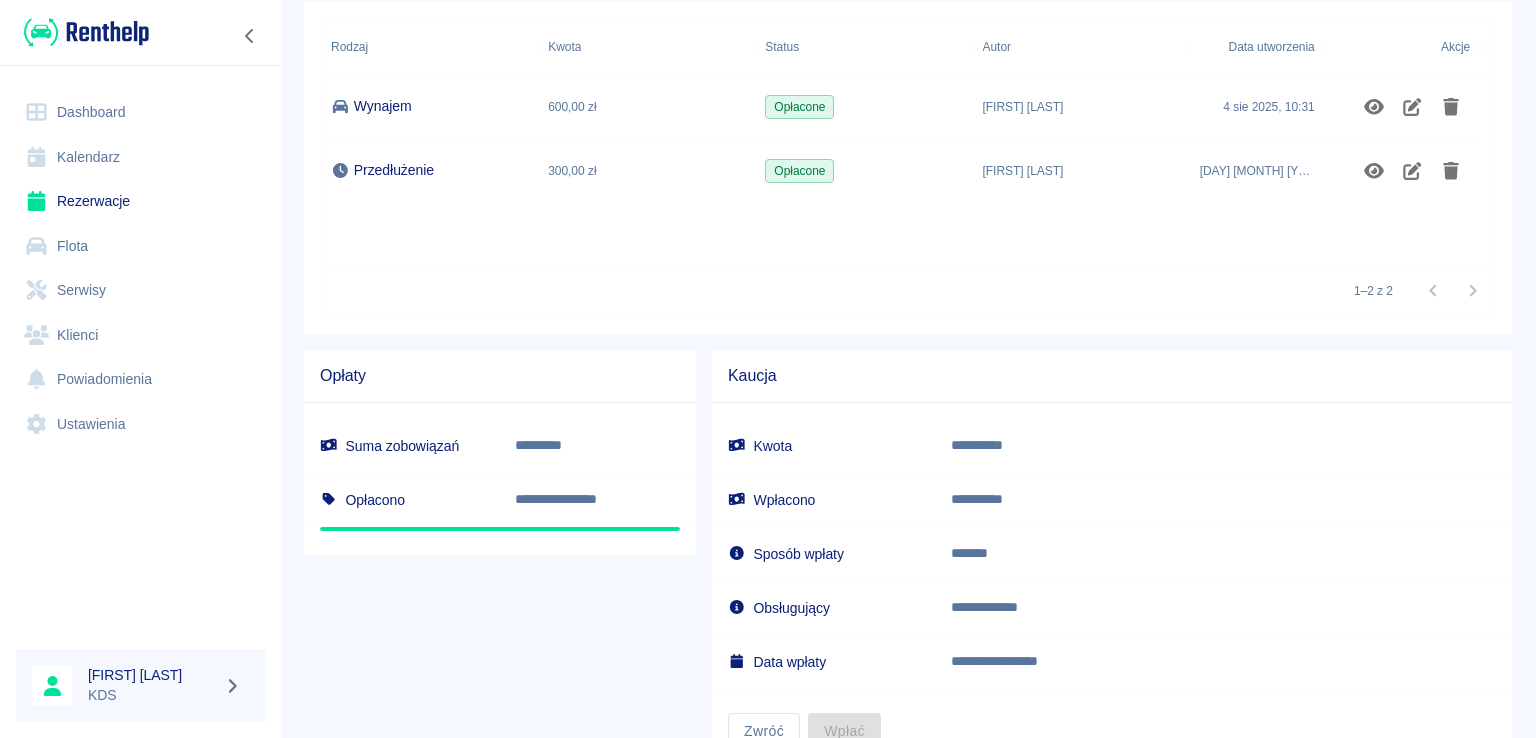 scroll, scrollTop: 317, scrollLeft: 0, axis: vertical 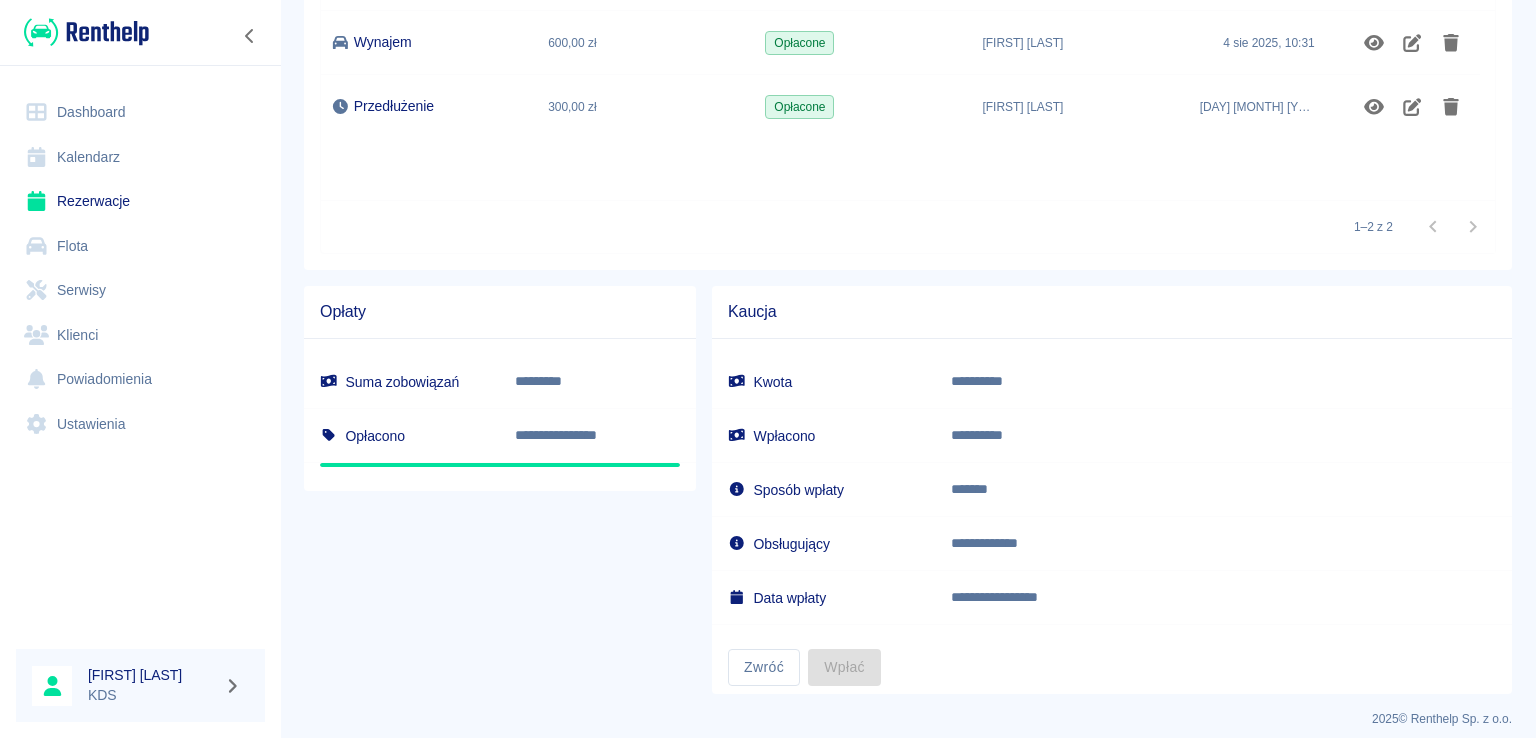 click on "Rezerwacje" at bounding box center (140, 201) 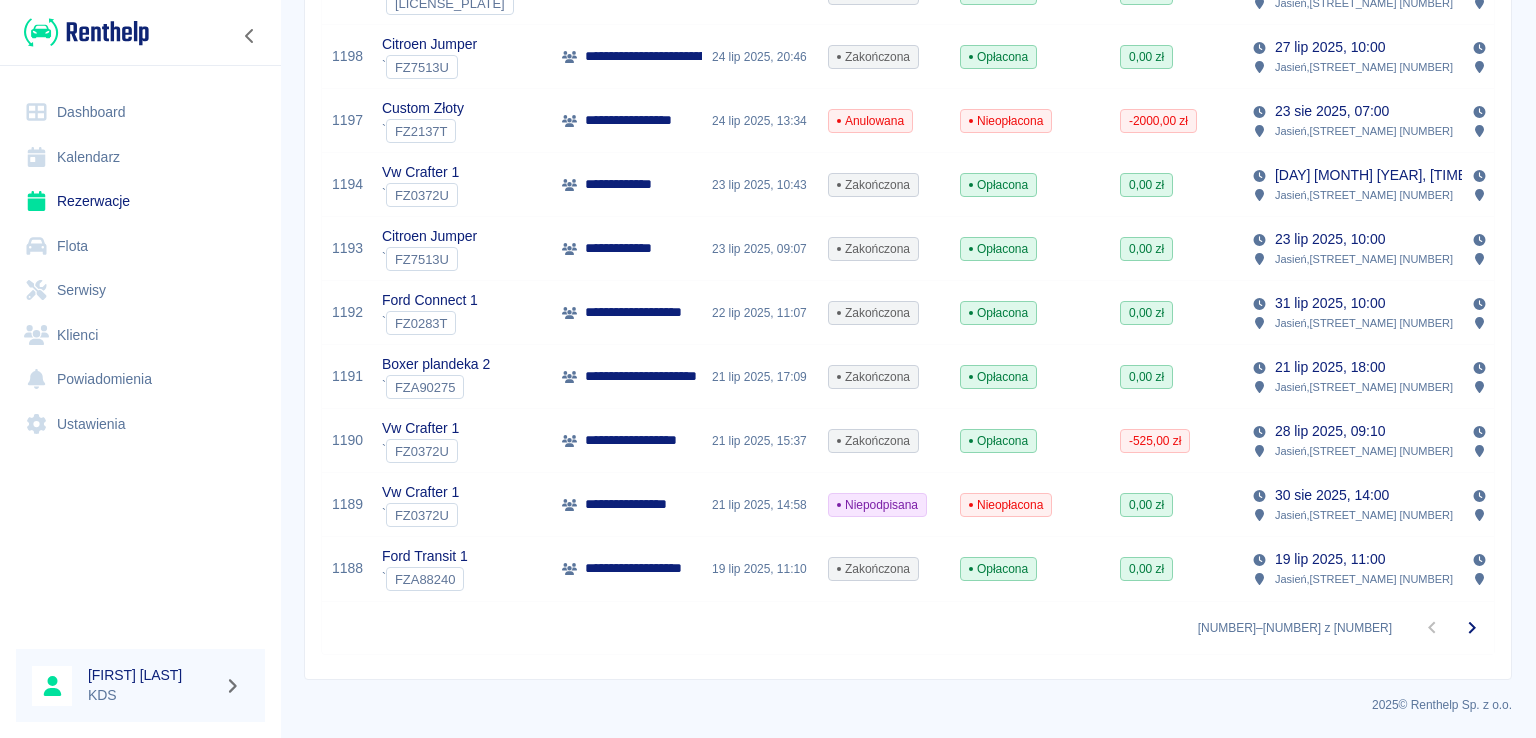 scroll, scrollTop: 1216, scrollLeft: 0, axis: vertical 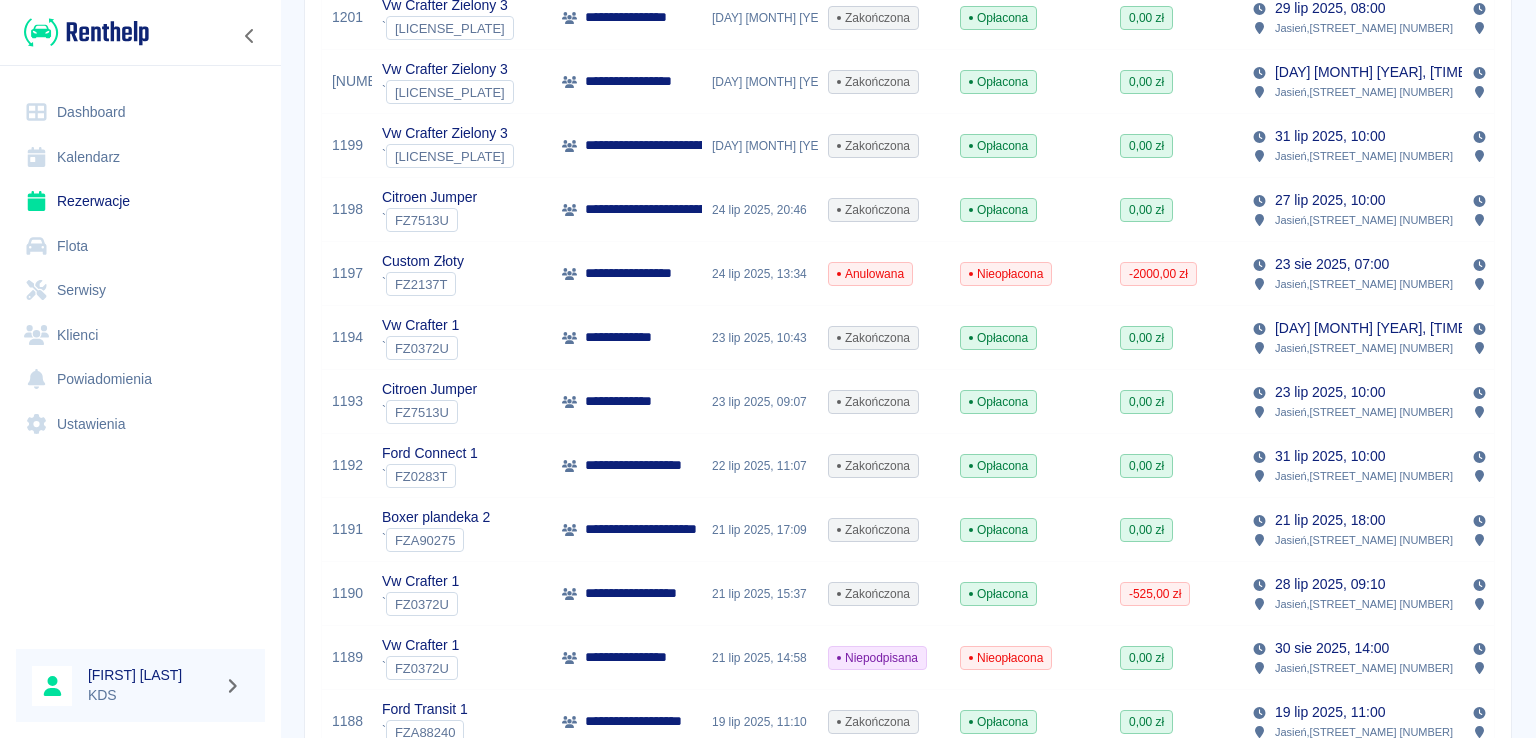 click on "-525,00 zł" at bounding box center [1155, 594] 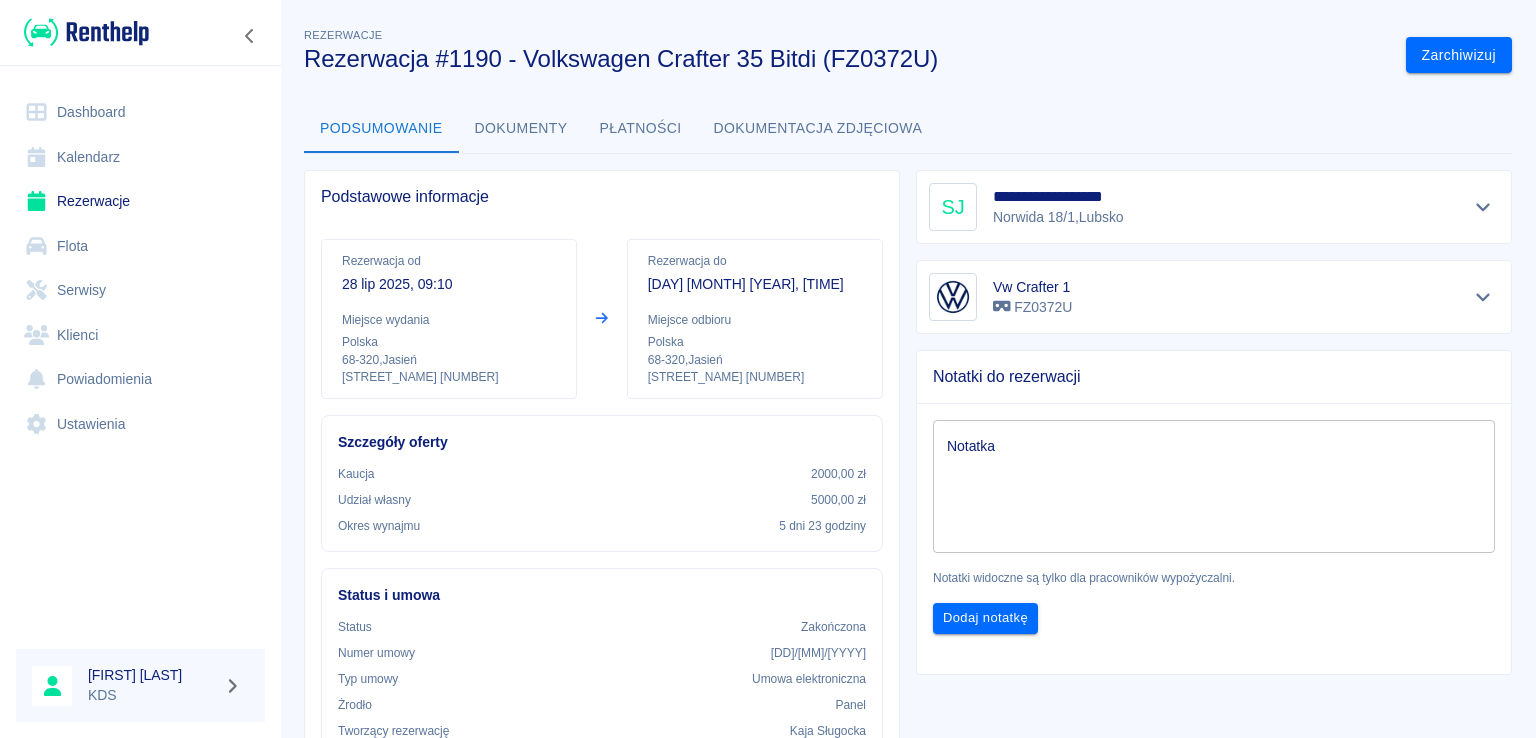 click on "Płatności" at bounding box center [641, 129] 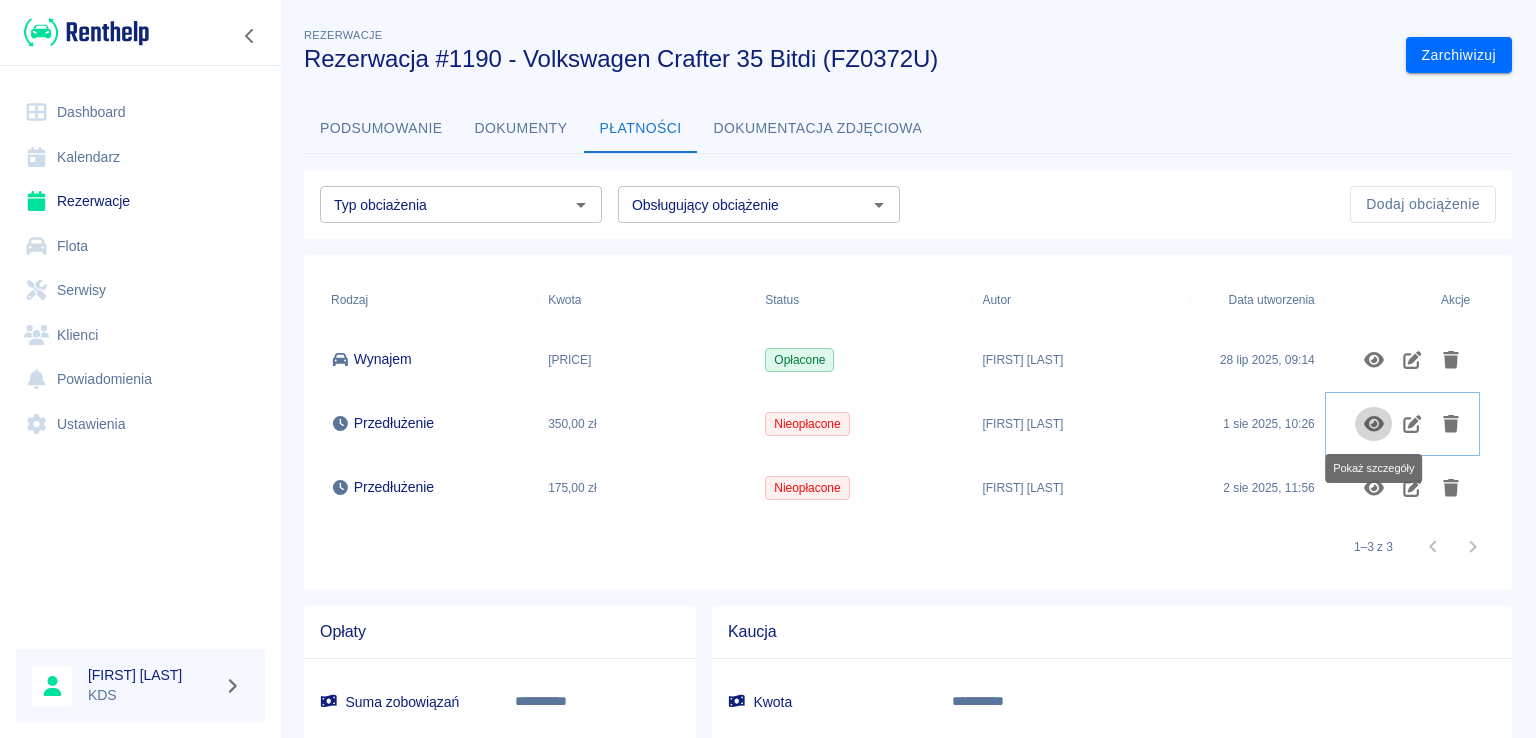 click 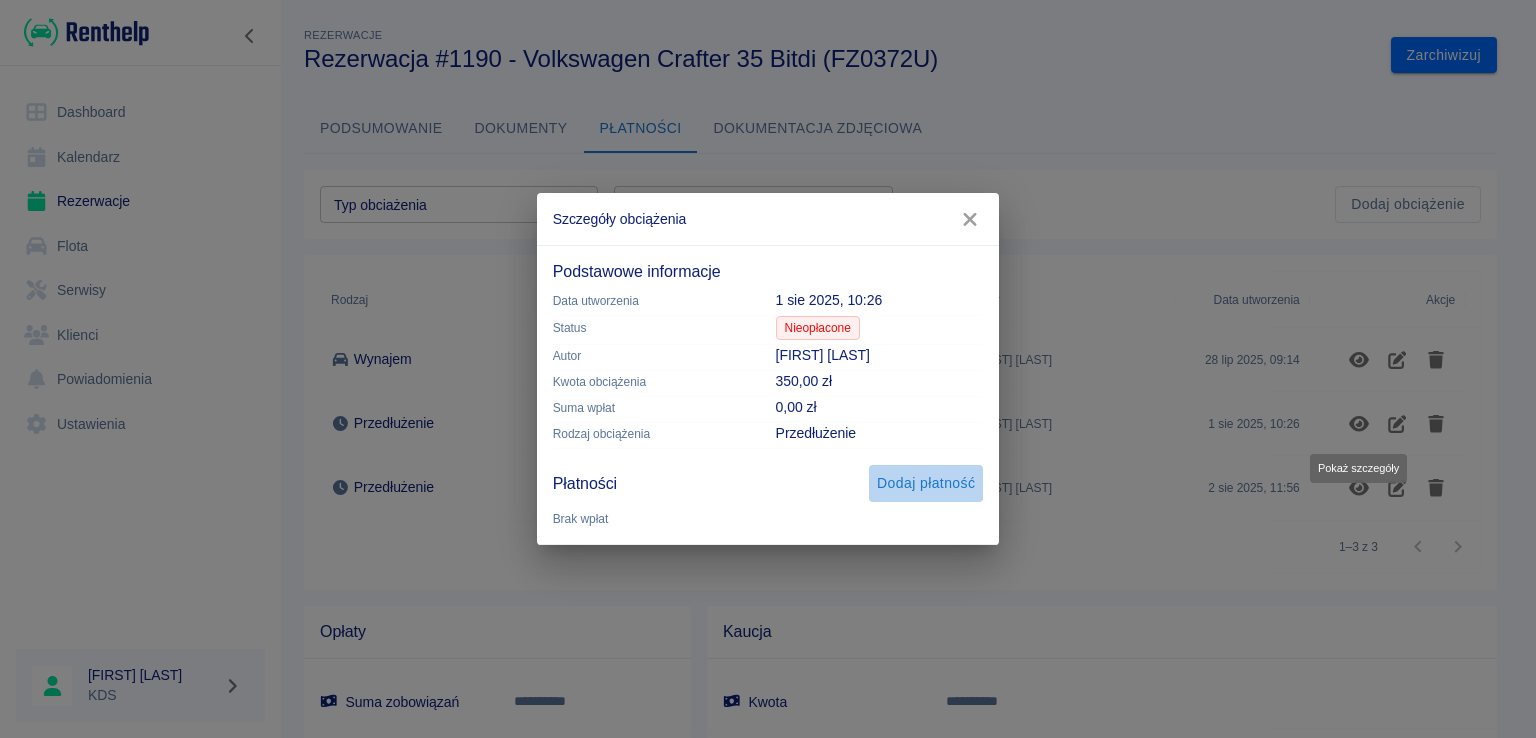 click on "Dodaj płatność" at bounding box center (926, 483) 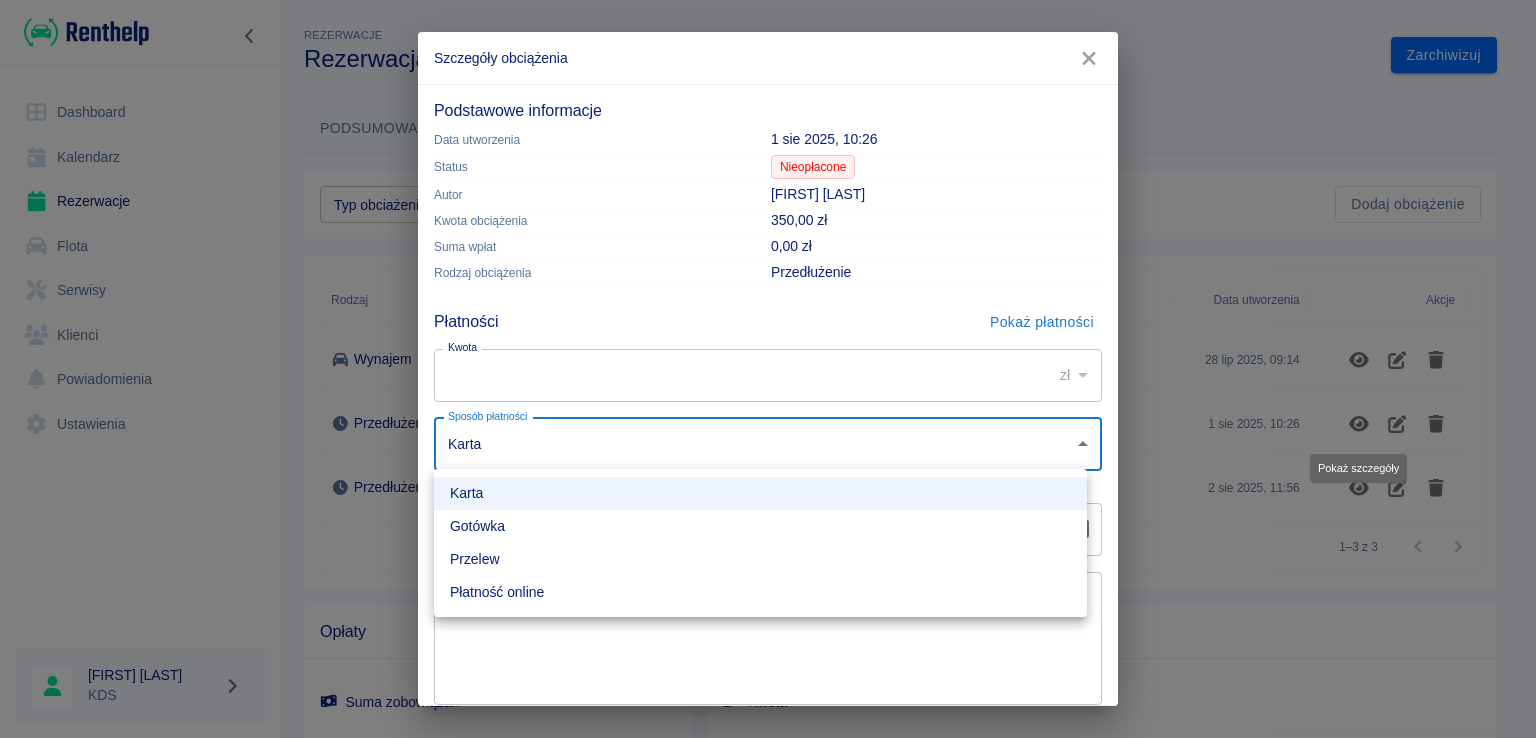 click on "**********" at bounding box center (768, 369) 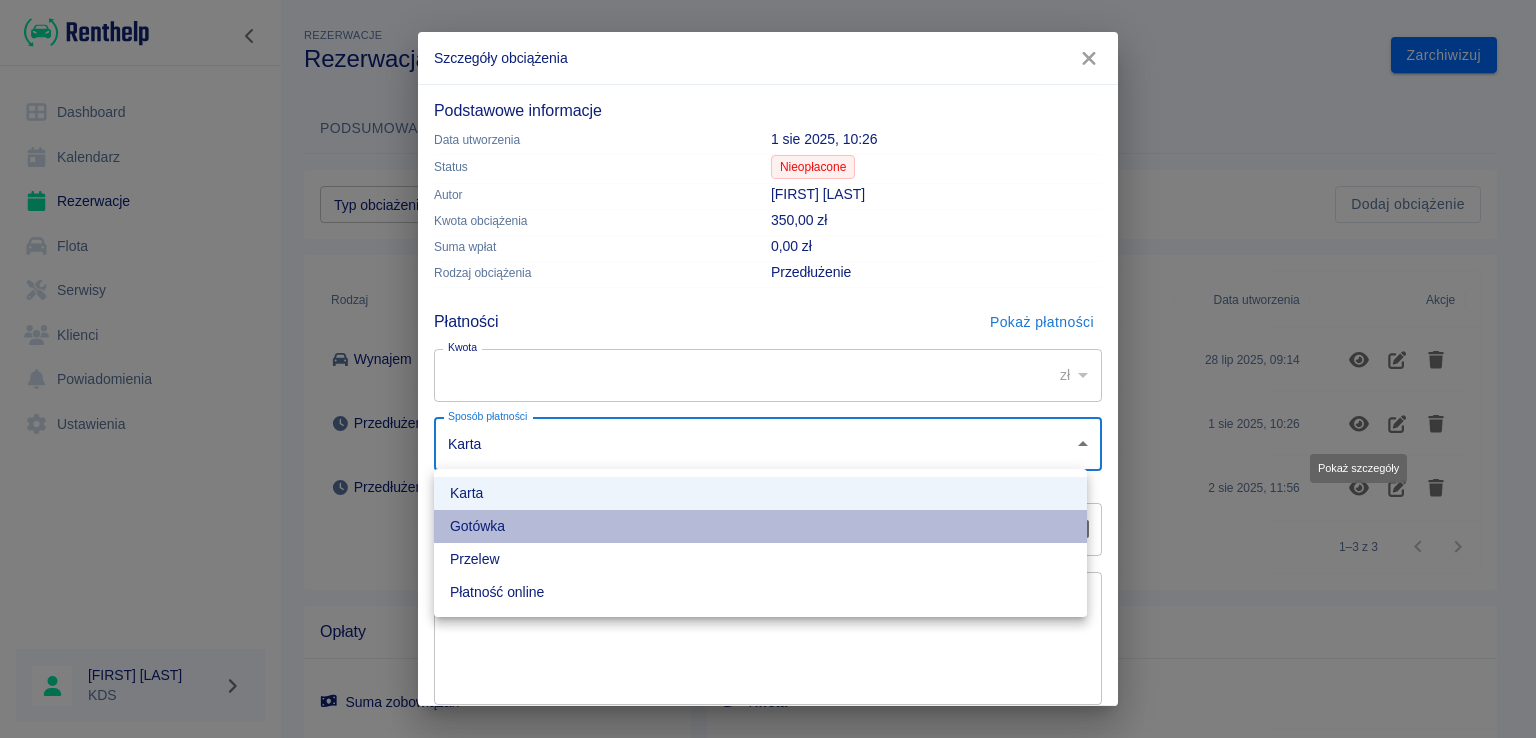 click on "Gotówka" at bounding box center (760, 526) 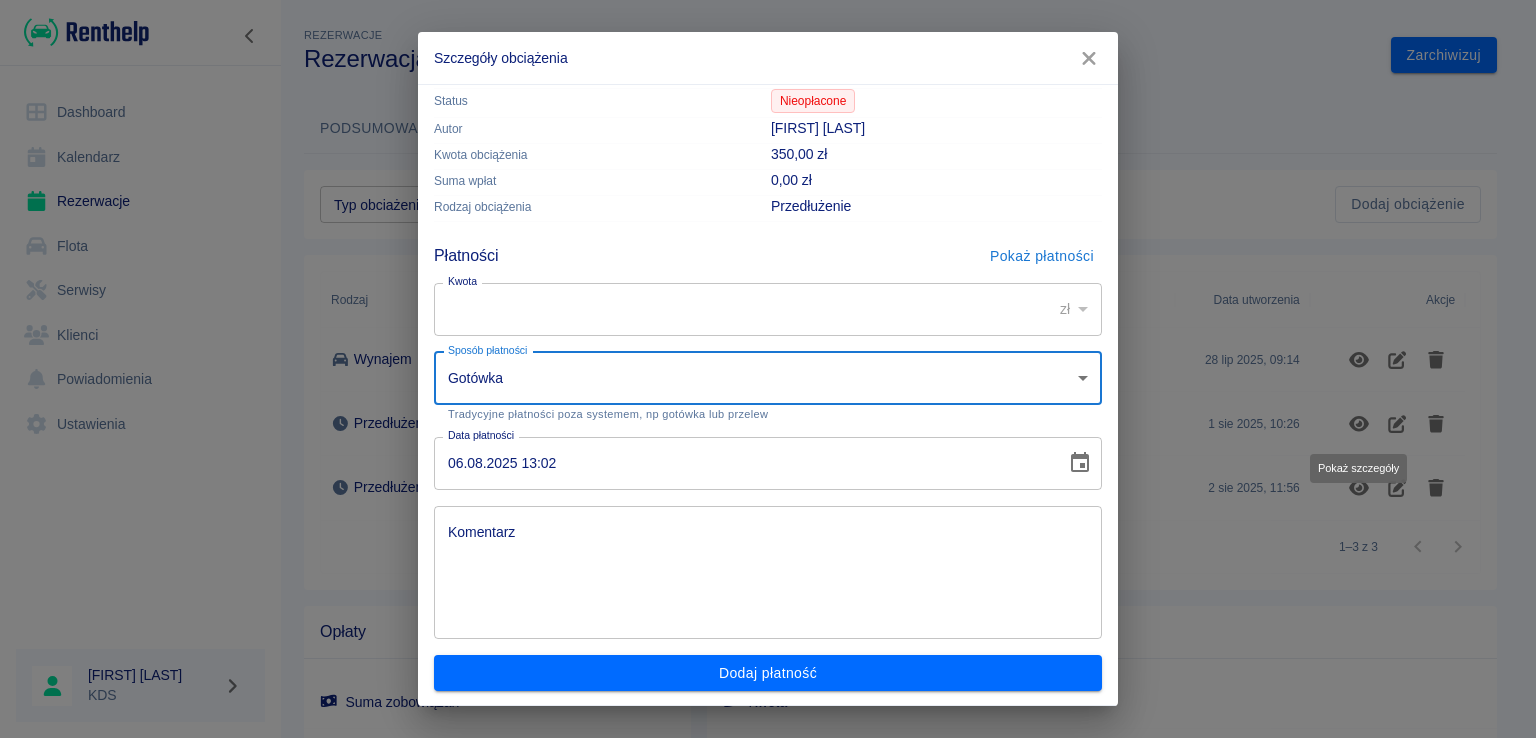 scroll, scrollTop: 67, scrollLeft: 0, axis: vertical 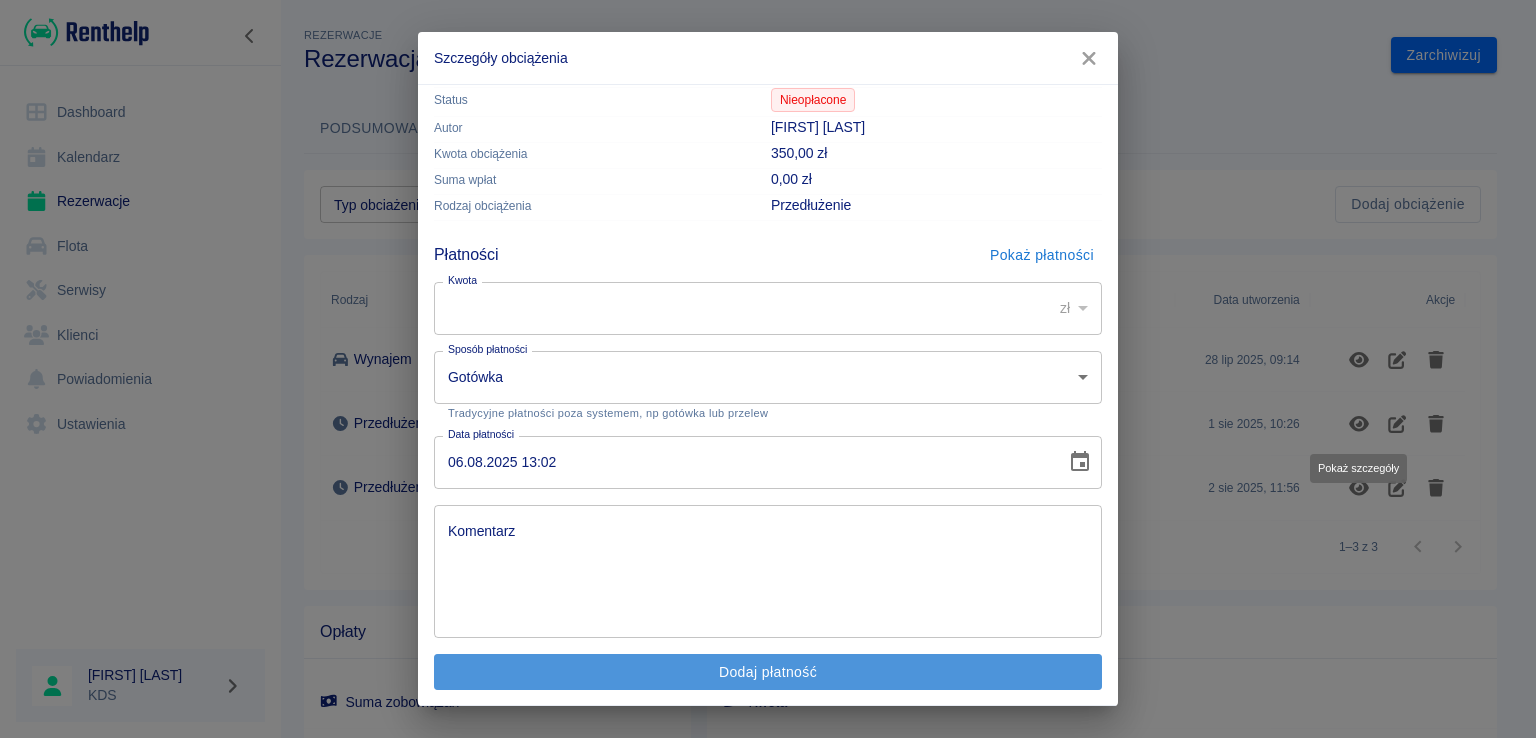 click on "Dodaj płatność" at bounding box center (768, 672) 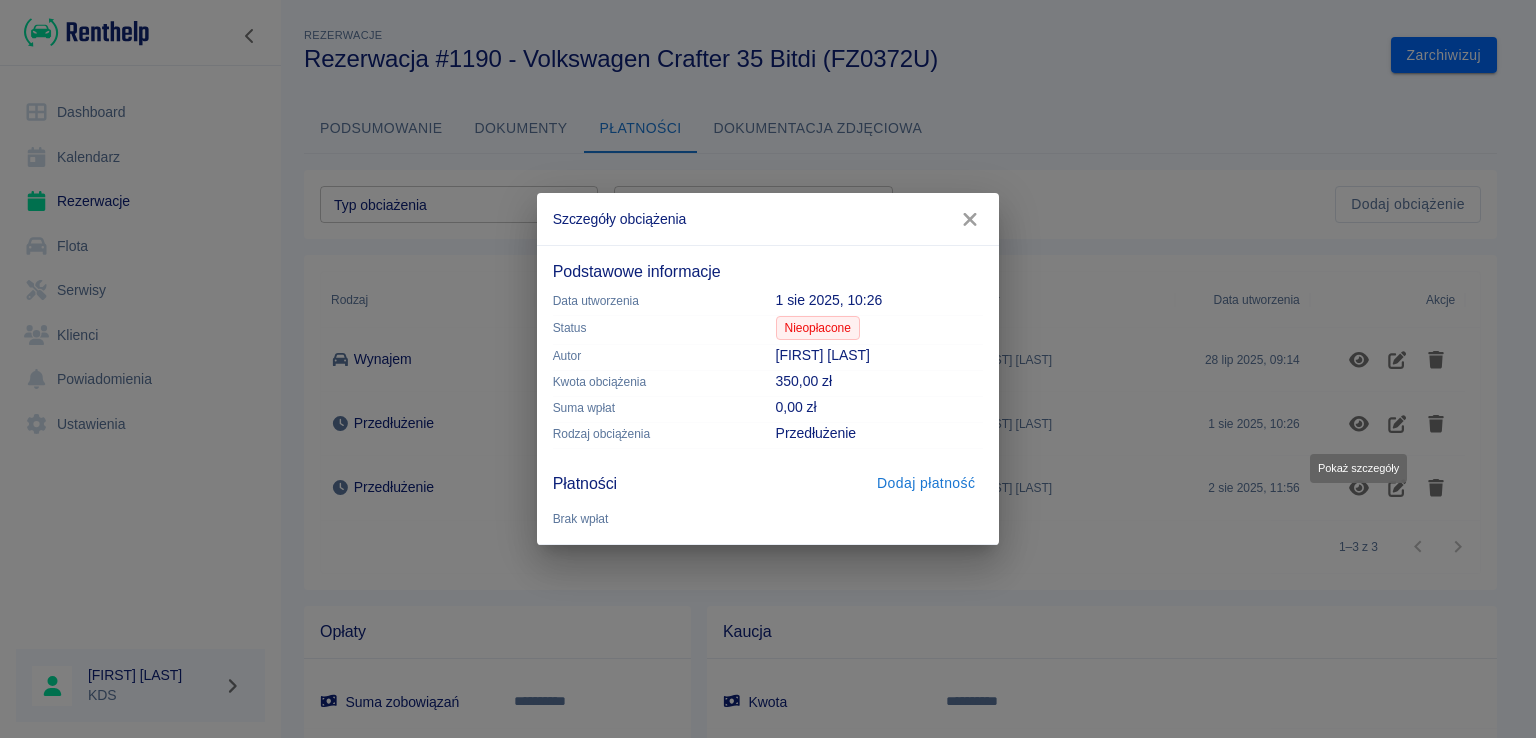 scroll, scrollTop: 0, scrollLeft: 0, axis: both 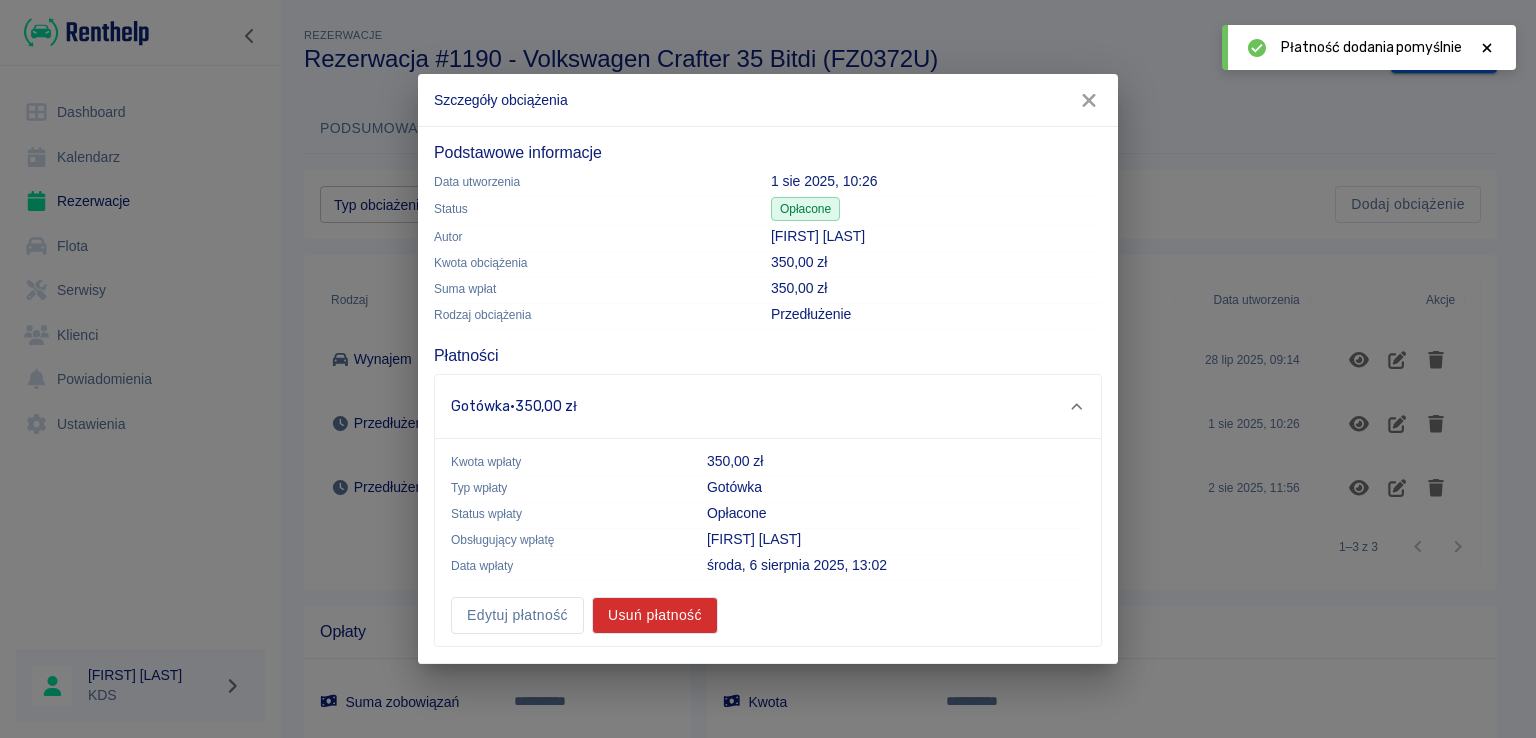 click on "Szczegóły obciążenia Podstawowe informacje Data utworzenia [DAY] [MONTH] [YEAR], [TIME] Status Opłacone Autor [FIRST] [LAST] Kwota obciążenia [PRICE] Suma wpłat [PRICE] Rodzaj obciążenia Przedłużenie Płatności Gotówka · [PRICE] Kwota wpłaty [PRICE] Typ wpłaty Gotówka Status wpłaty Opłacone Obsługujący wpłatę [FIRST] [LAST] Data wpłaty [DAY], [DAY] [MONTH] [YEAR], [TIME] Edytuj płatność Usuń płatność" at bounding box center [768, 369] 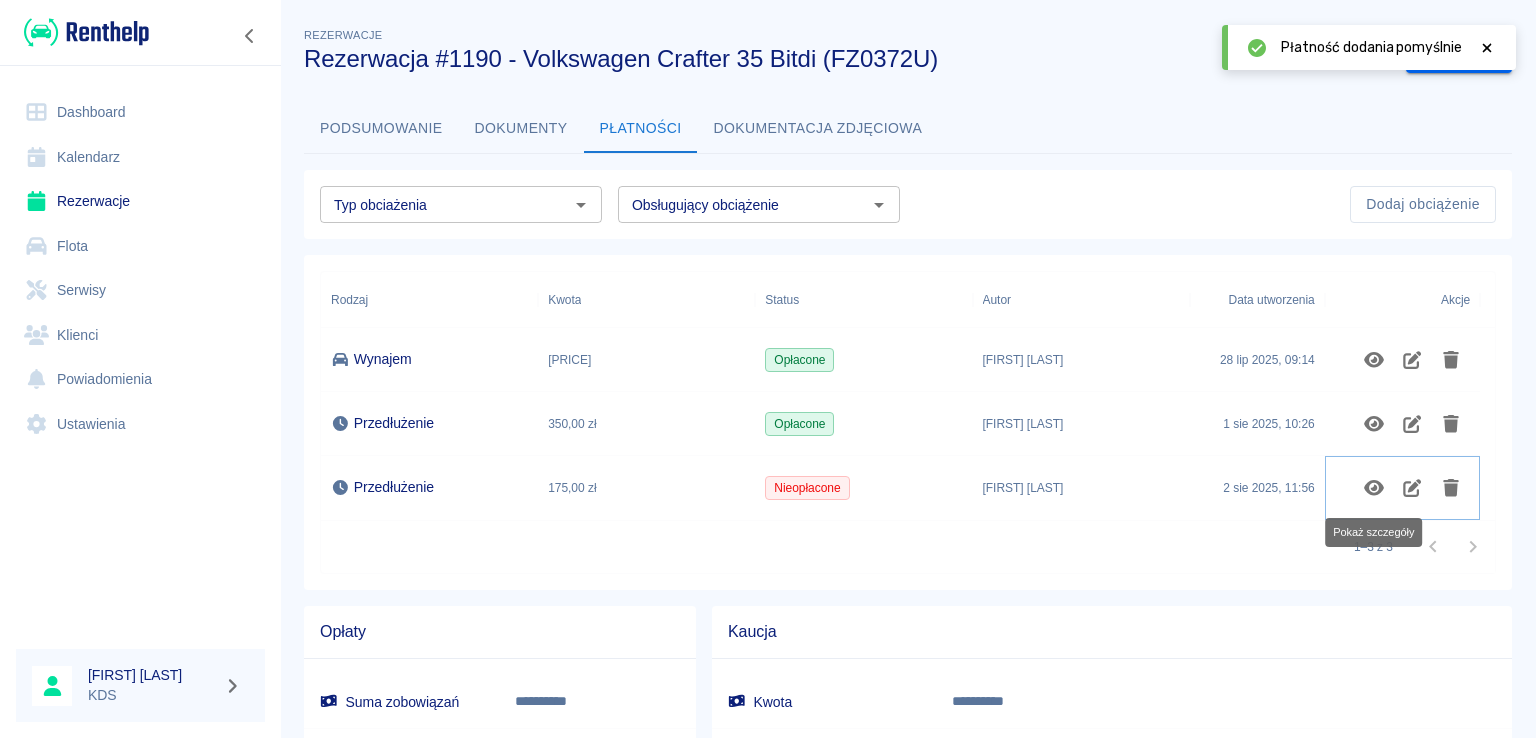 click 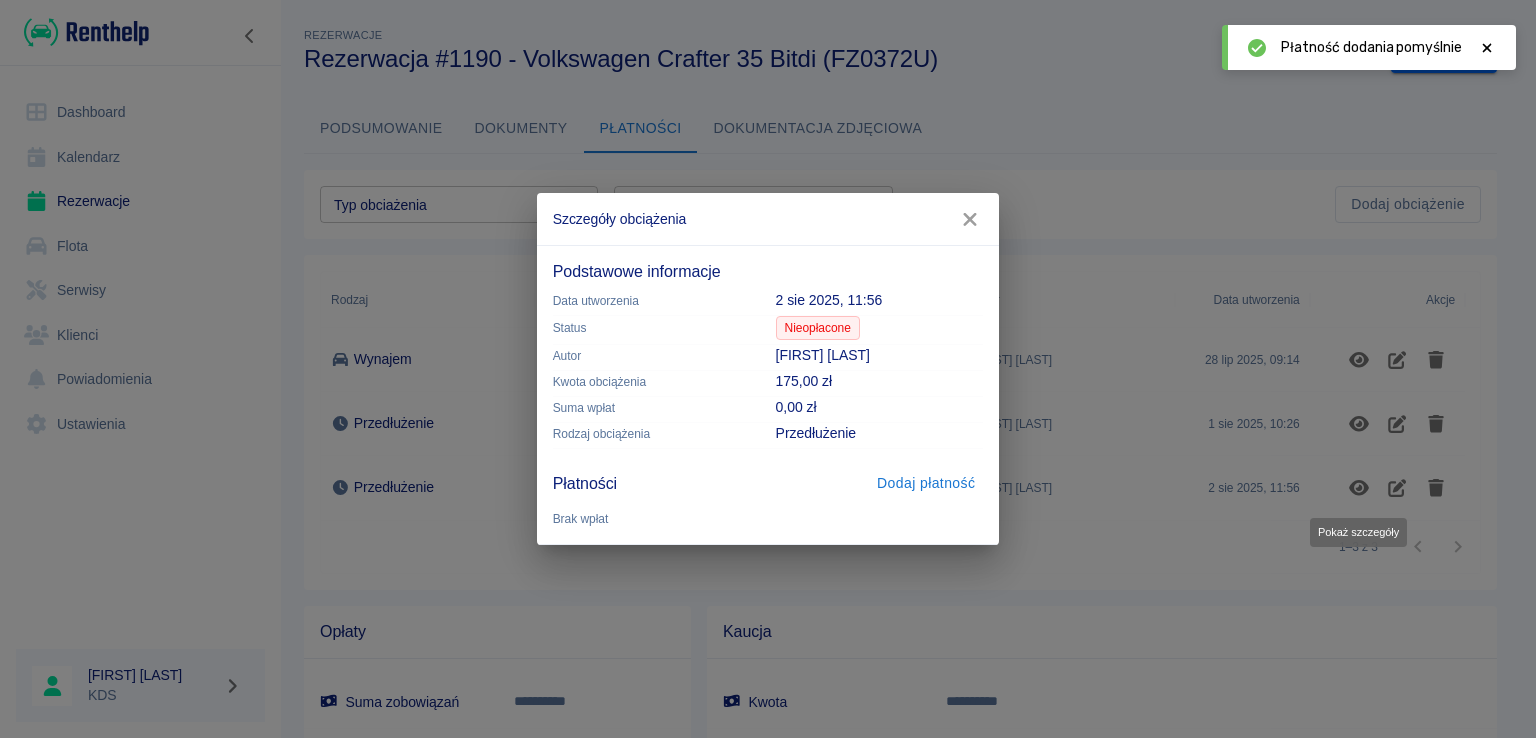 click on "Dodaj płatność" at bounding box center [926, 483] 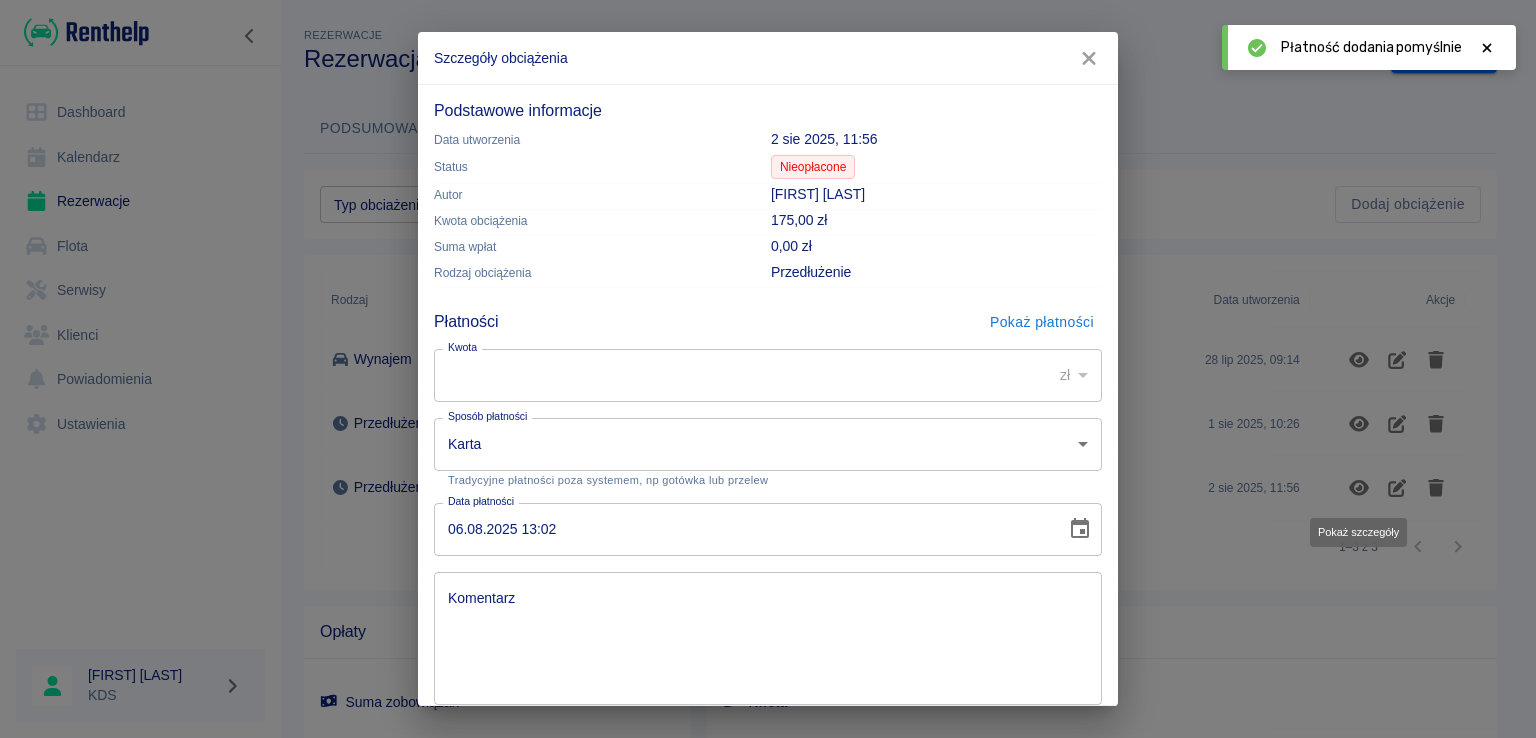 click on "**********" at bounding box center [768, 369] 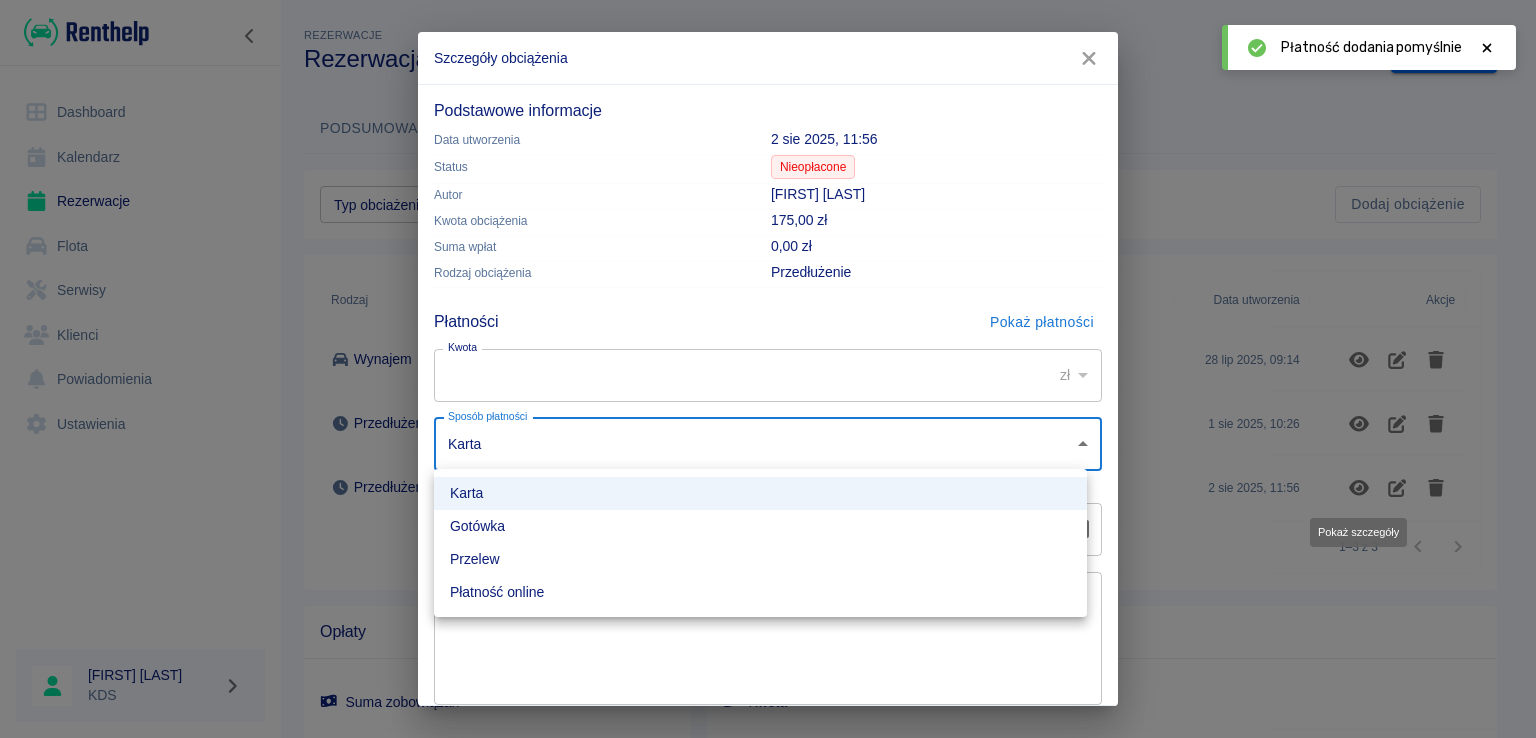 click on "Gotówka" at bounding box center [760, 526] 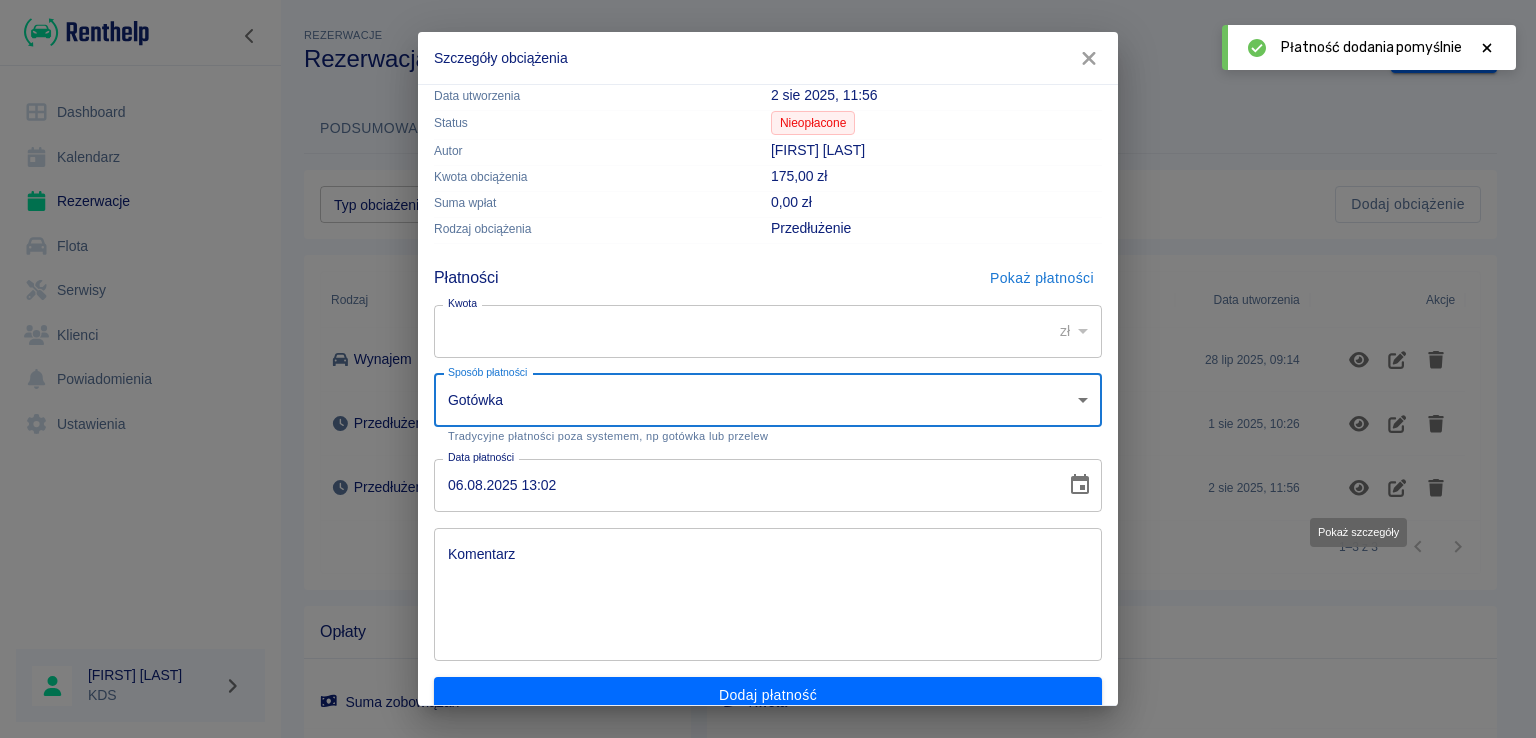 scroll, scrollTop: 67, scrollLeft: 0, axis: vertical 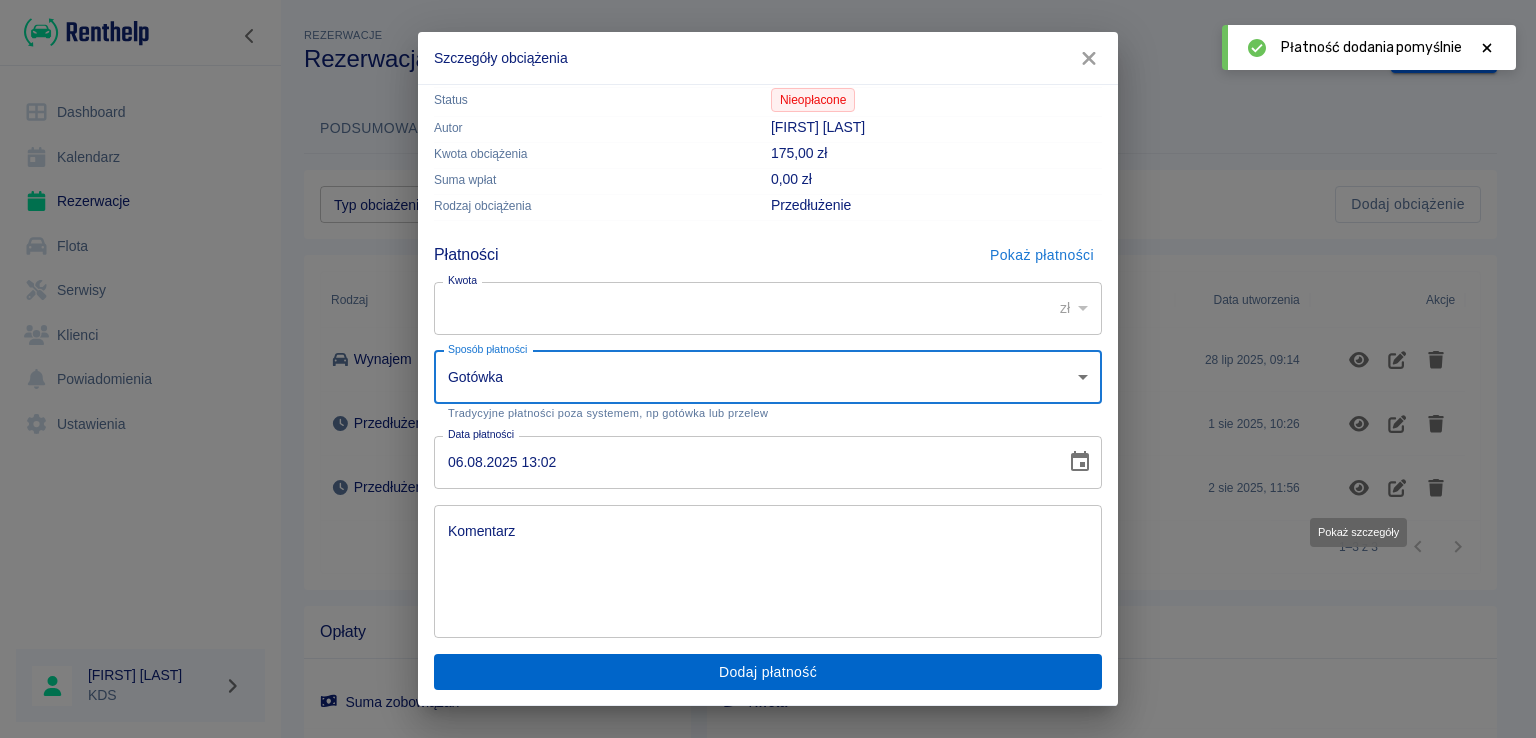 click on "Dodaj płatność" at bounding box center [768, 672] 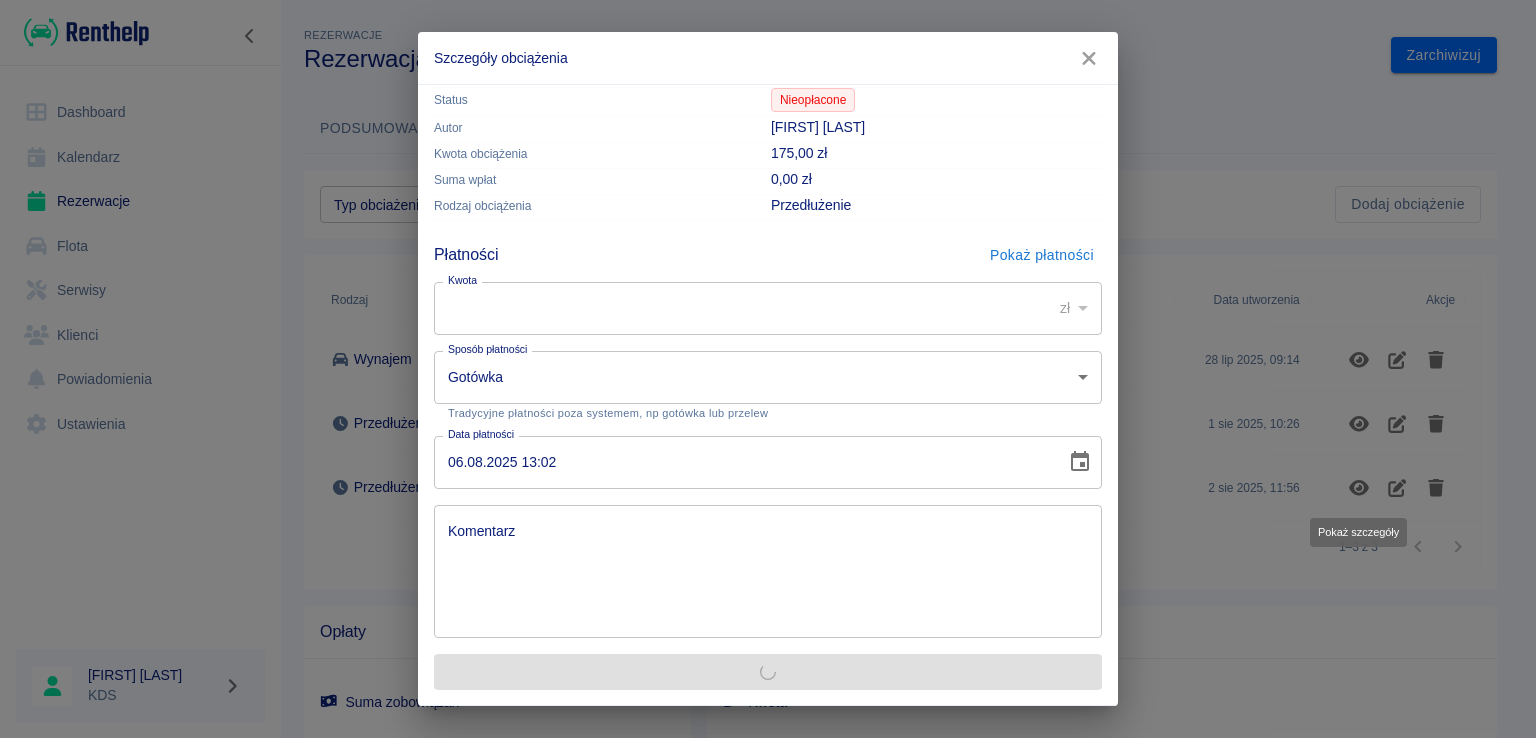 scroll, scrollTop: 0, scrollLeft: 0, axis: both 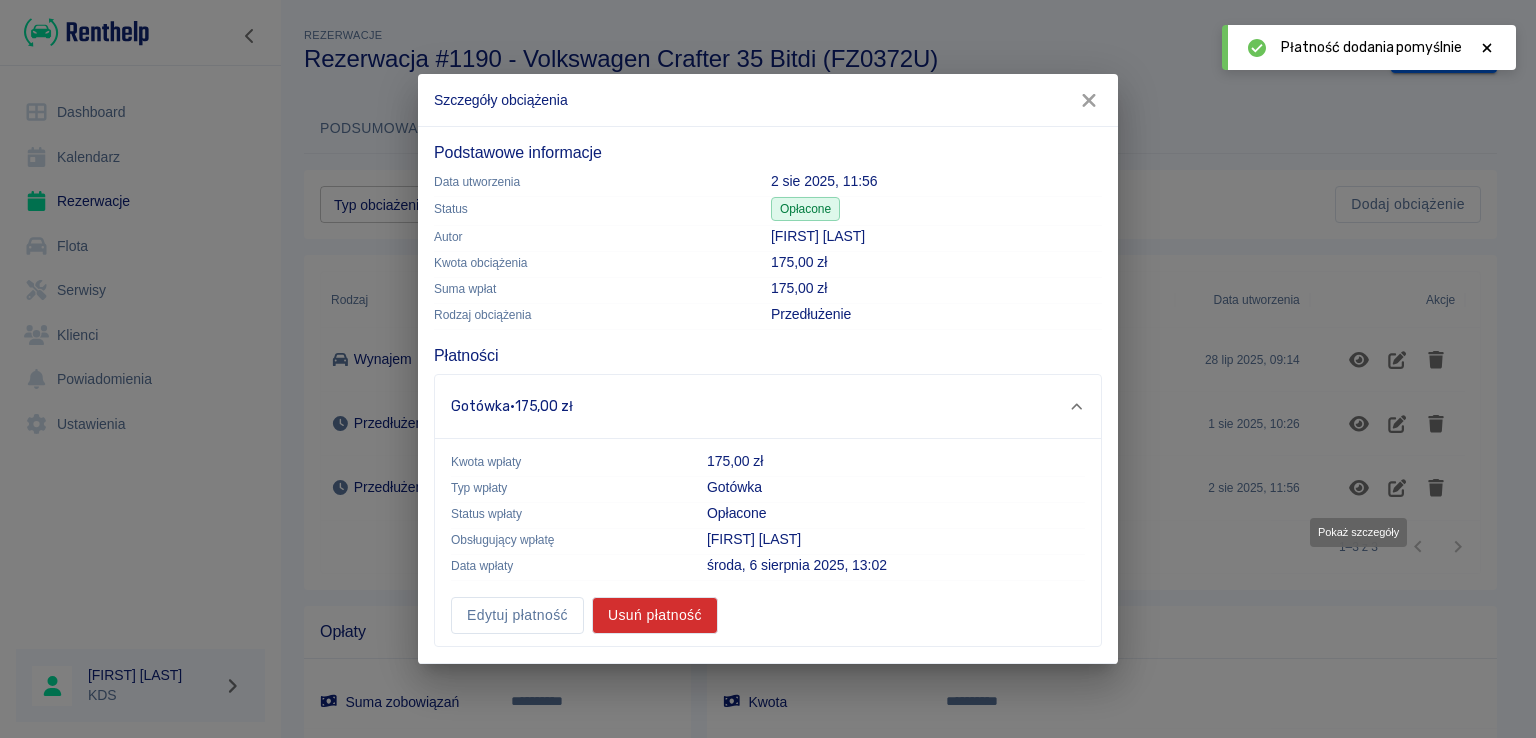 click 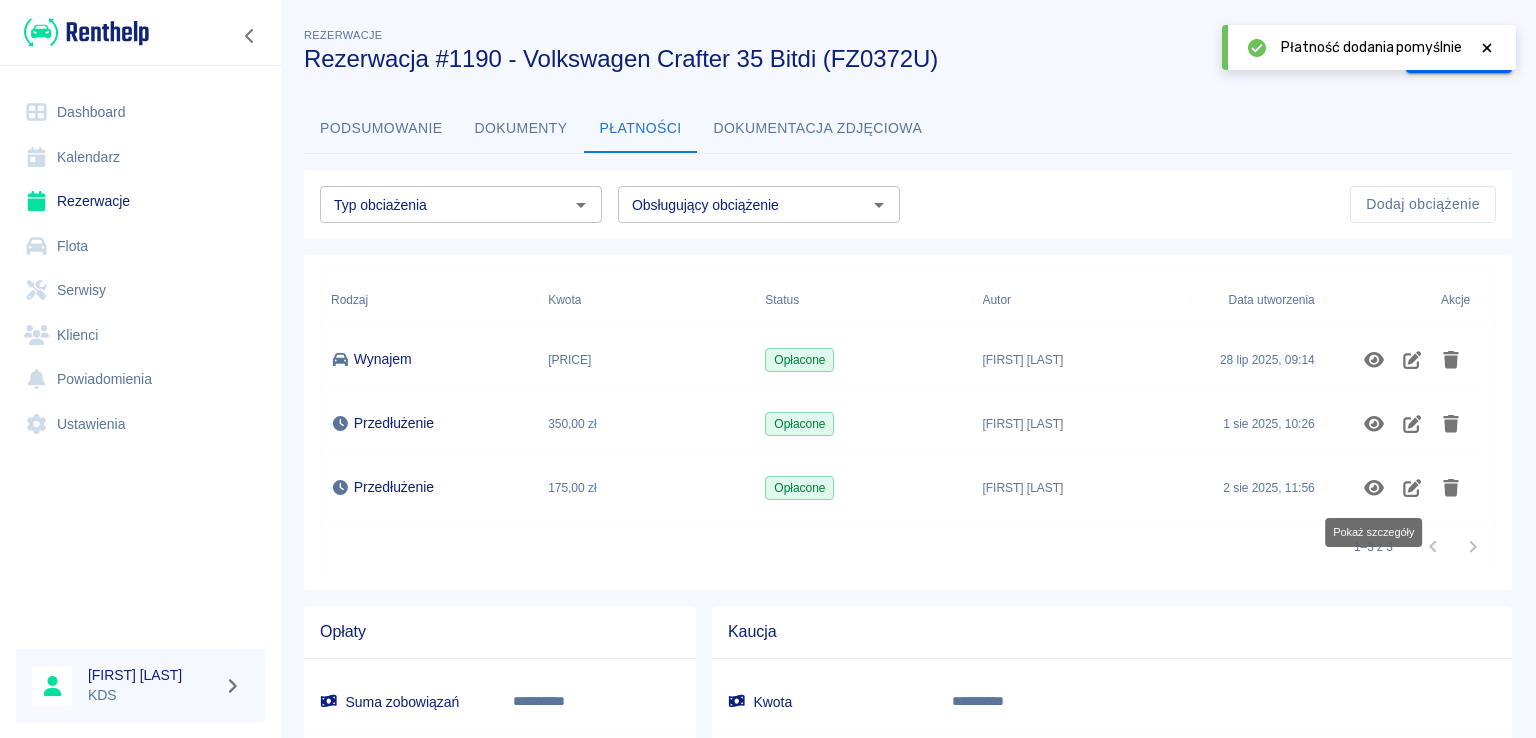 click on "Rezerwacje" at bounding box center (140, 201) 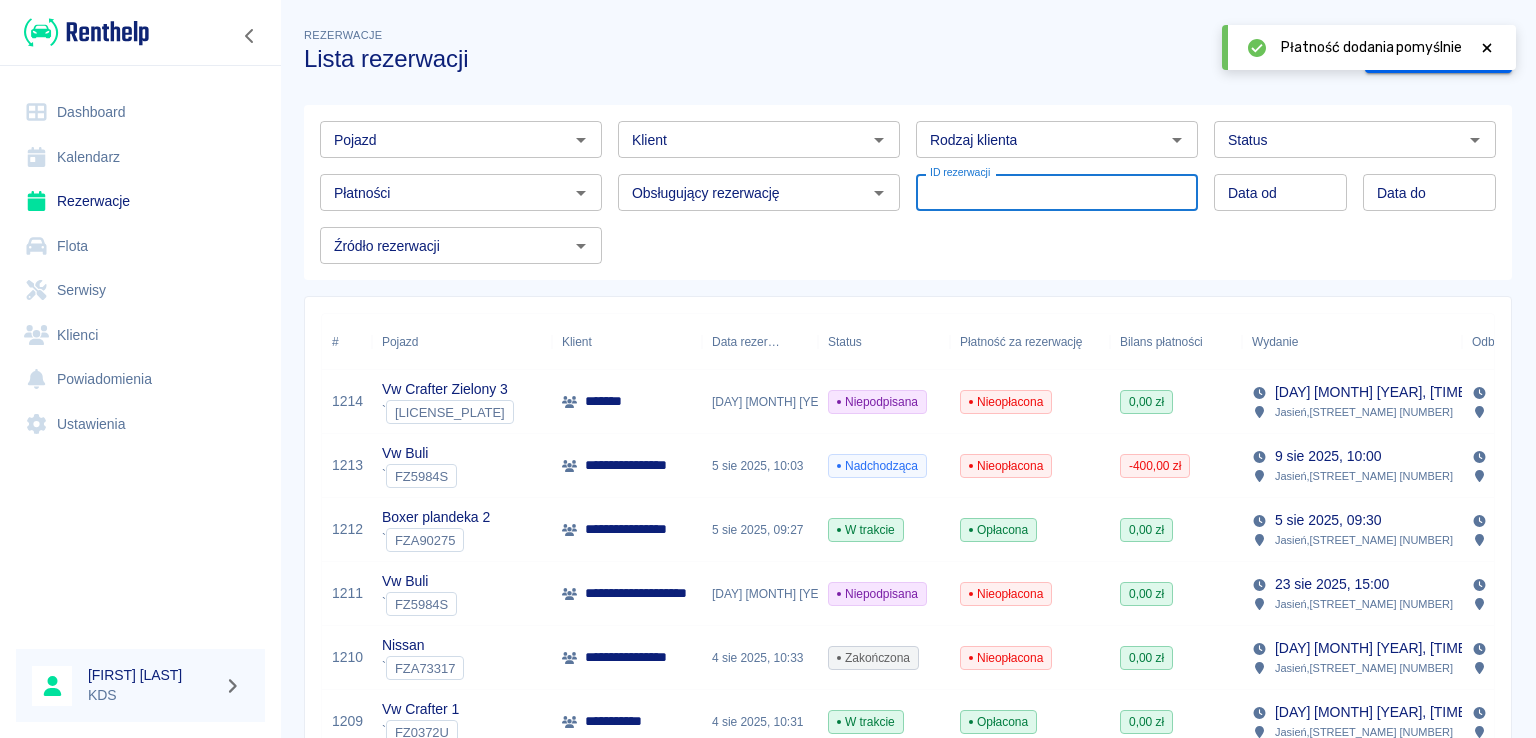 drag, startPoint x: 914, startPoint y: 206, endPoint x: 873, endPoint y: 201, distance: 41.303753 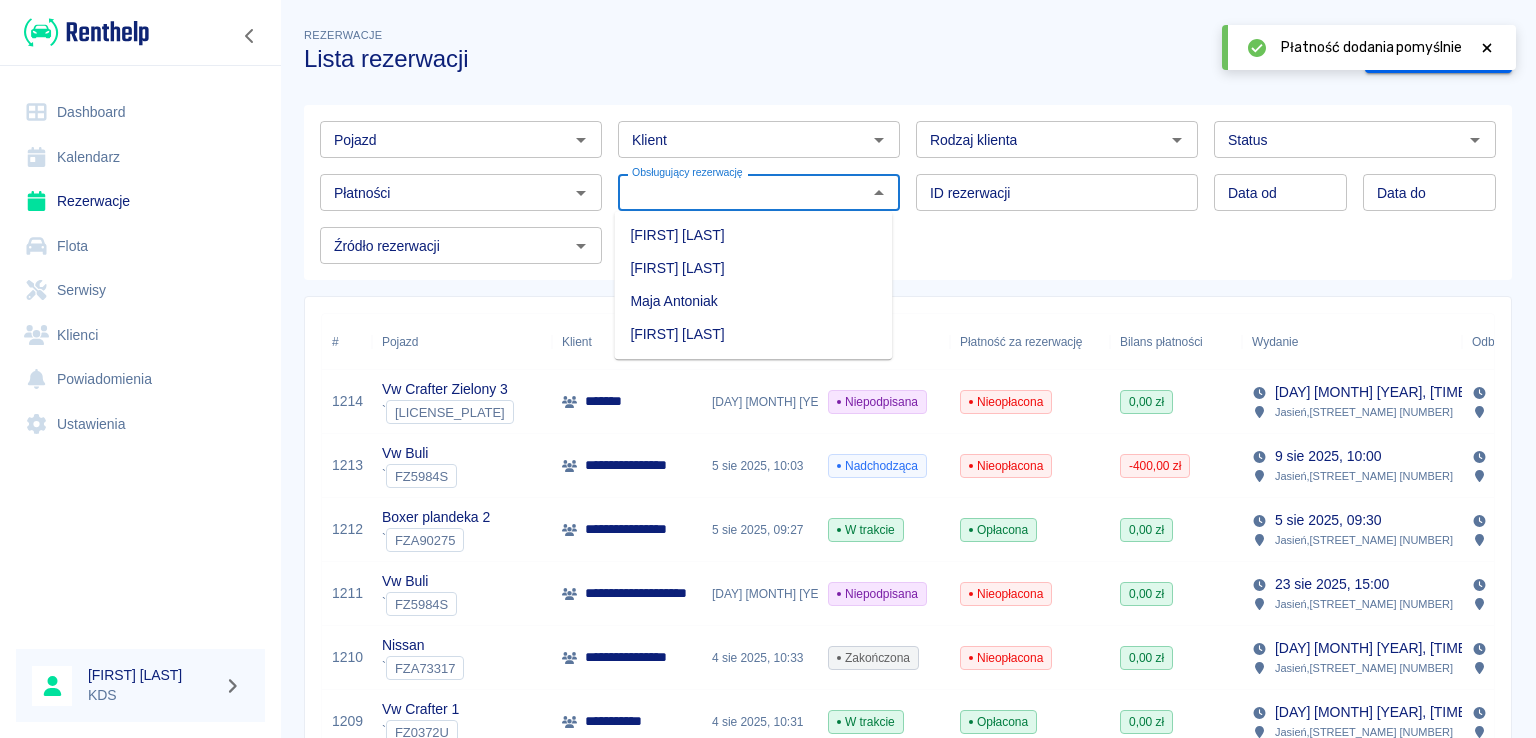 click on "[FIRST] [LAST]" at bounding box center [753, 235] 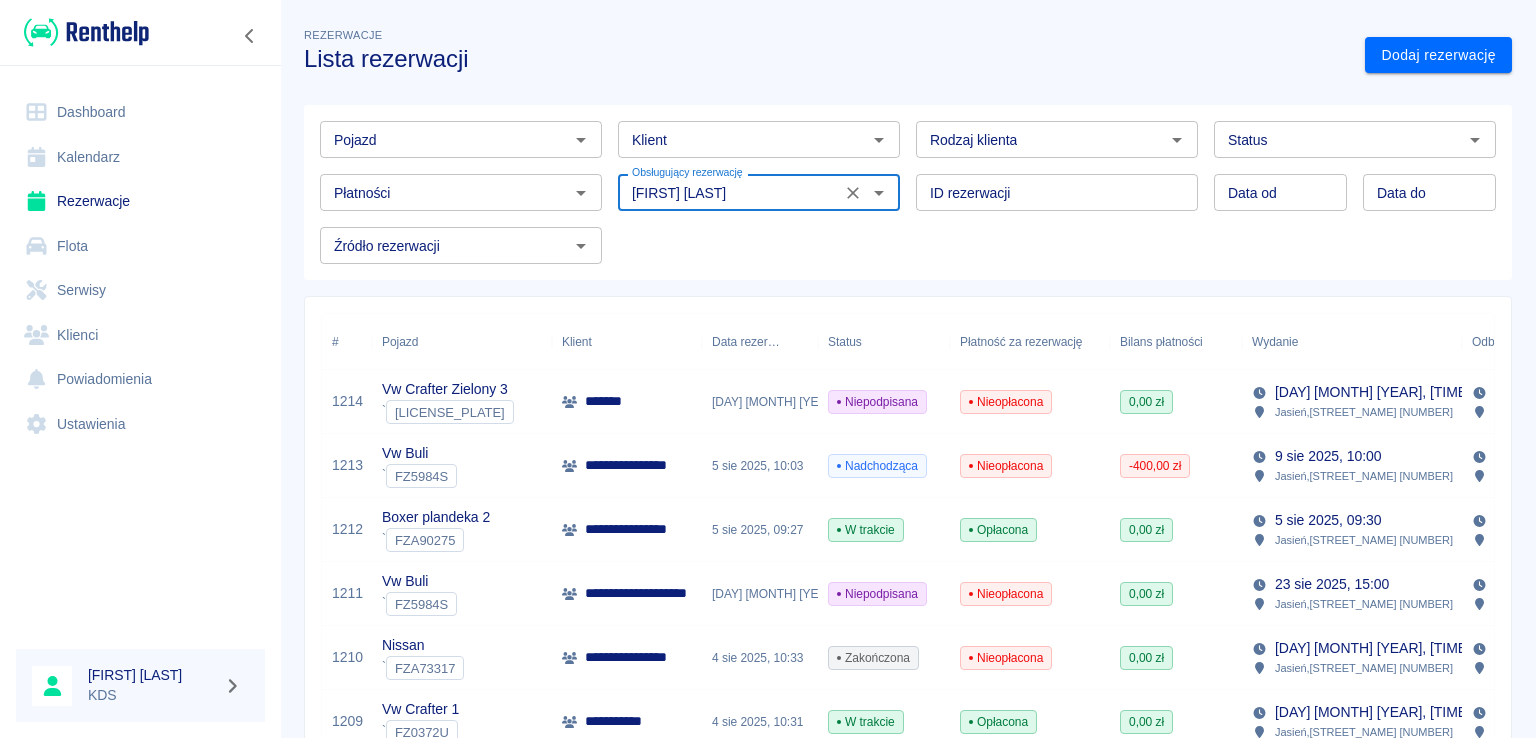 click 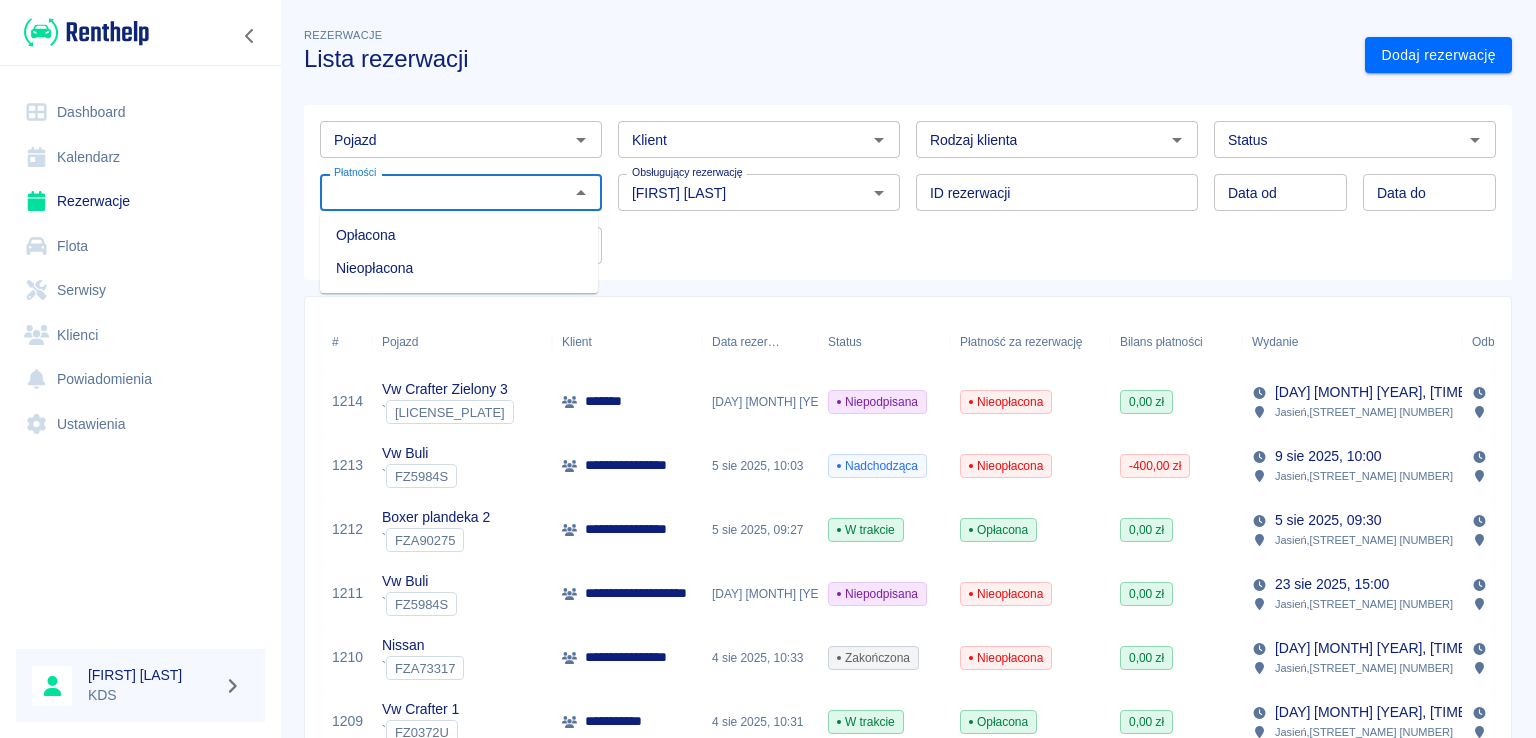 click on "Nieopłacona" at bounding box center [459, 268] 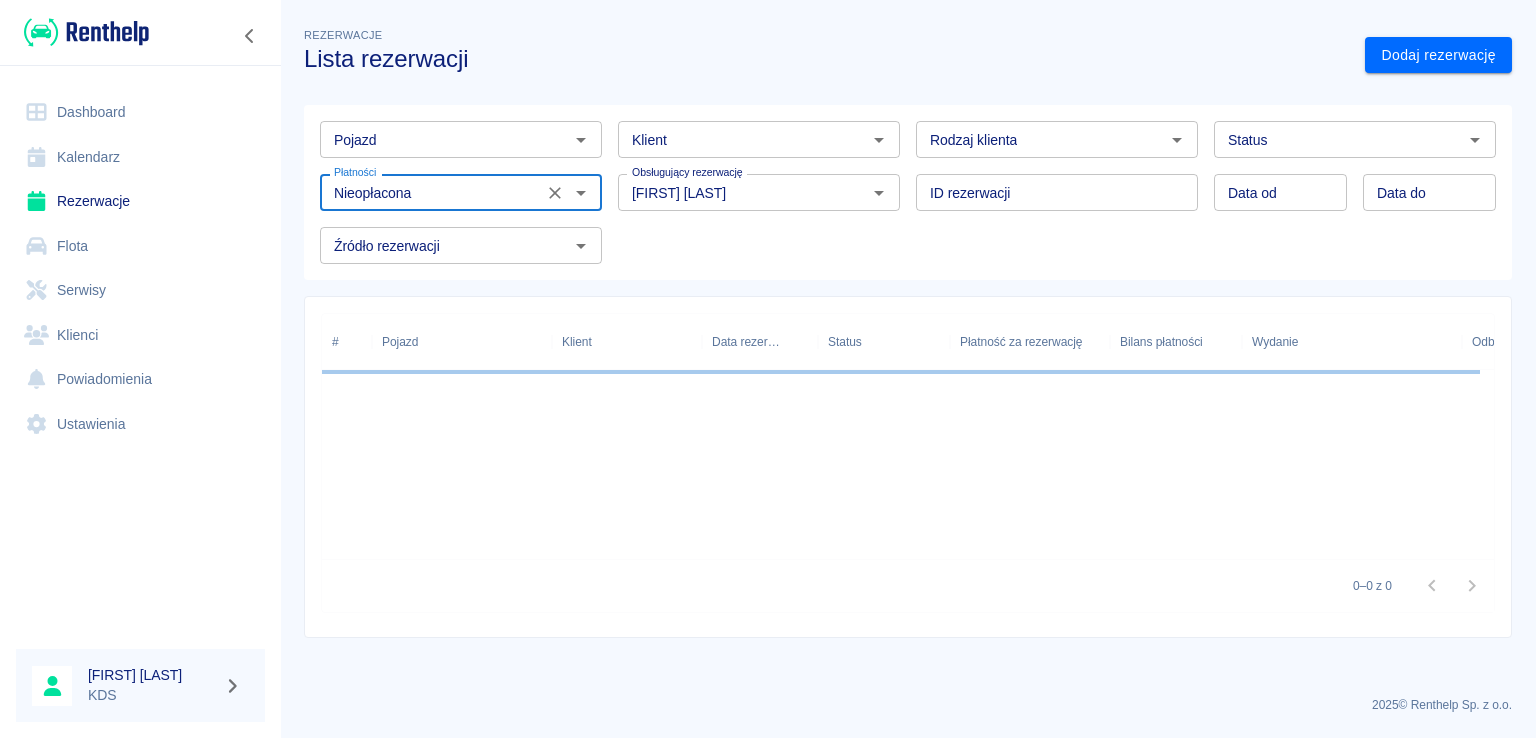 type on "Nieopłacona" 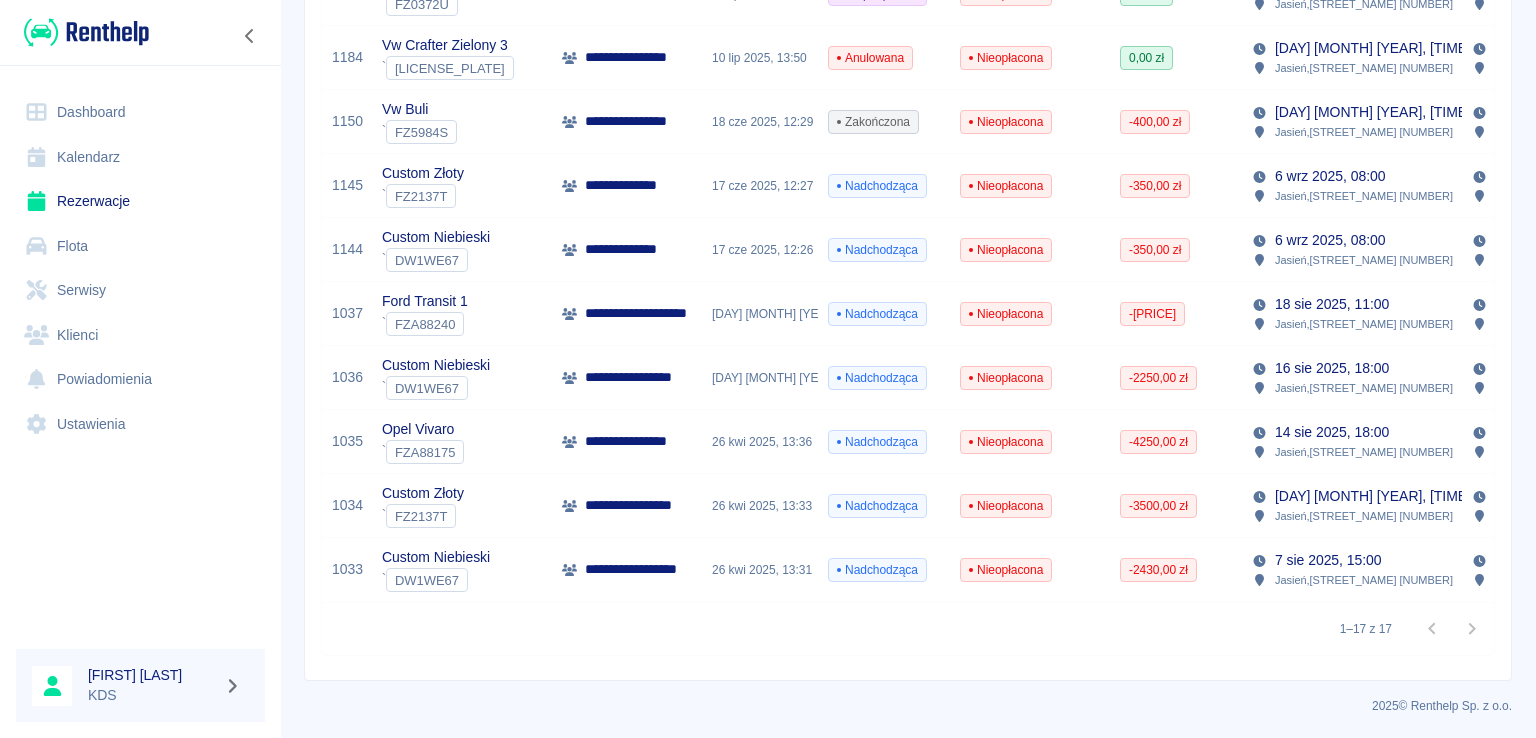 scroll, scrollTop: 872, scrollLeft: 0, axis: vertical 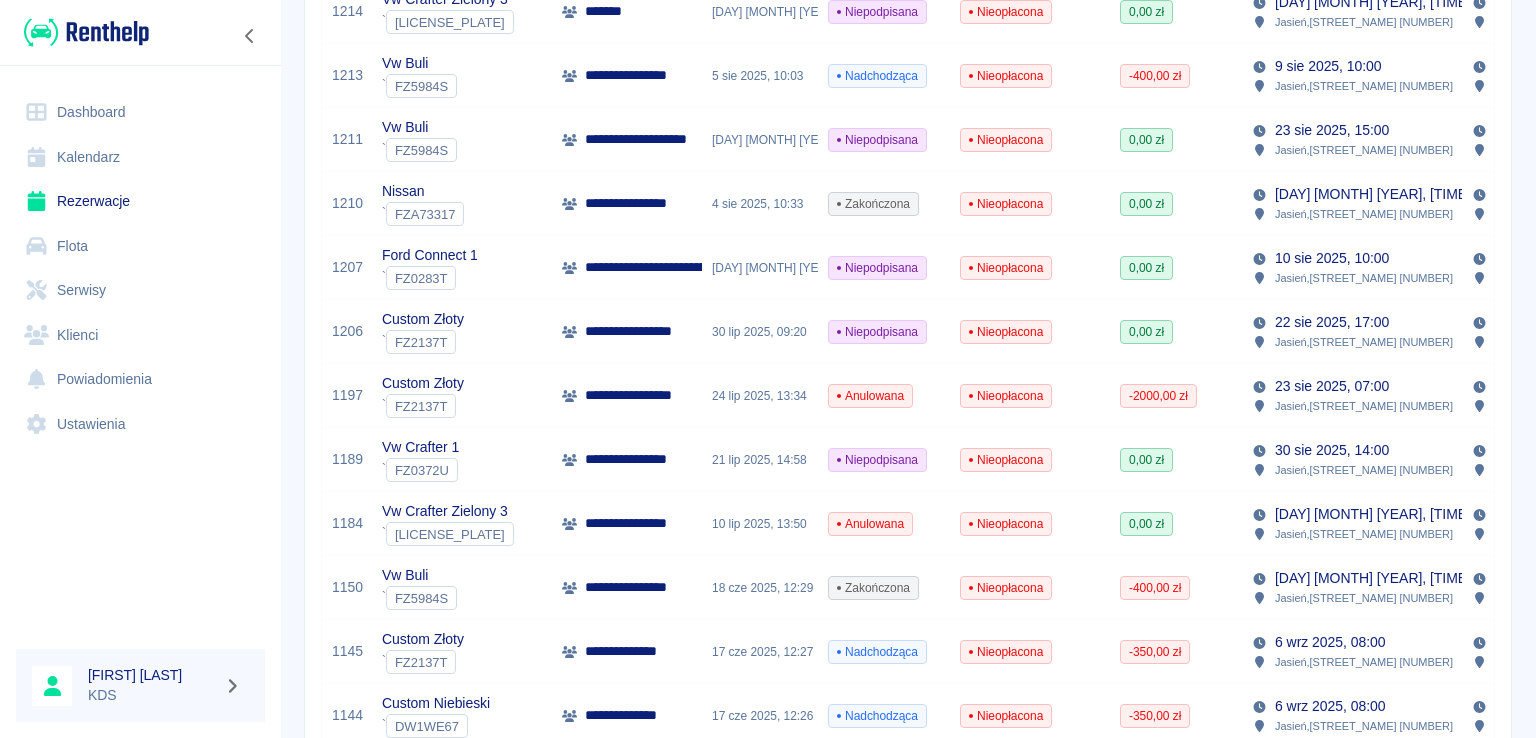 click on "Anulowana" at bounding box center (870, 396) 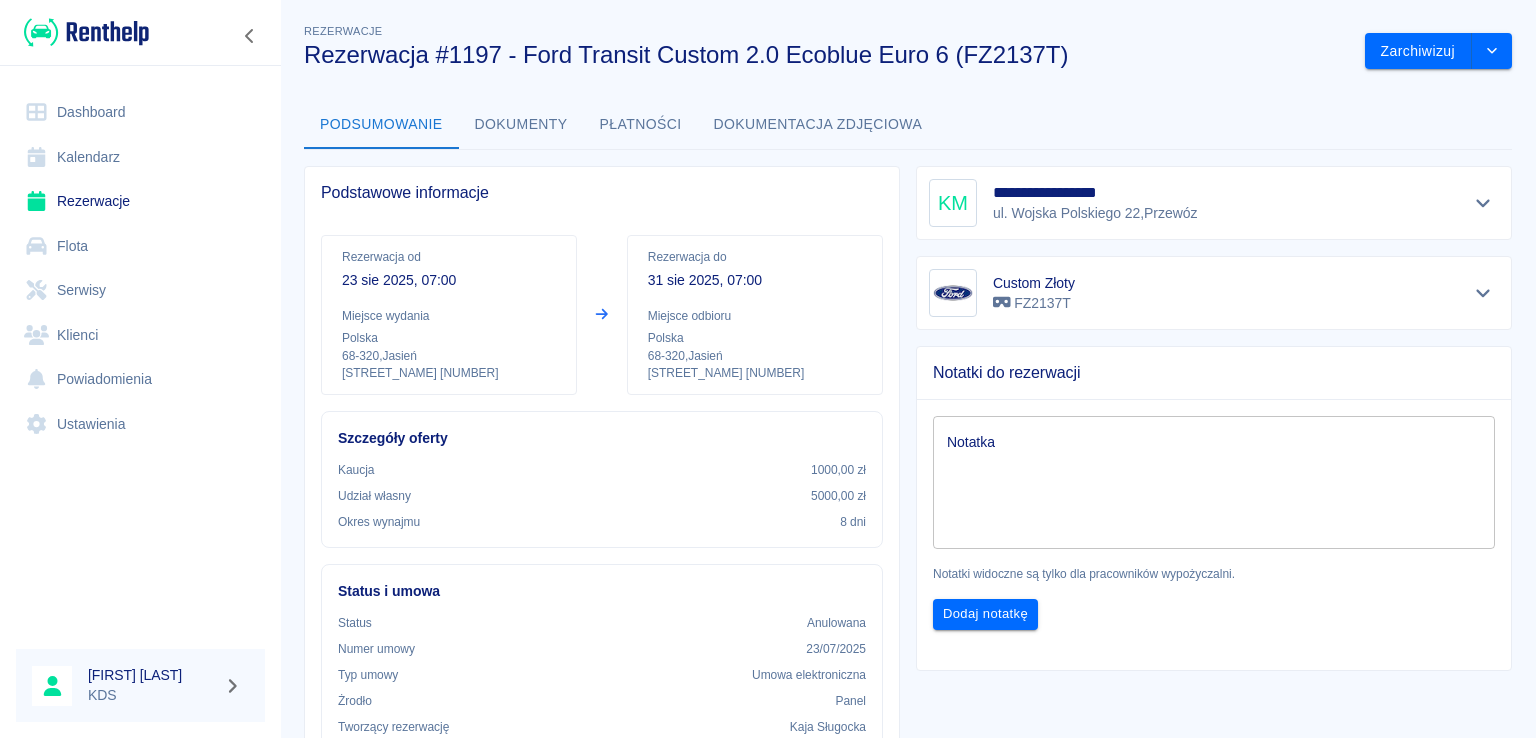 scroll, scrollTop: 0, scrollLeft: 0, axis: both 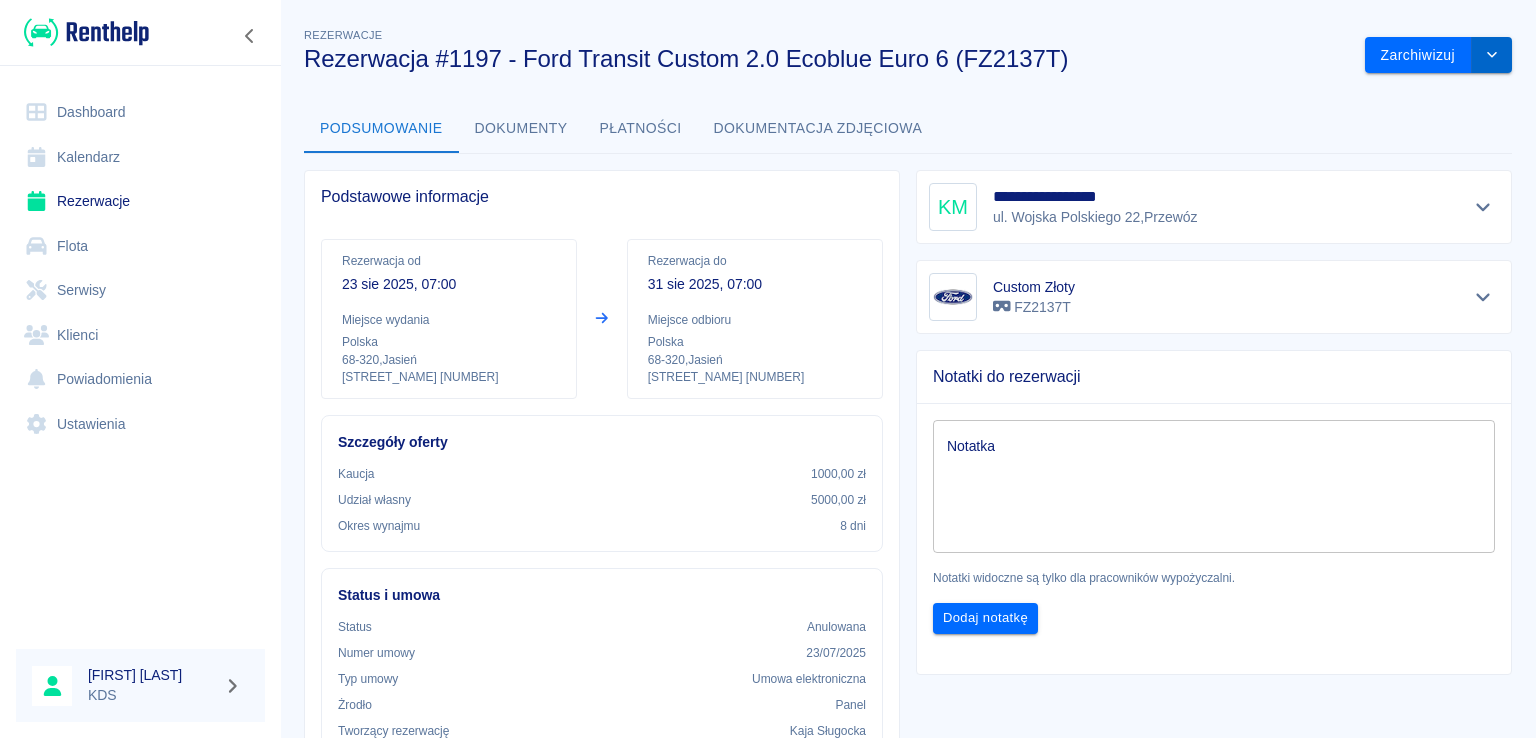 click at bounding box center [1492, 55] 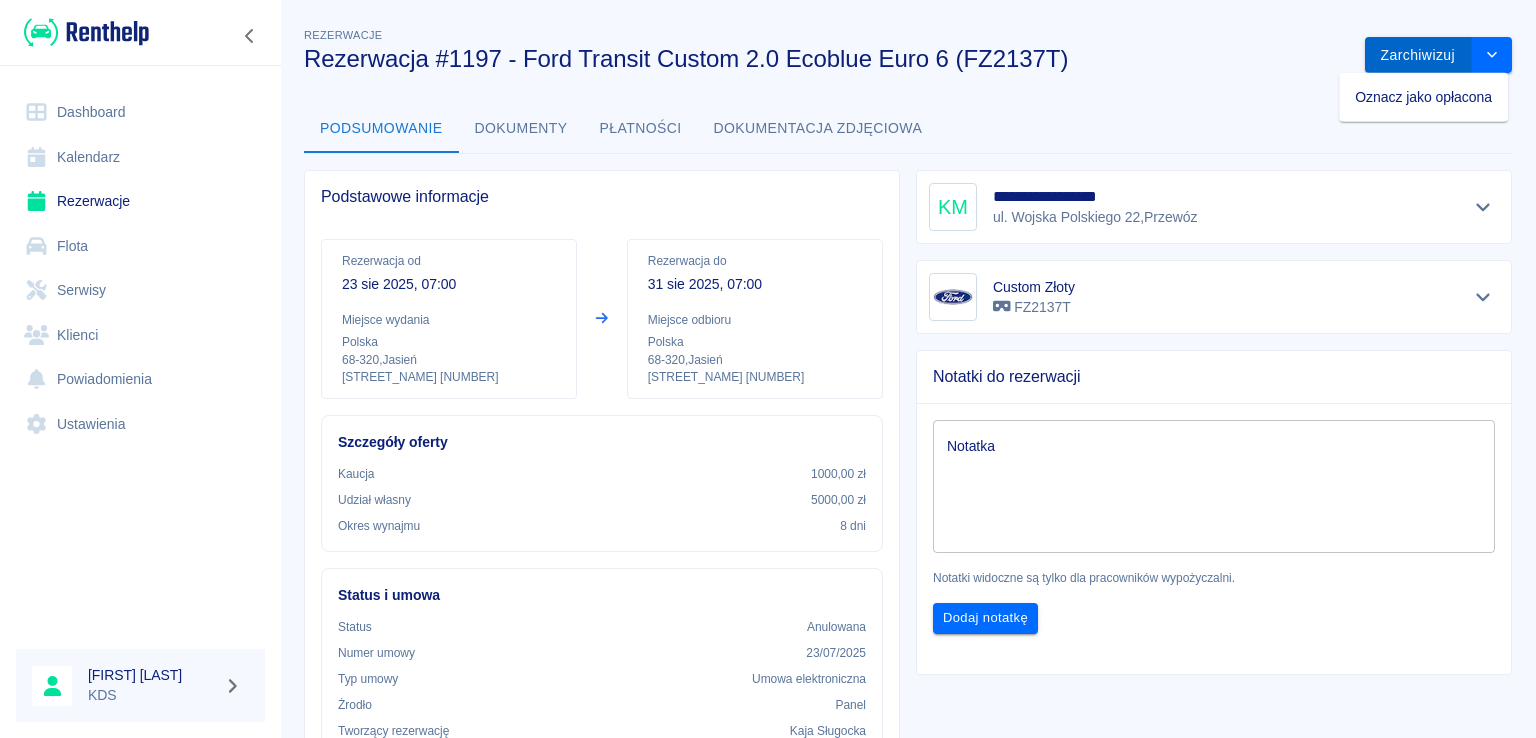 click on "Zarchiwizuj" at bounding box center [1418, 55] 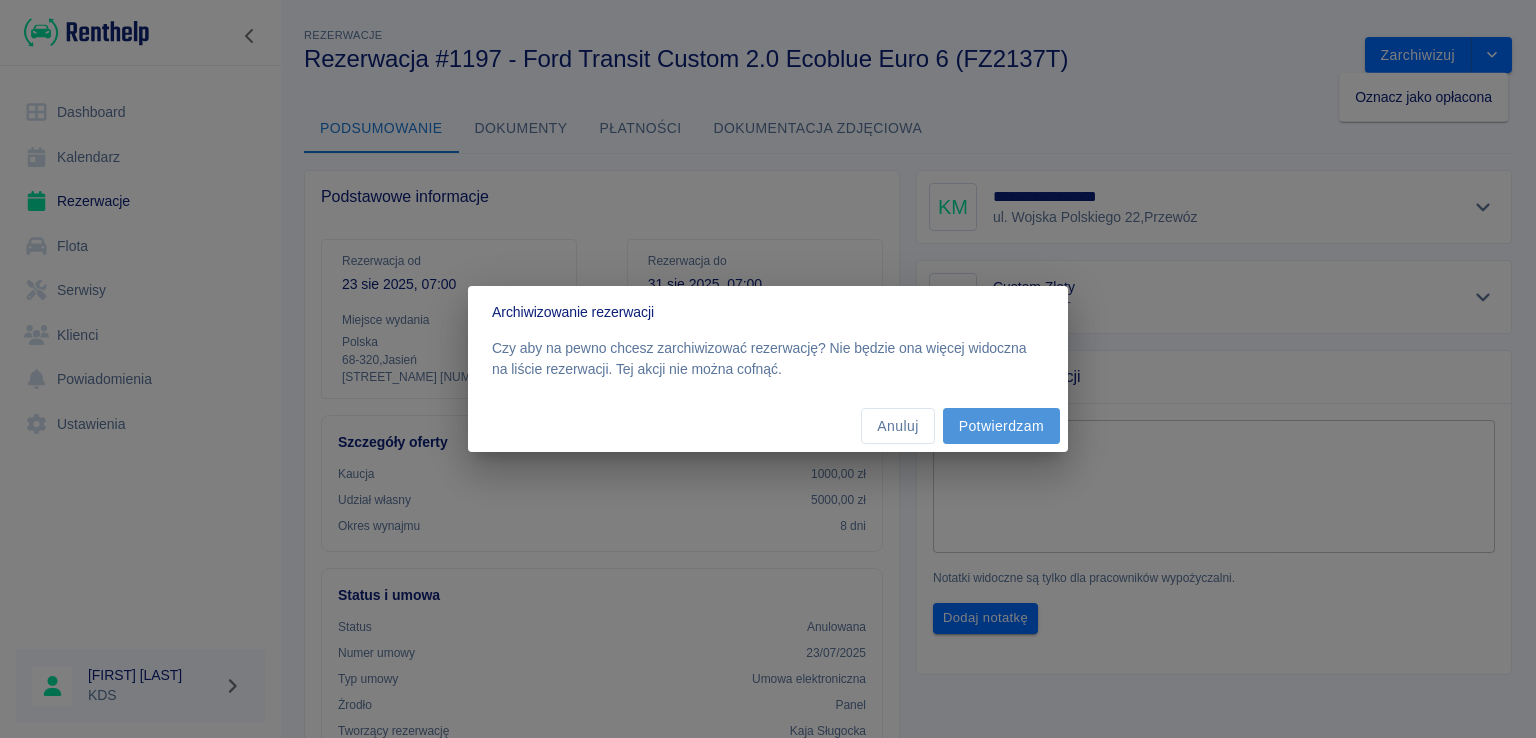 click on "Potwierdzam" at bounding box center [1001, 426] 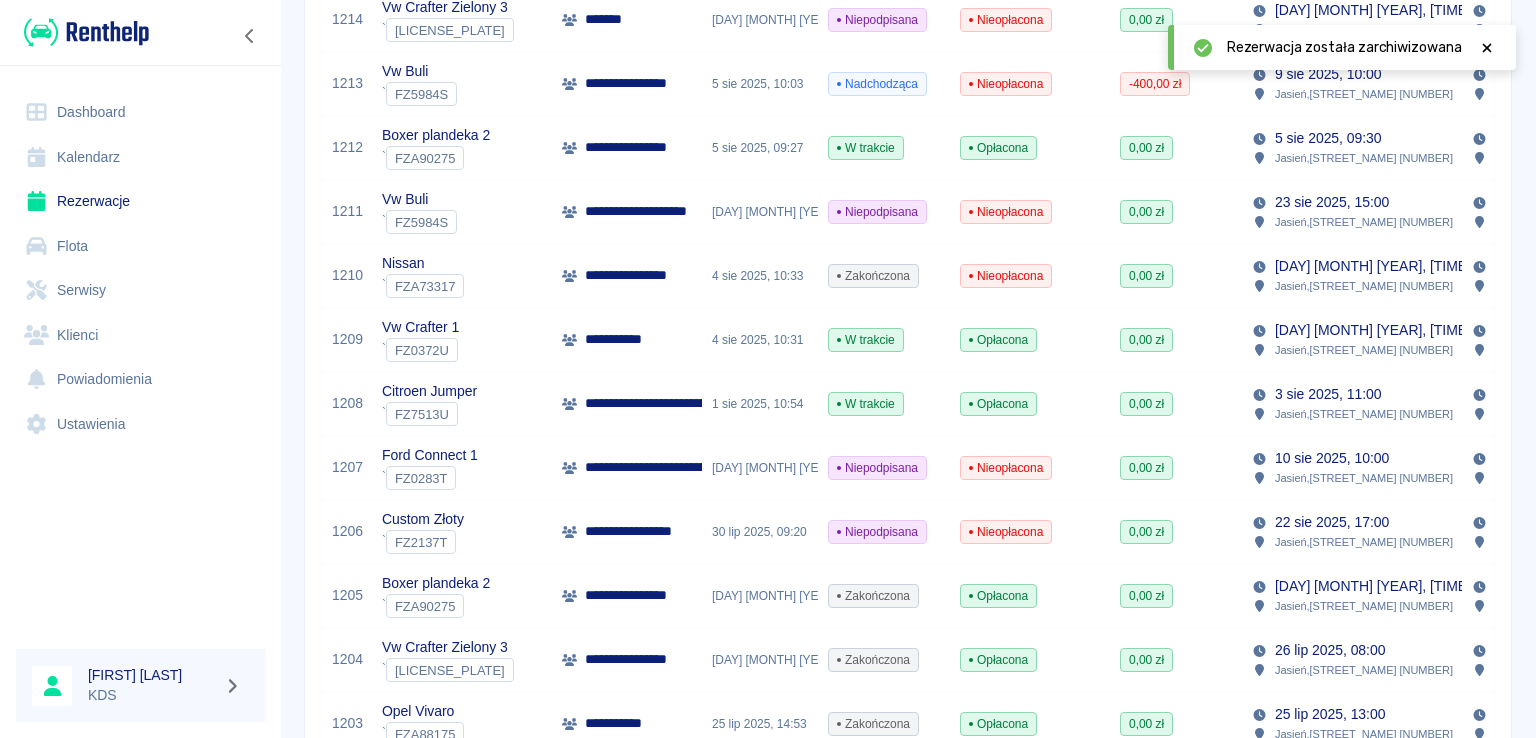 scroll, scrollTop: 0, scrollLeft: 0, axis: both 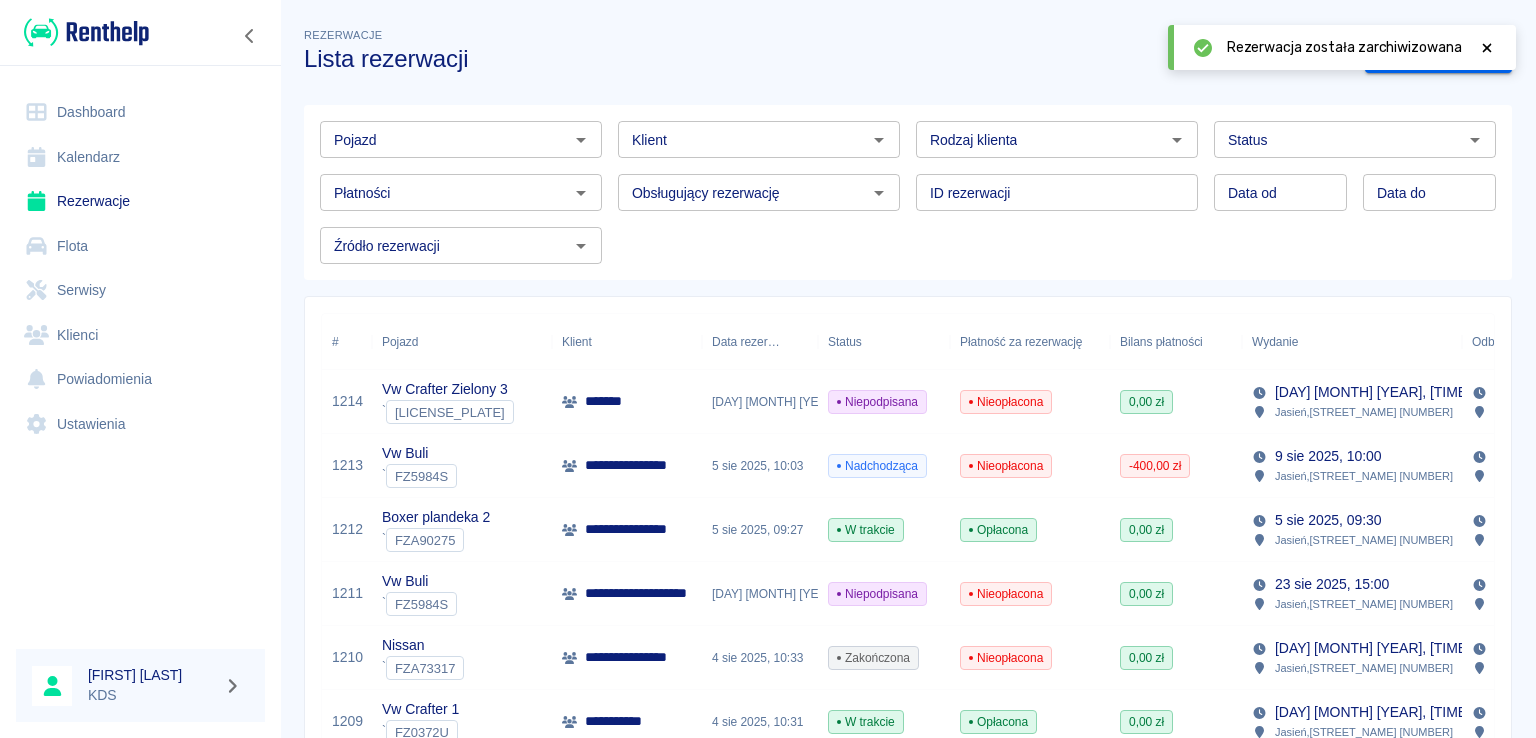 click 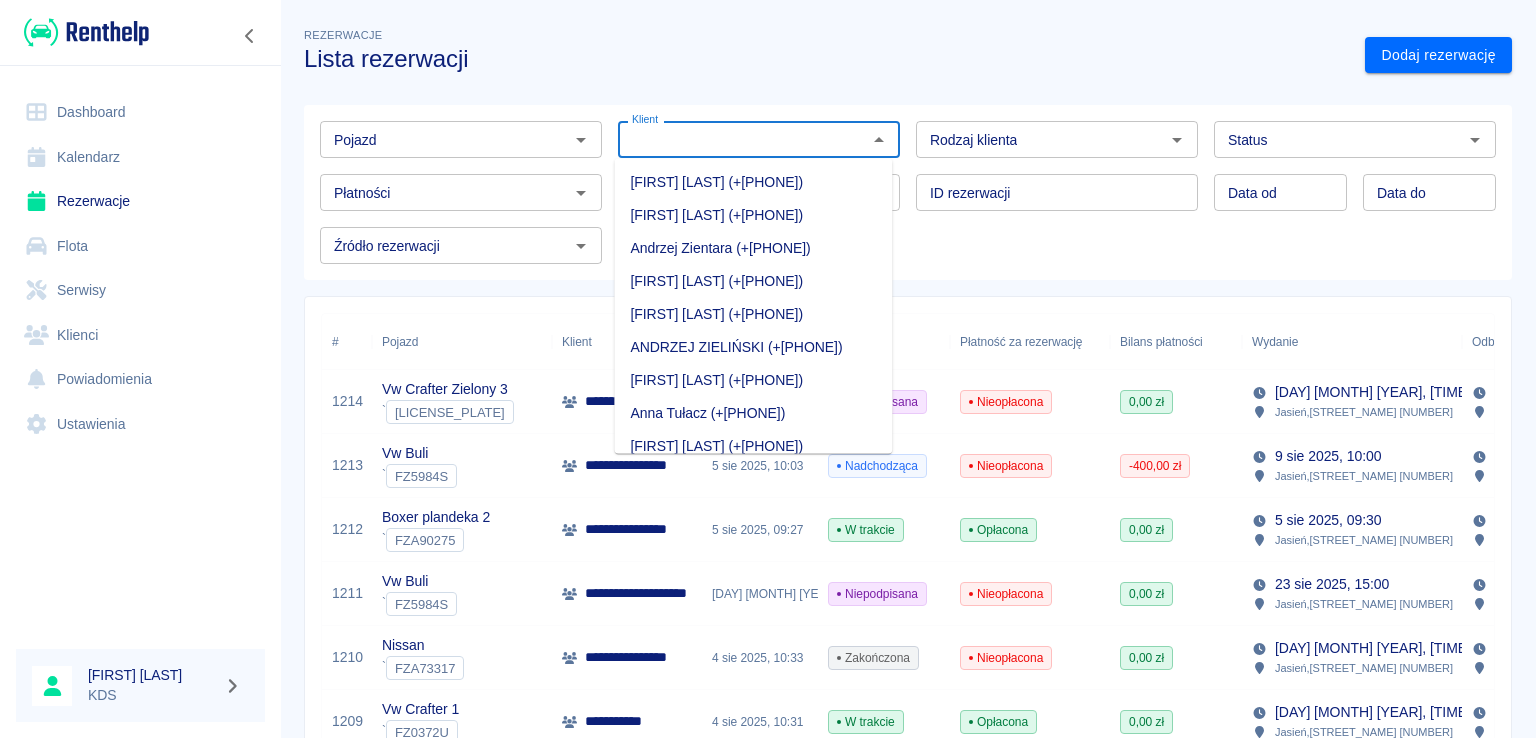 click on "Klient" at bounding box center (742, 139) 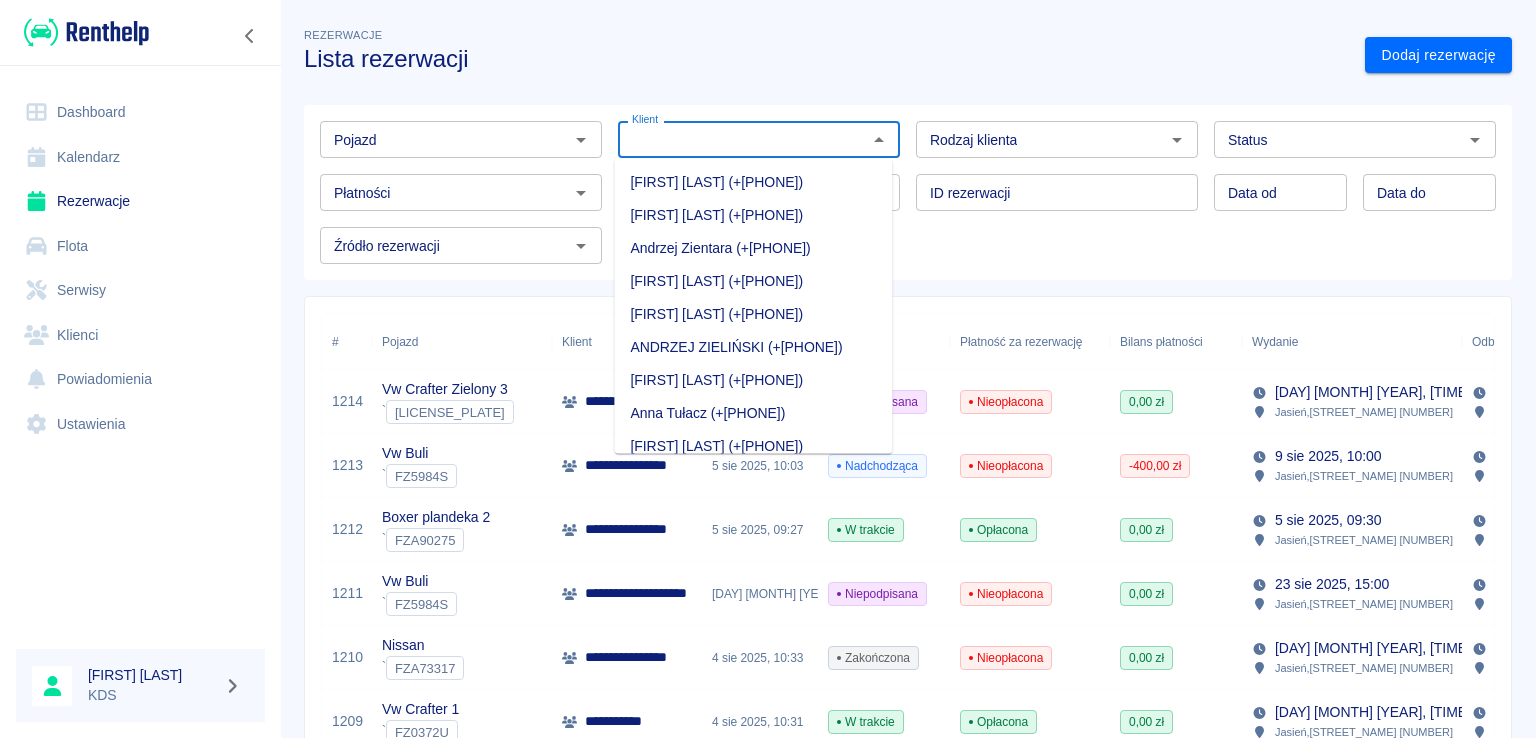 click on "[FIRST] [LAST] (+[PHONE])" at bounding box center [753, 215] 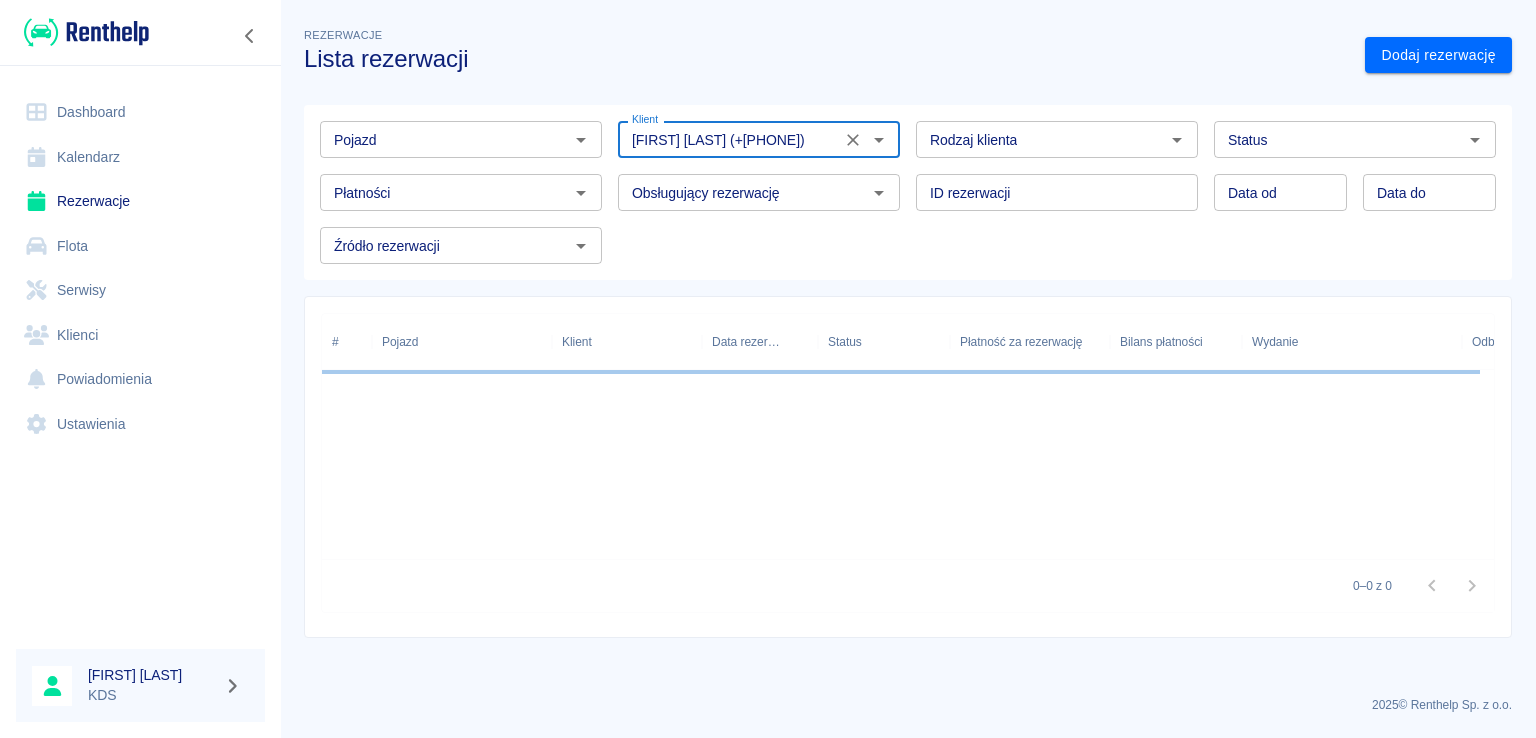 click on "Pojazd Pojazd Klient [FIRST] [LAST] ([PHONE]) Klient Rodzaj klienta Rodzaj klienta Status Status Płatności Płatności Obsługujący rezerwację Obsługujący rezerwację ID rezerwacji ID rezerwacji Data od Data od Data do Data do Źródło rezerwacji Źródło rezerwacji" at bounding box center (900, 184) 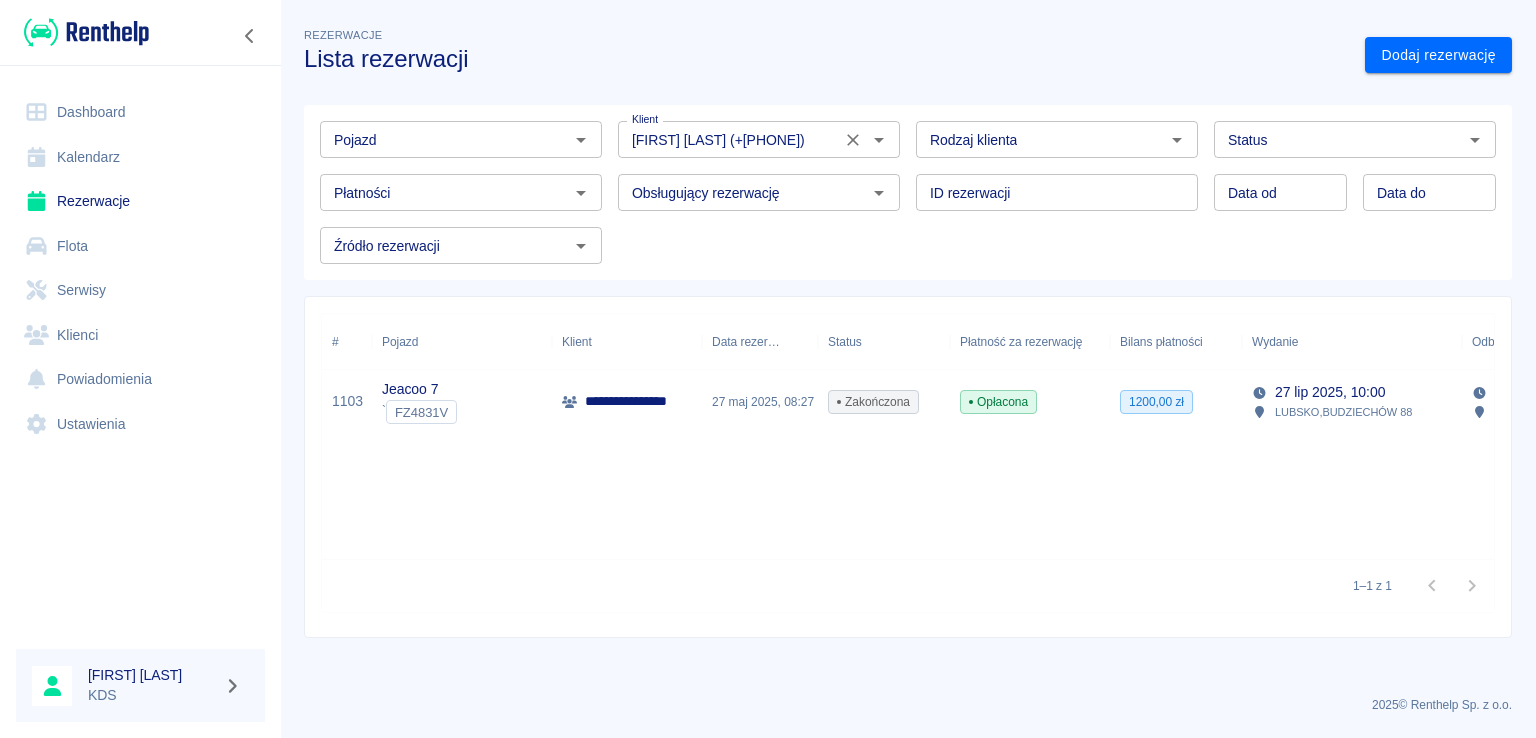 drag, startPoint x: 857, startPoint y: 149, endPoint x: 865, endPoint y: 141, distance: 11.313708 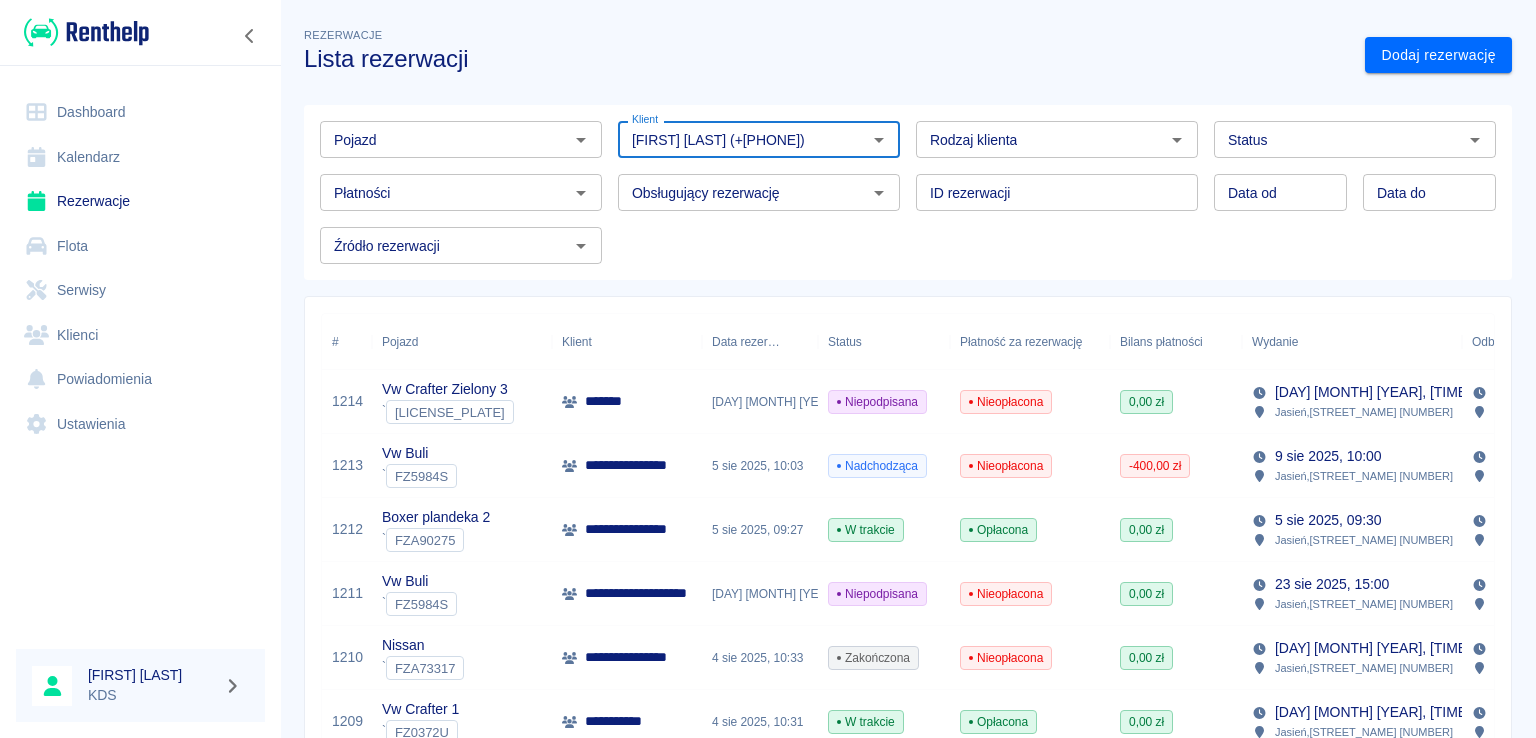 type 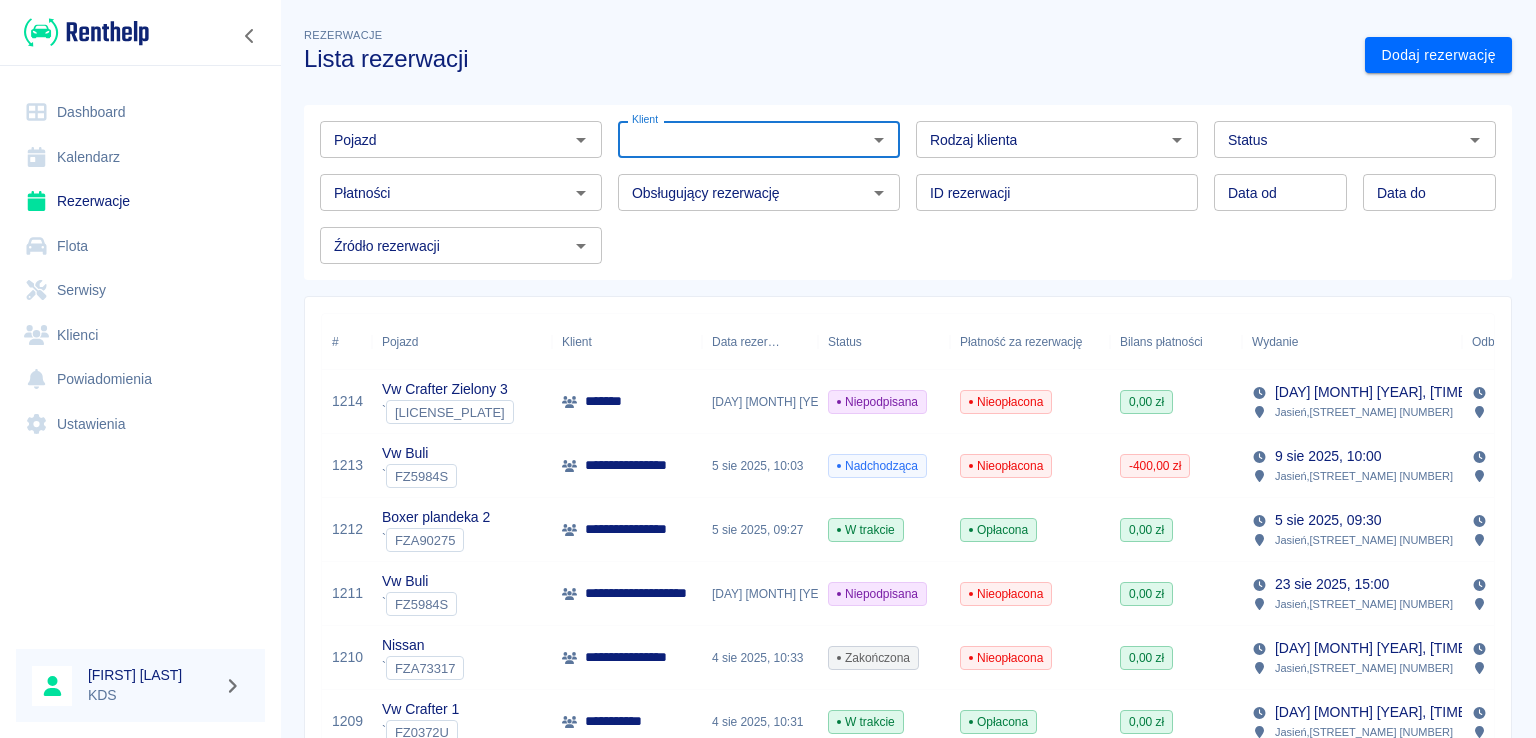 scroll, scrollTop: 0, scrollLeft: 0, axis: both 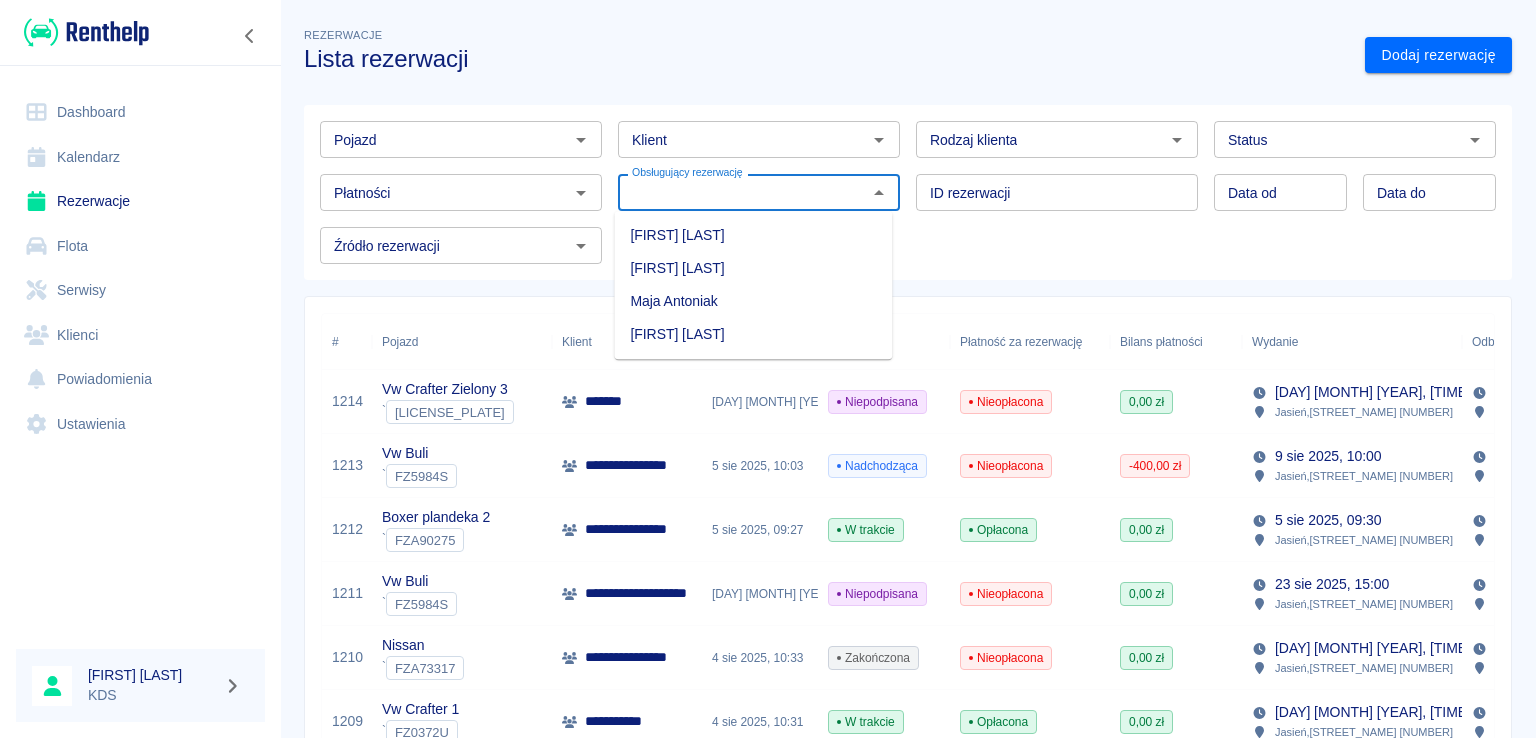 drag, startPoint x: 708, startPoint y: 238, endPoint x: 586, endPoint y: 190, distance: 131.10301 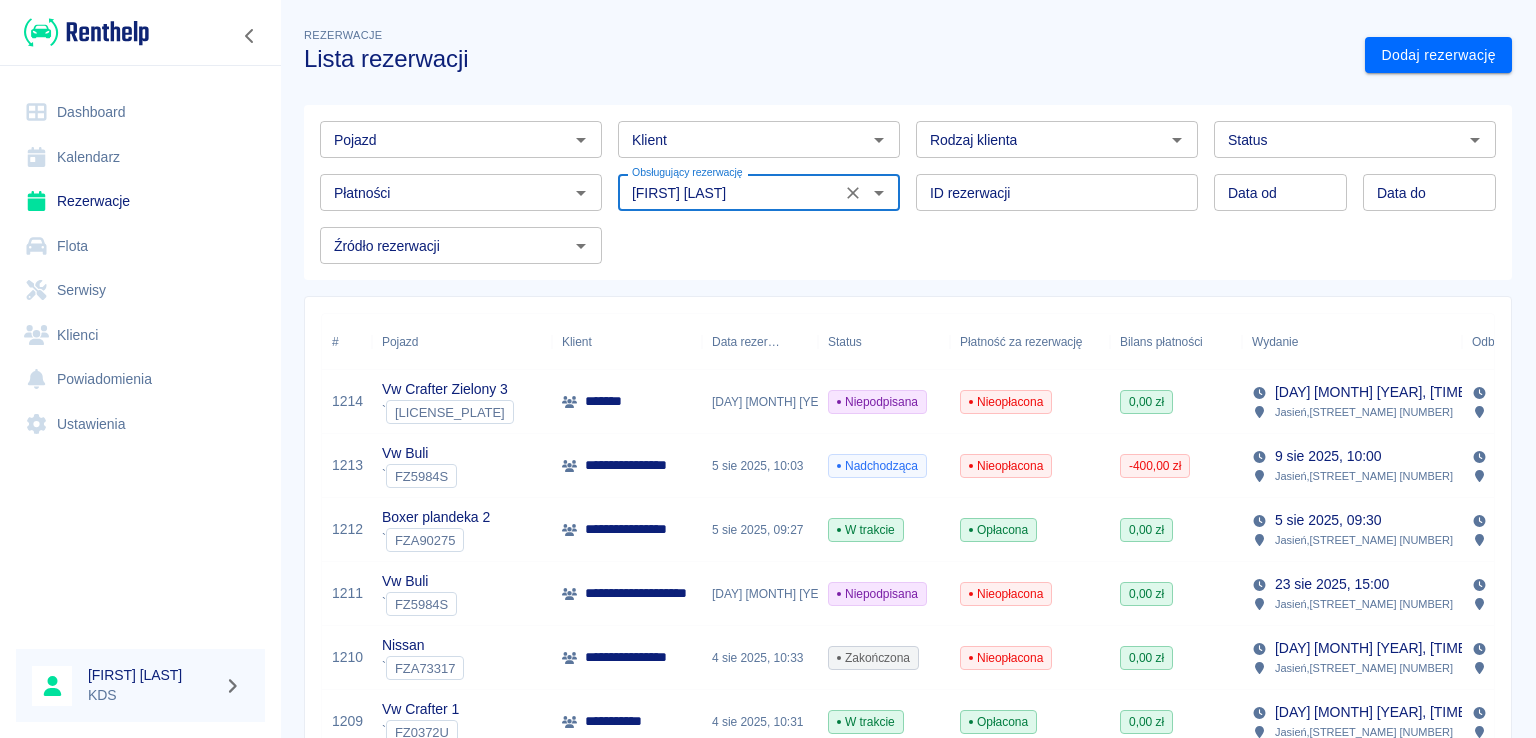 type on "[FIRST] [LAST]" 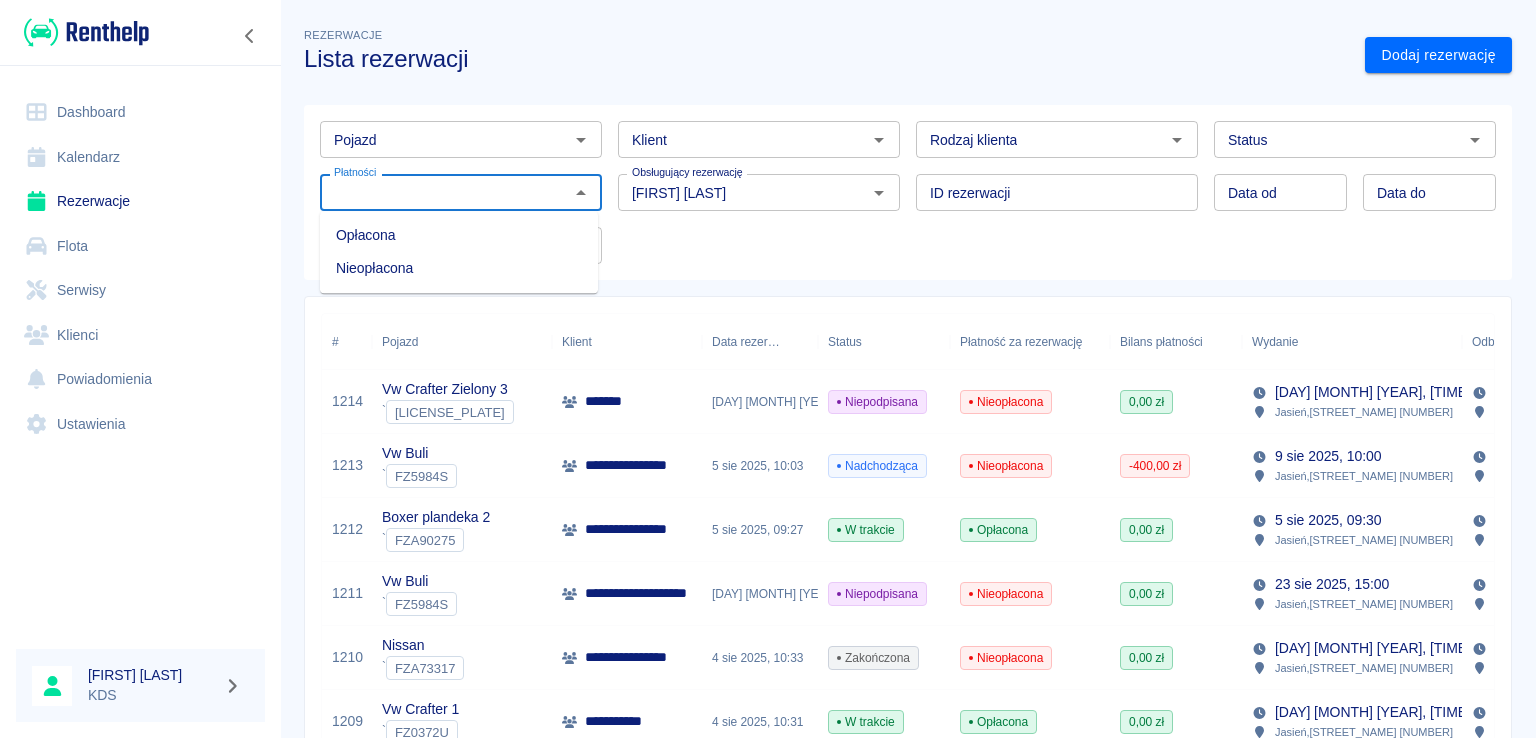 click on "Nieopłacona" at bounding box center (459, 268) 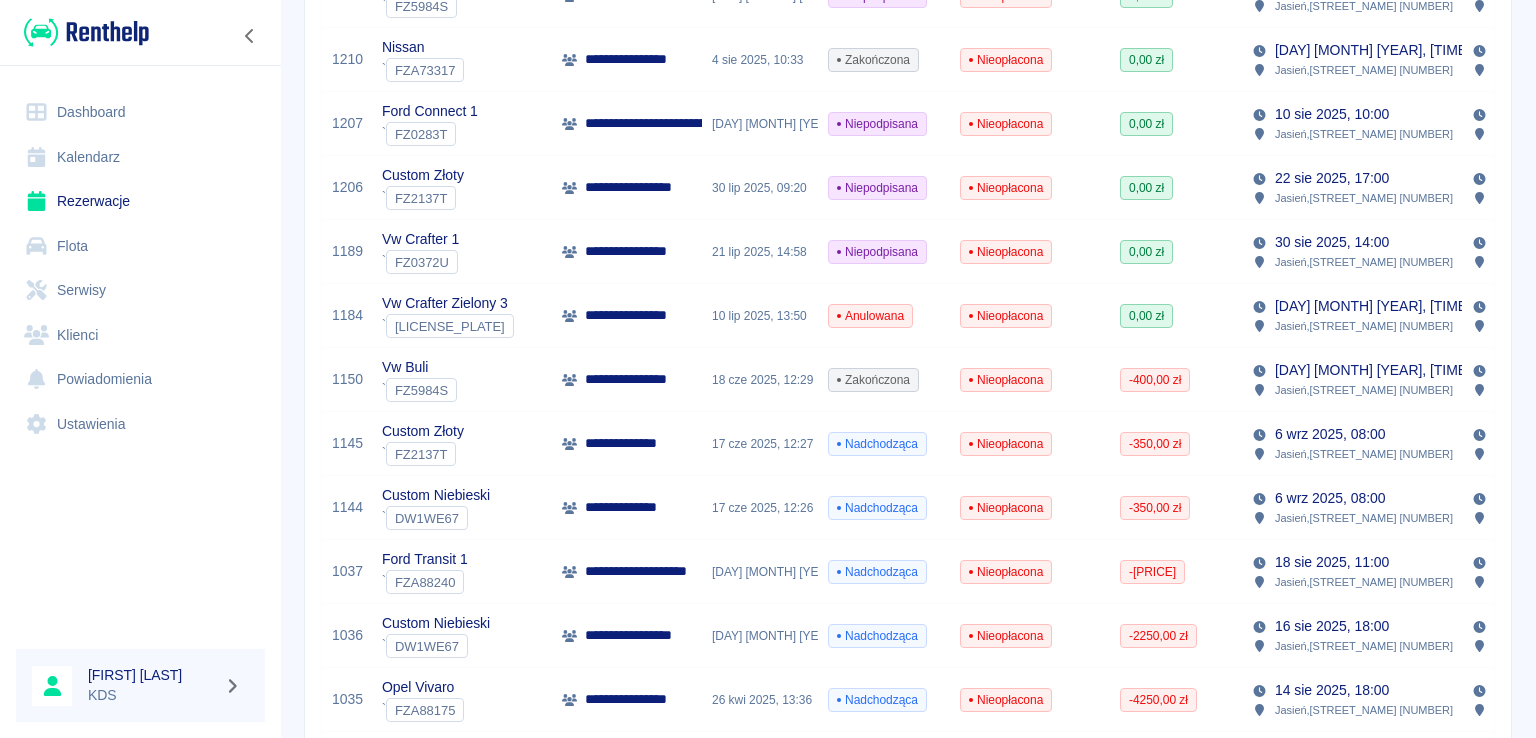 scroll, scrollTop: 500, scrollLeft: 0, axis: vertical 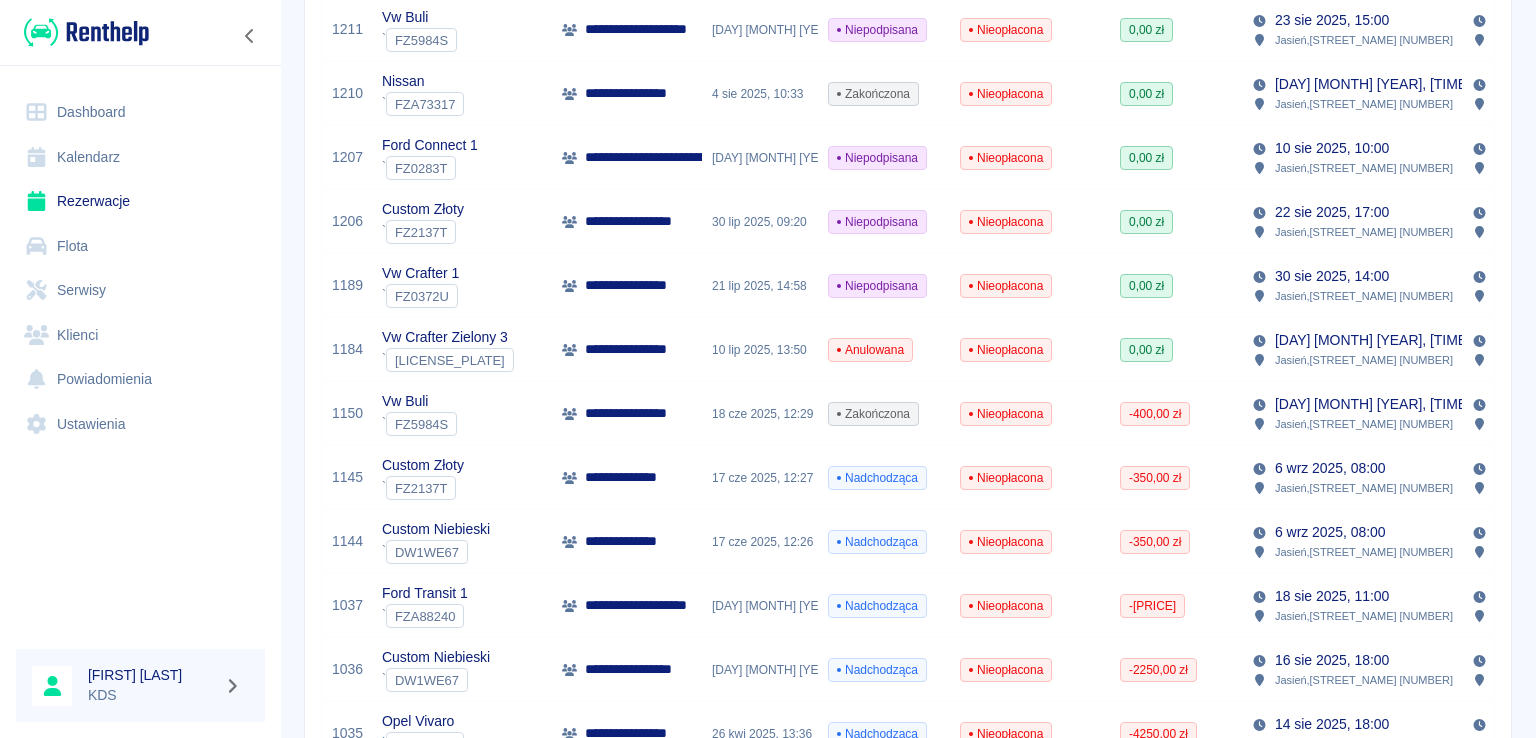 click on "**********" at bounding box center [638, 221] 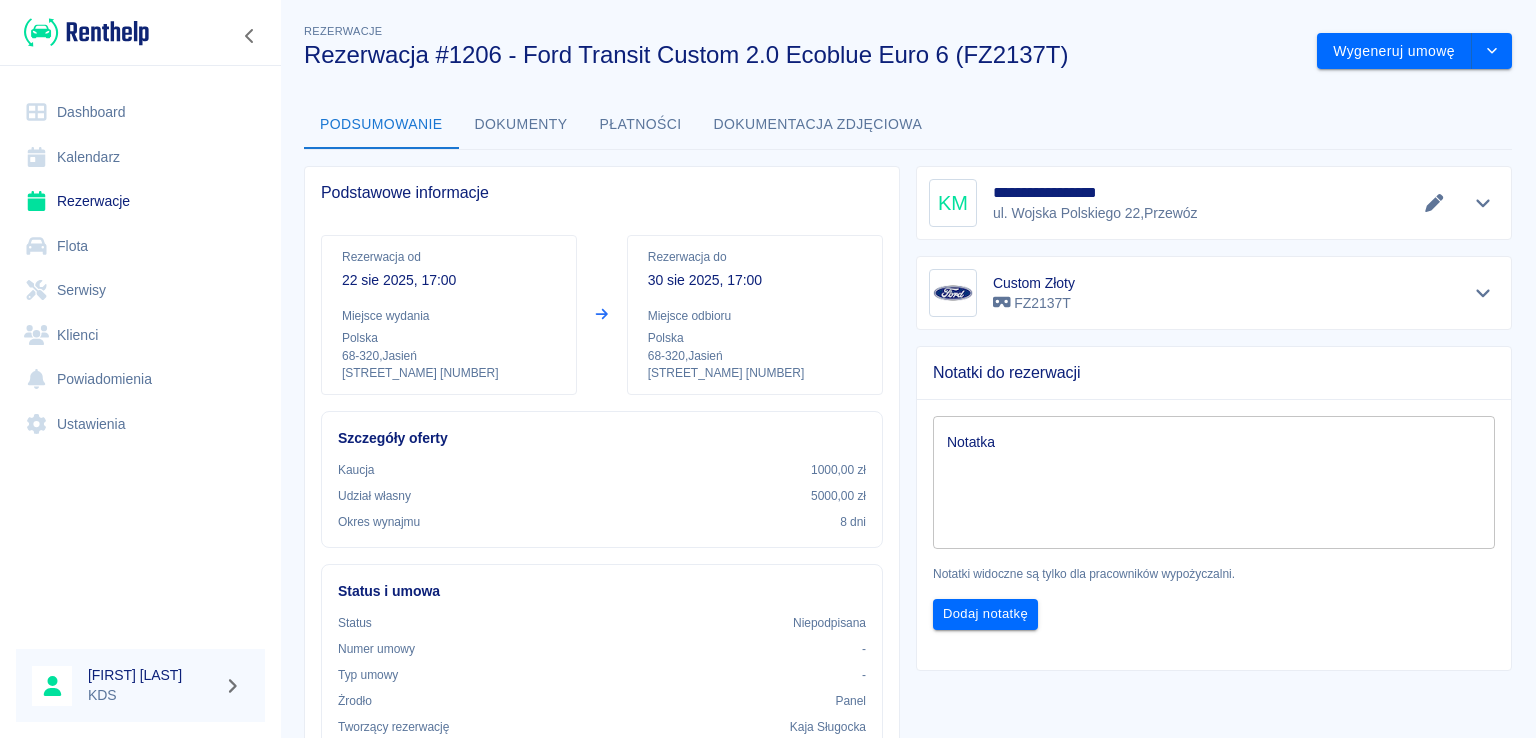 scroll, scrollTop: 0, scrollLeft: 0, axis: both 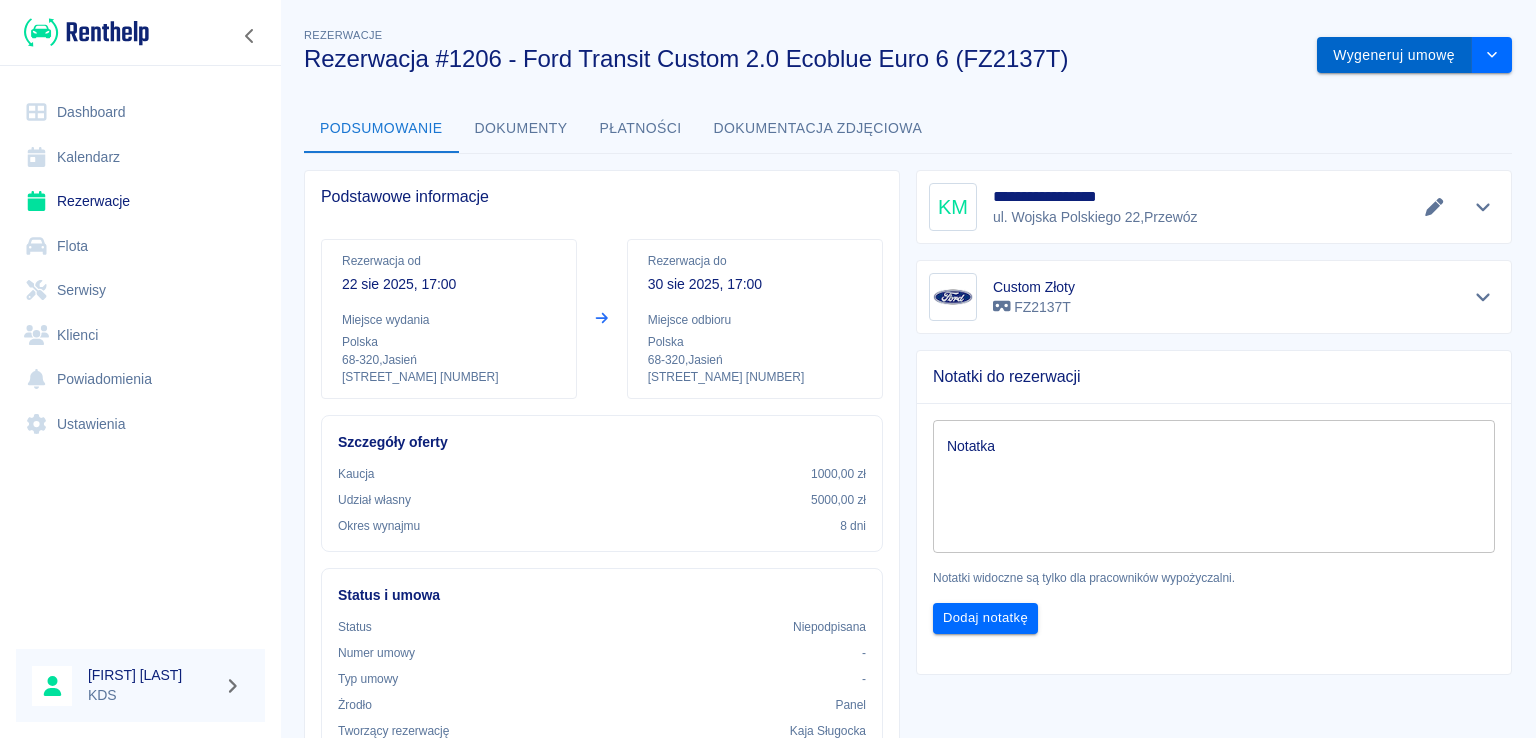 click on "Wygeneruj umowę" at bounding box center (1394, 55) 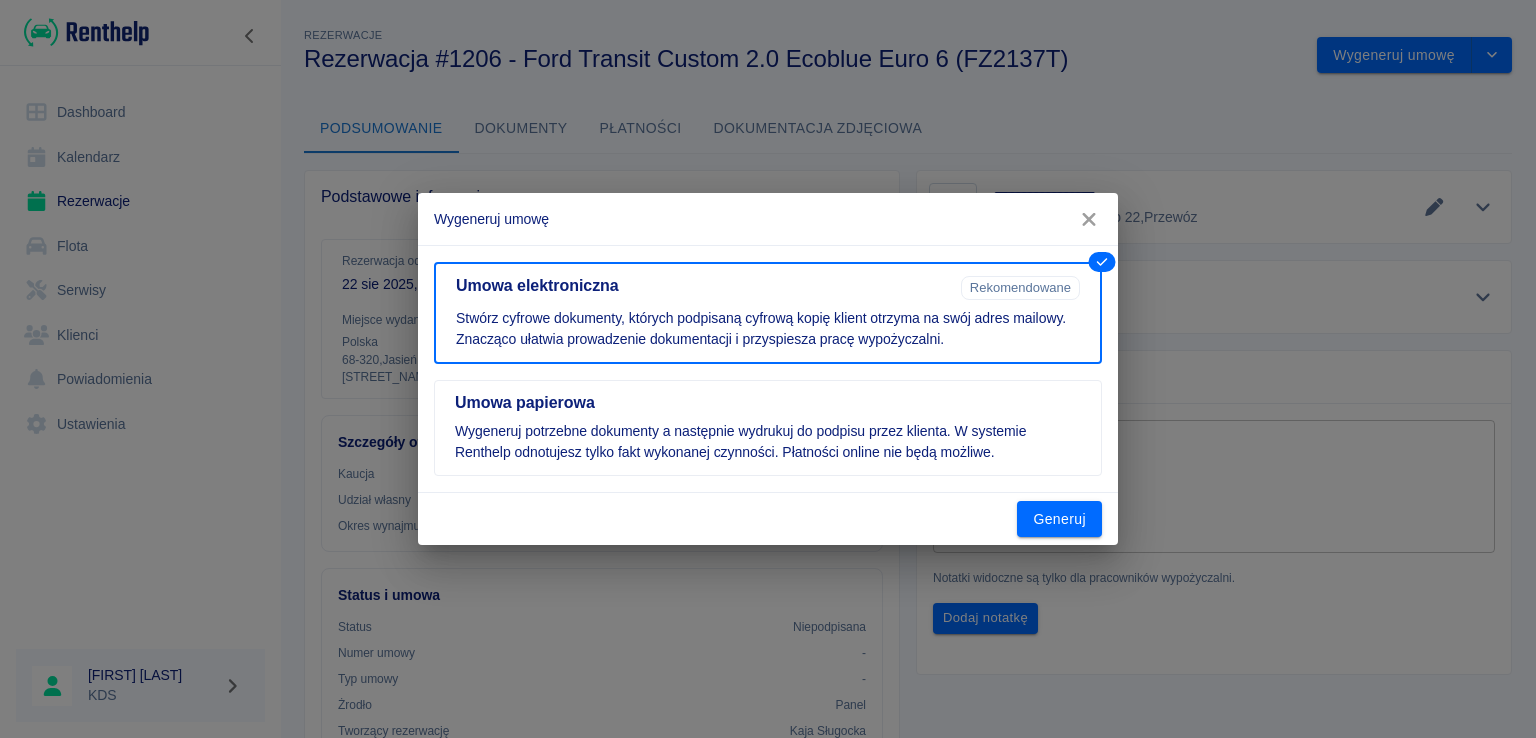 click 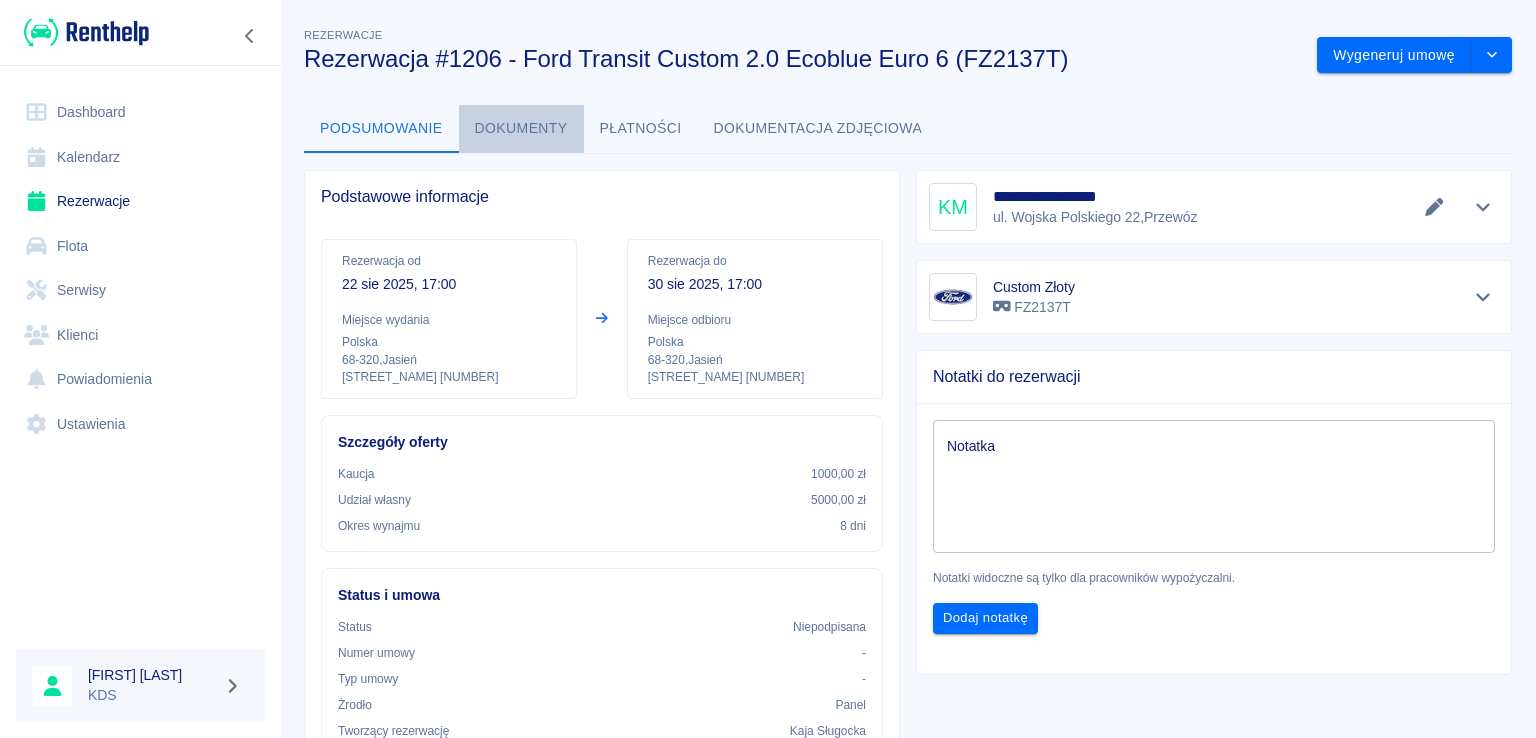 click on "Dokumenty" at bounding box center (521, 129) 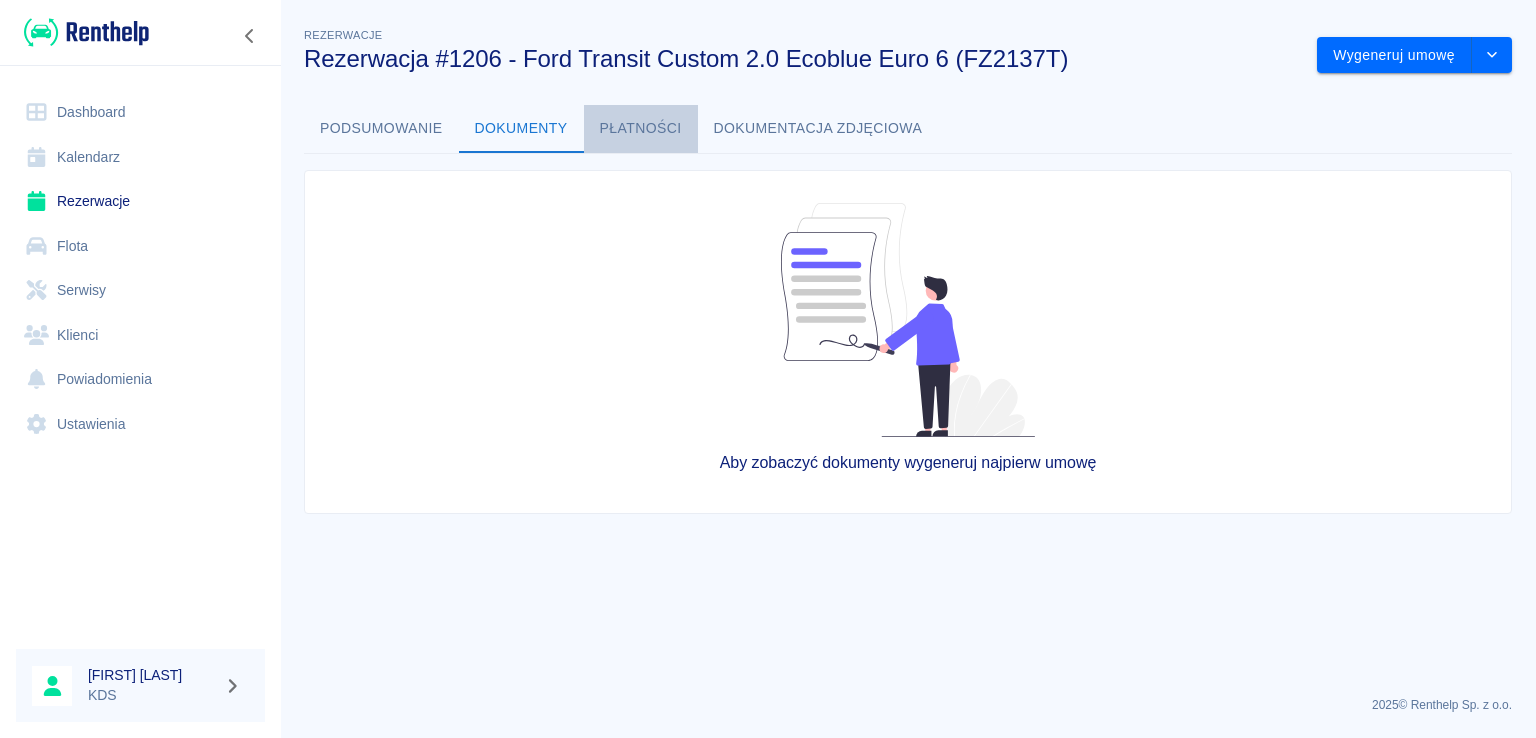 click on "Płatności" at bounding box center [641, 129] 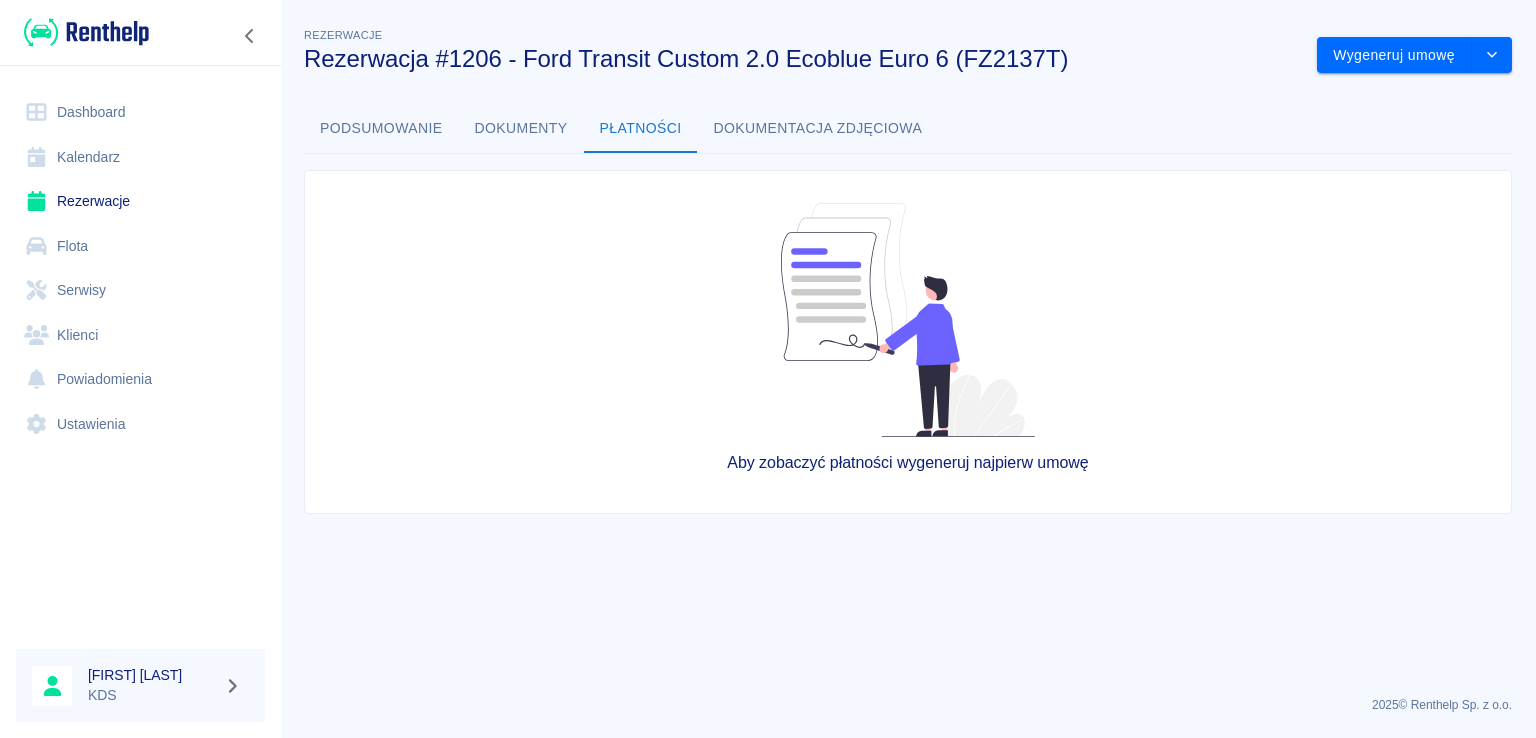 click on "Podsumowanie" at bounding box center (381, 129) 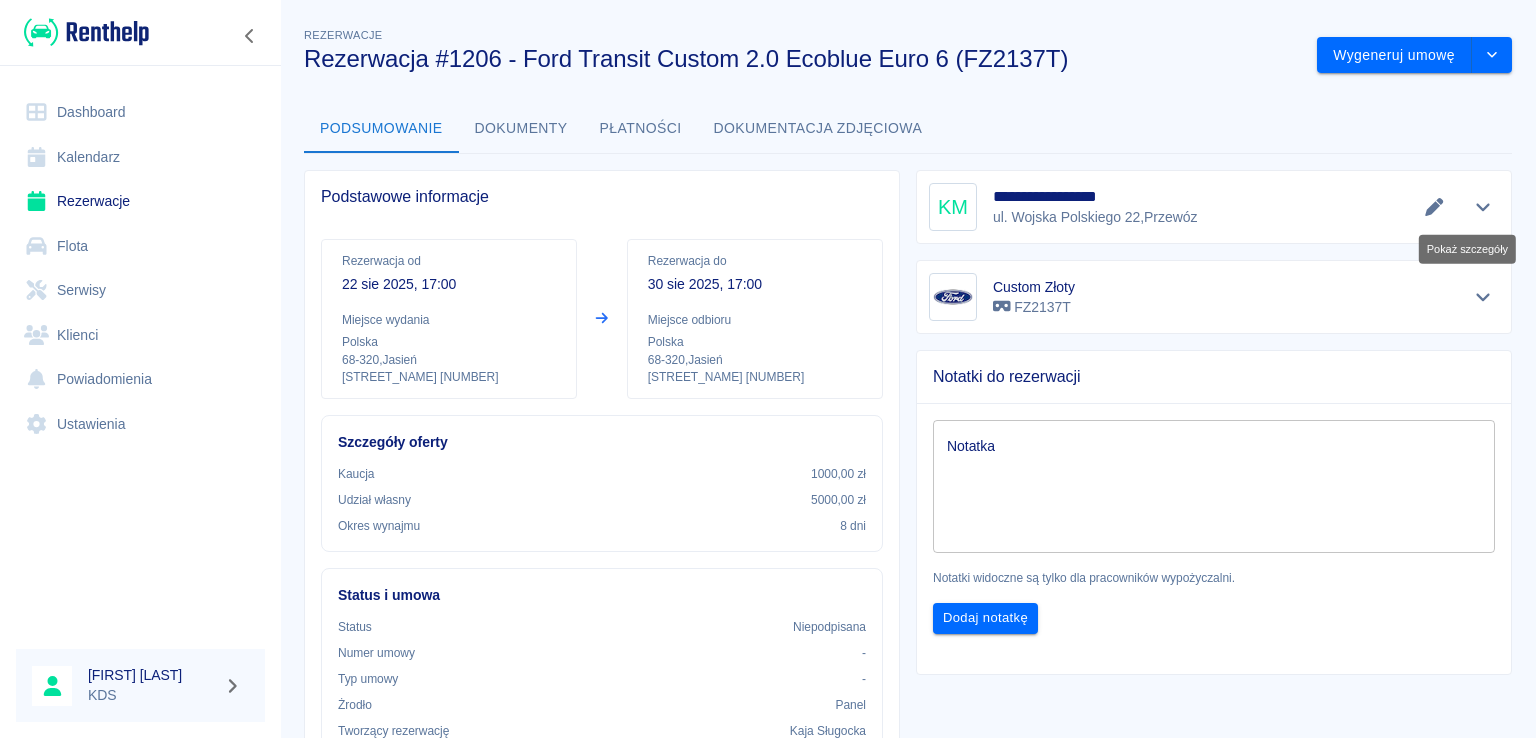 click 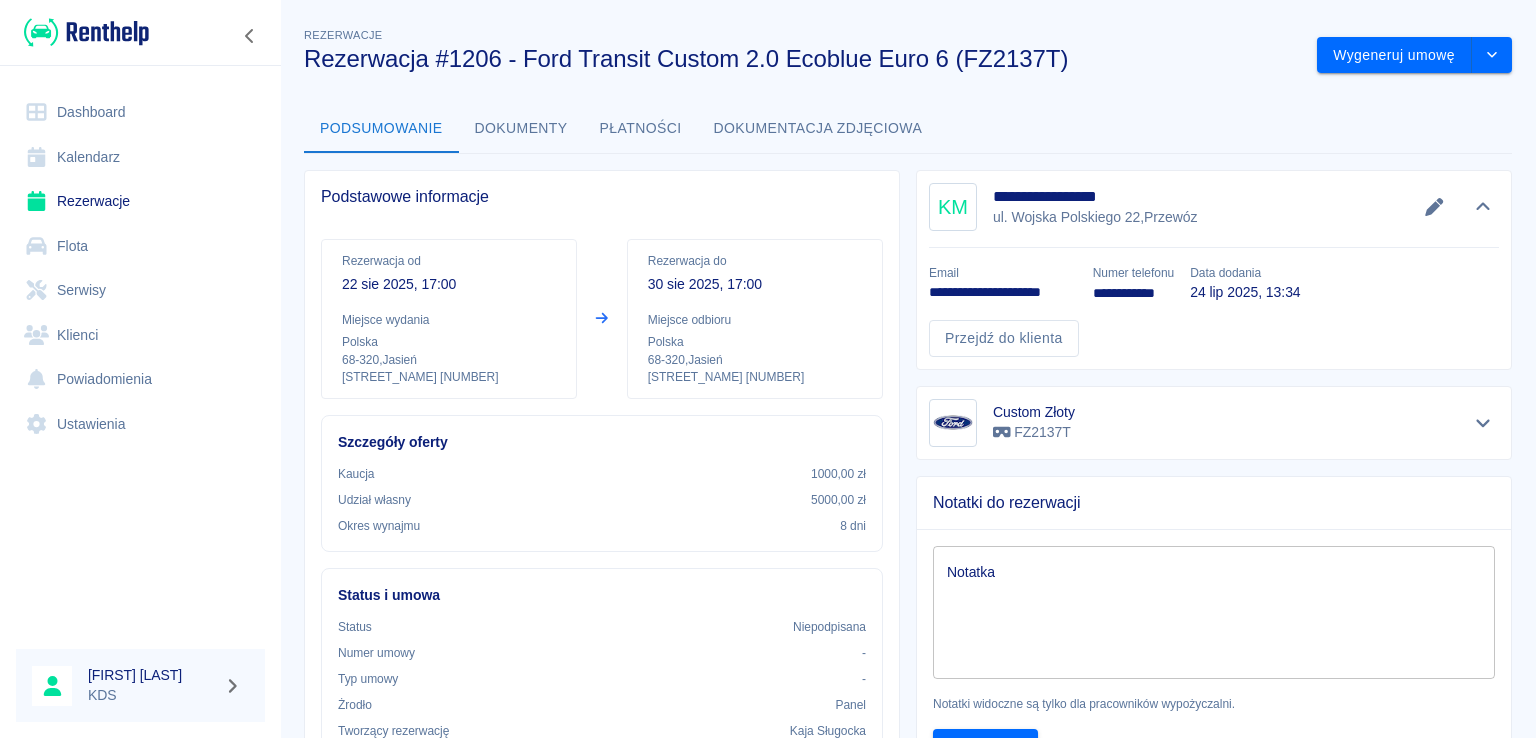 click on "Podsumowanie Dokumenty Płatności Dokumentacja zdjęciowa" at bounding box center (908, 129) 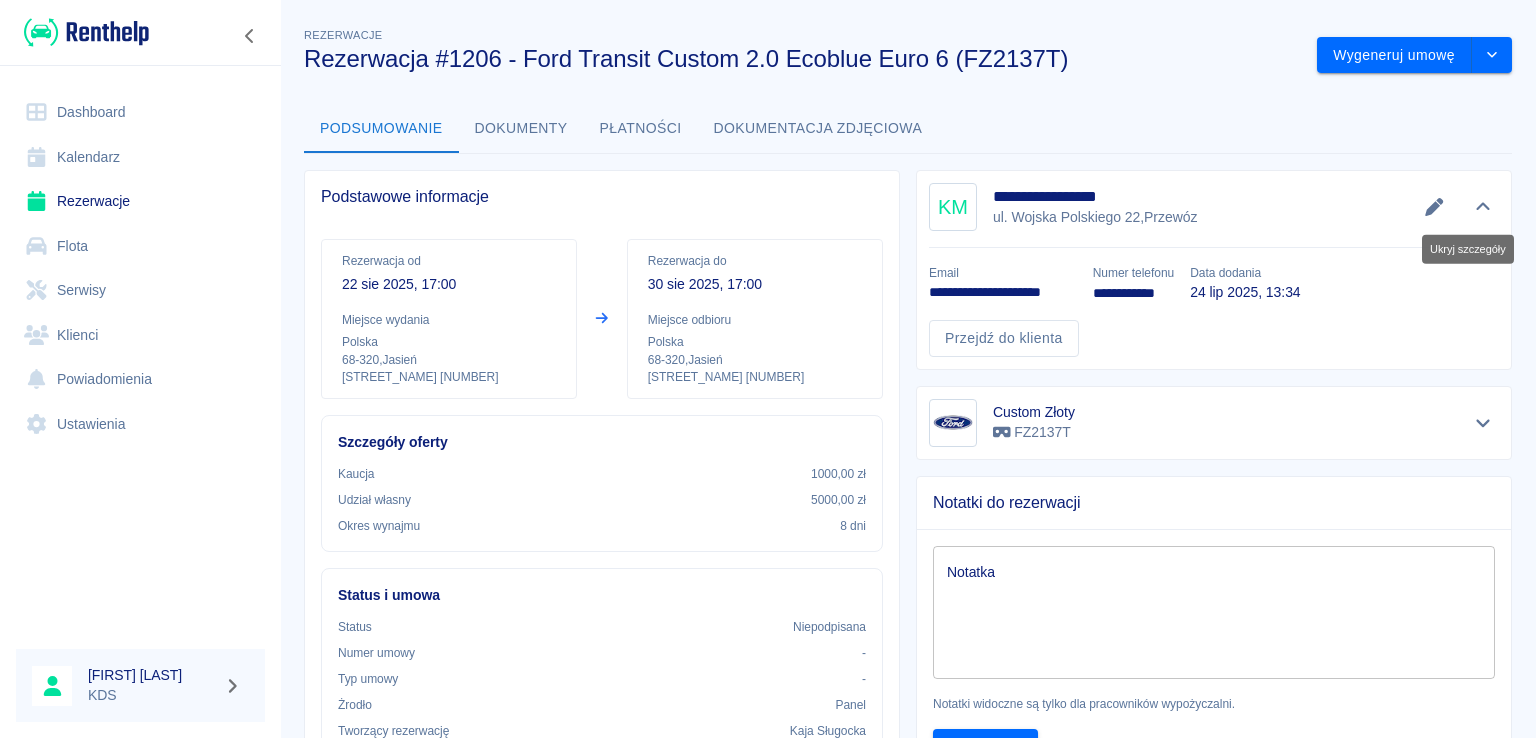 click at bounding box center (1483, 207) 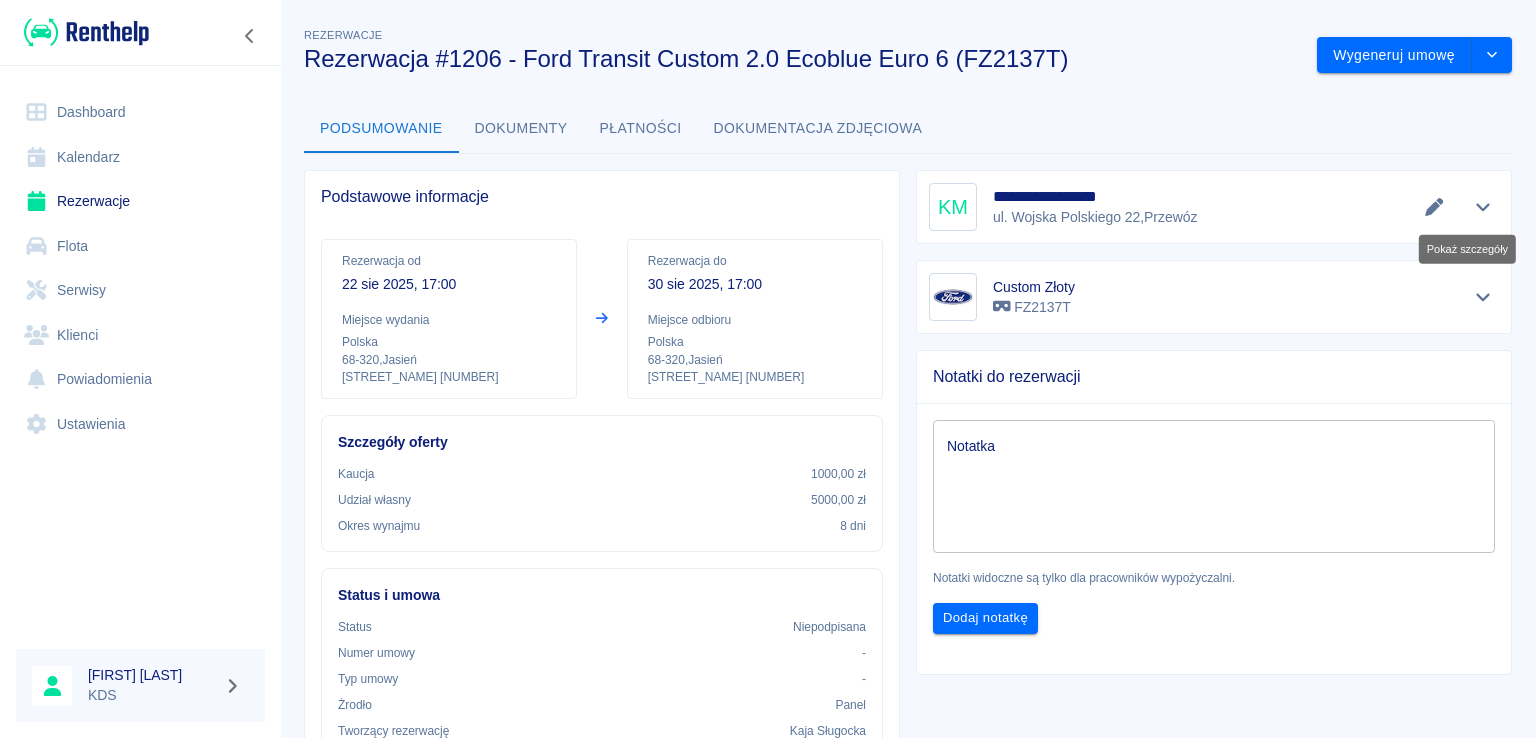 click 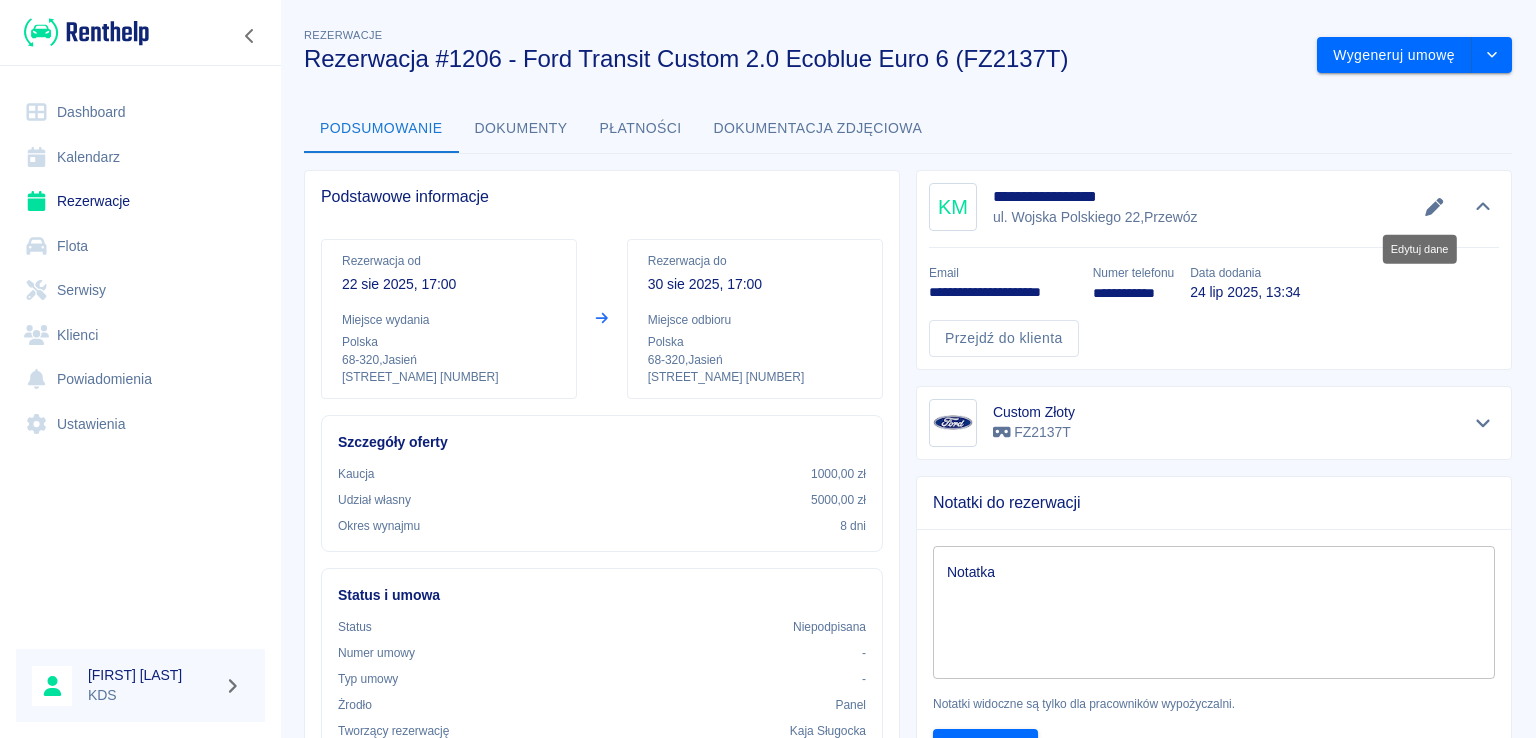 click 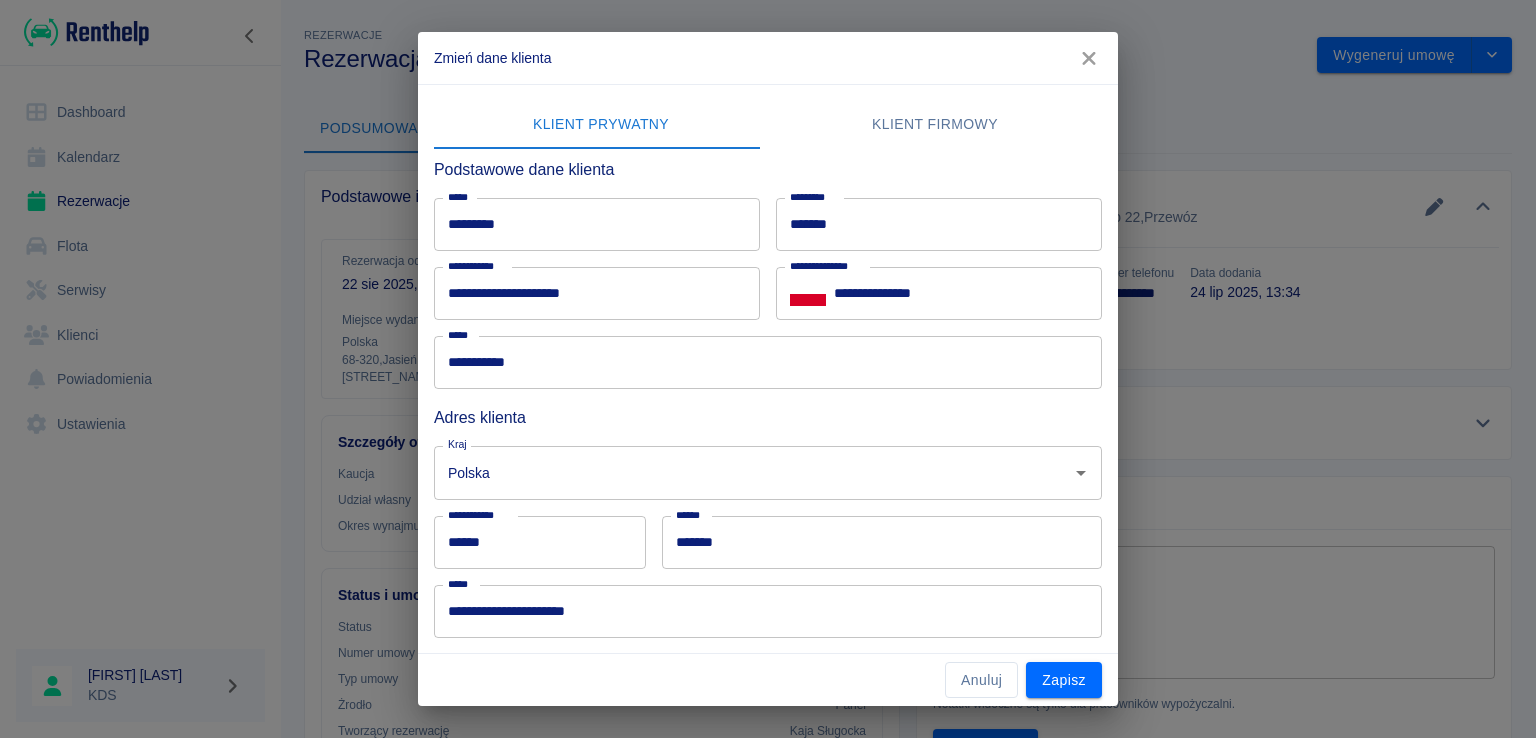click on "**********" at bounding box center (597, 293) 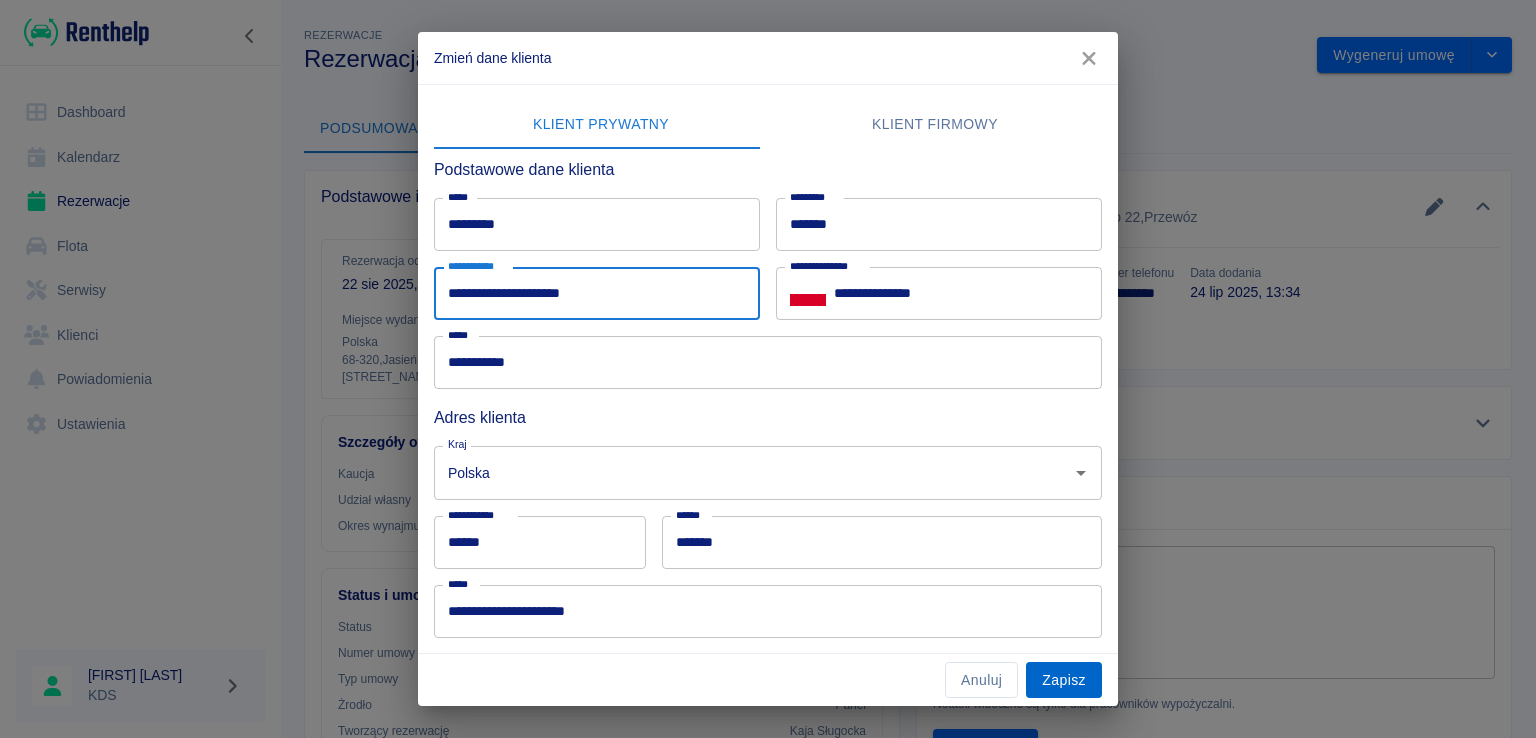 type on "**********" 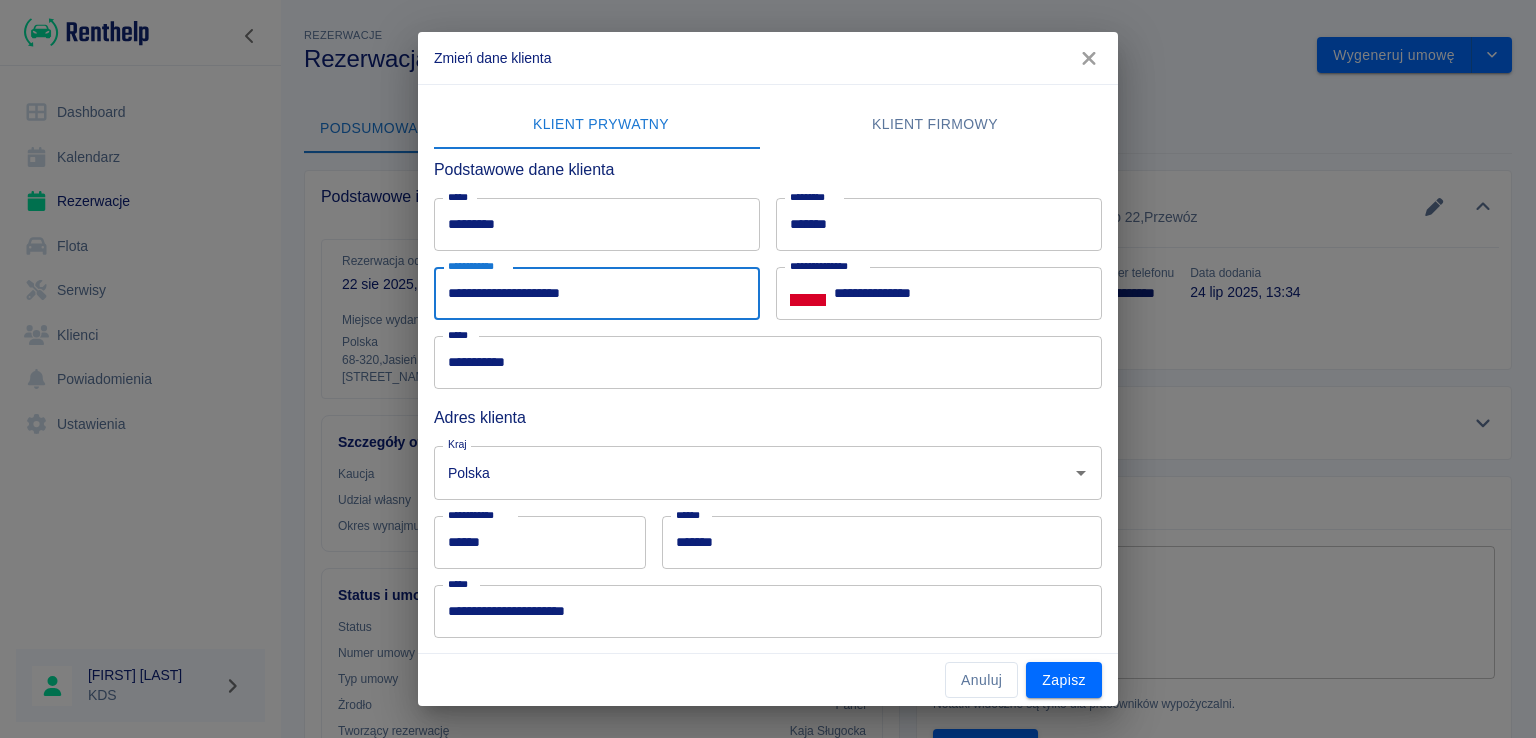 click on "Zapisz" at bounding box center [1064, 680] 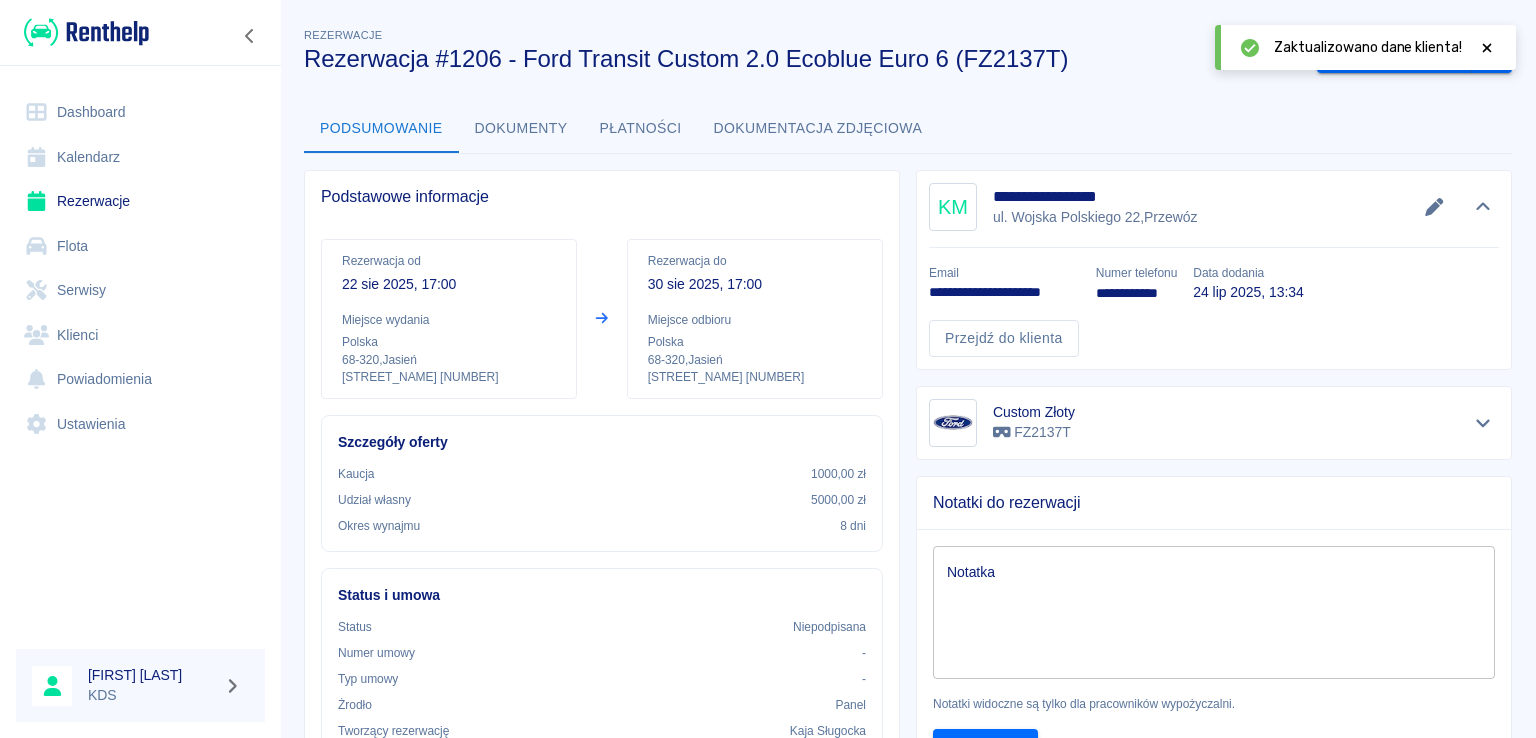 click on "Płatności" at bounding box center [641, 129] 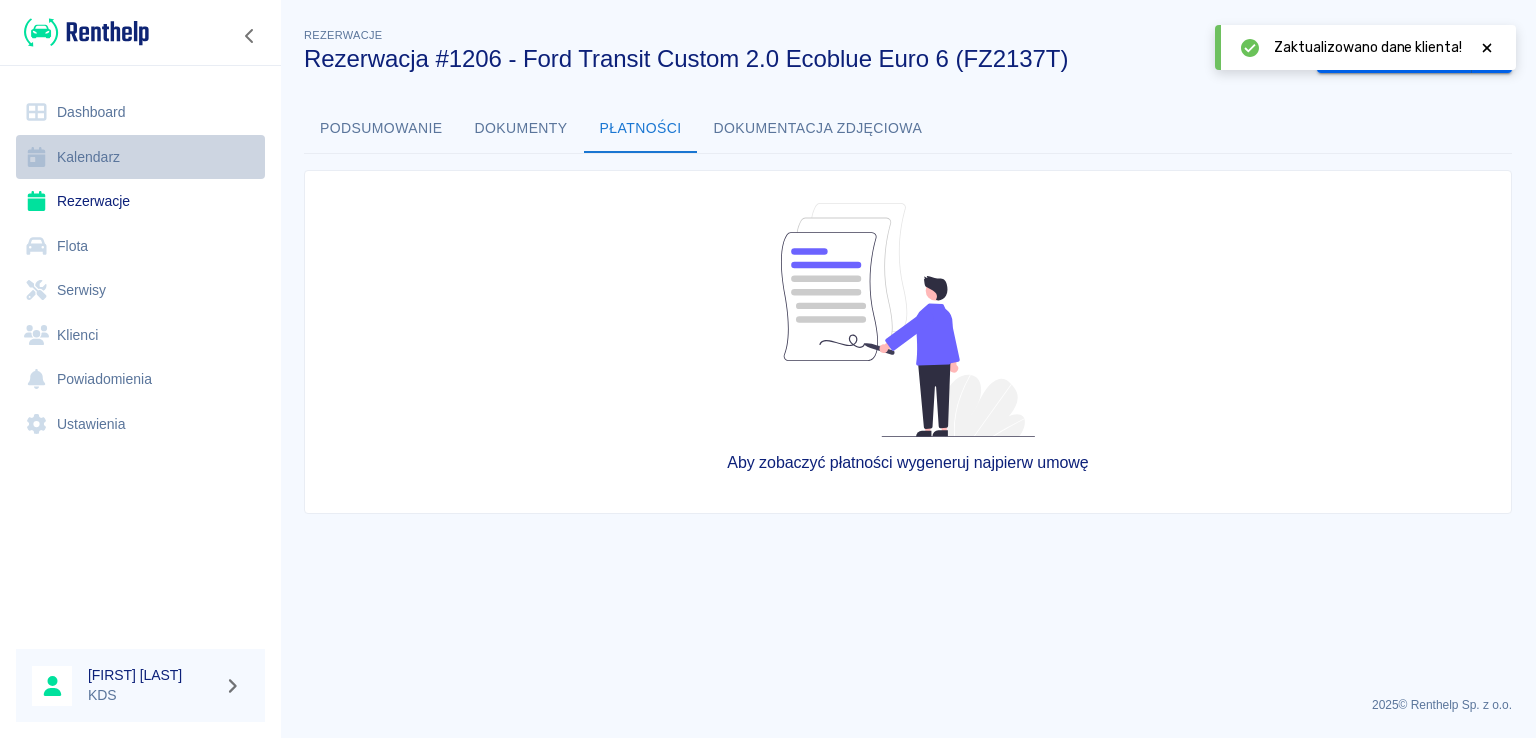 click on "Kalendarz" at bounding box center (140, 157) 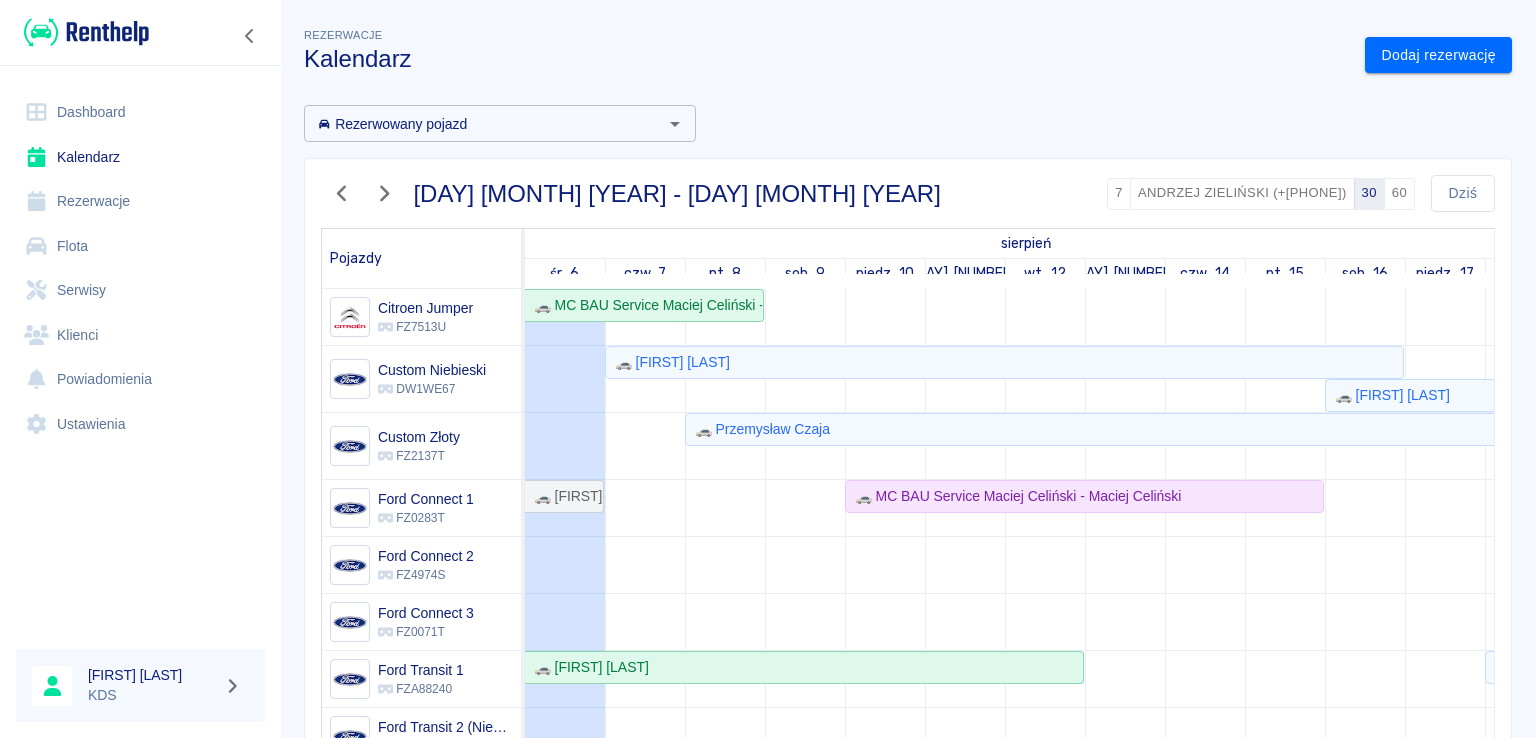 scroll, scrollTop: 90, scrollLeft: 0, axis: vertical 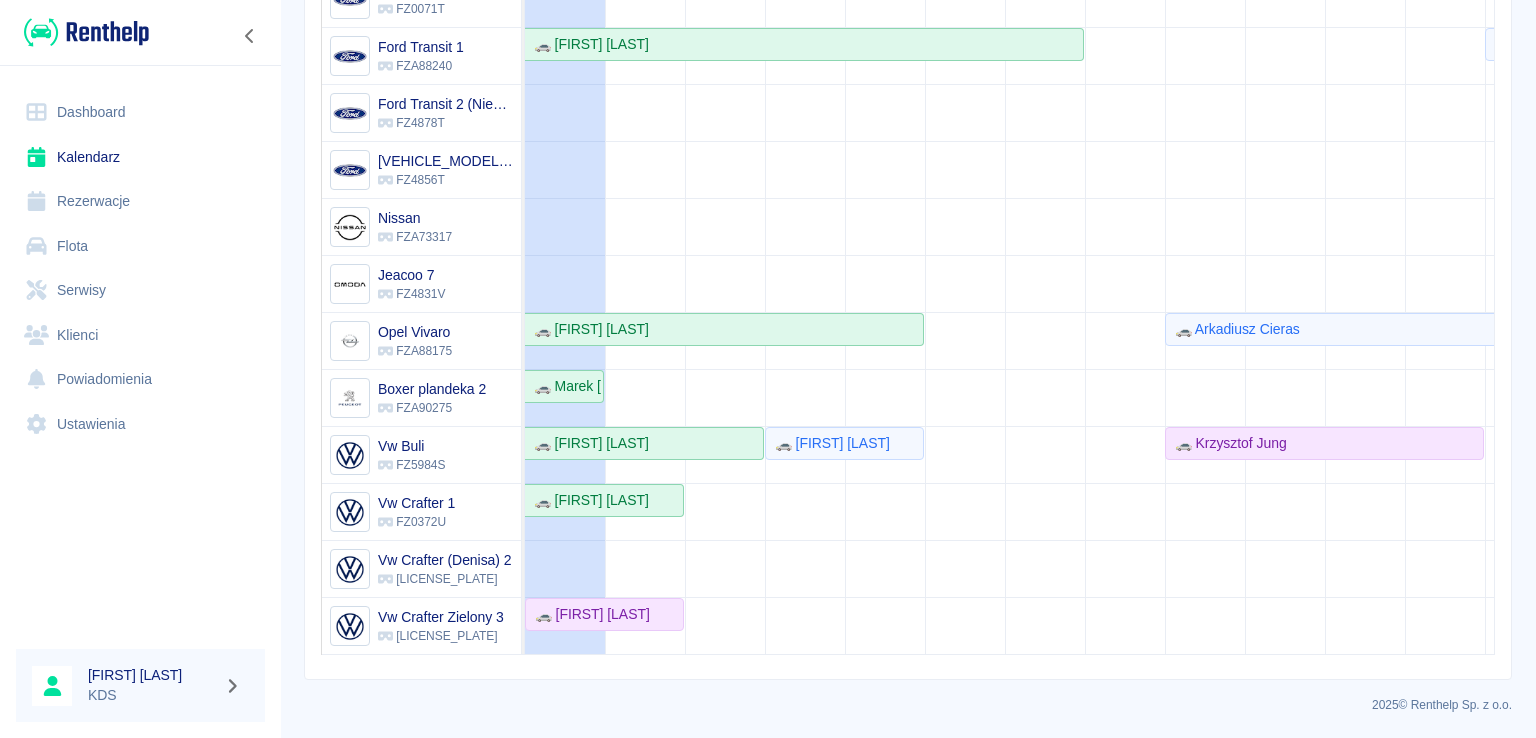 drag, startPoint x: 1522, startPoint y: 673, endPoint x: 1514, endPoint y: 119, distance: 554.05774 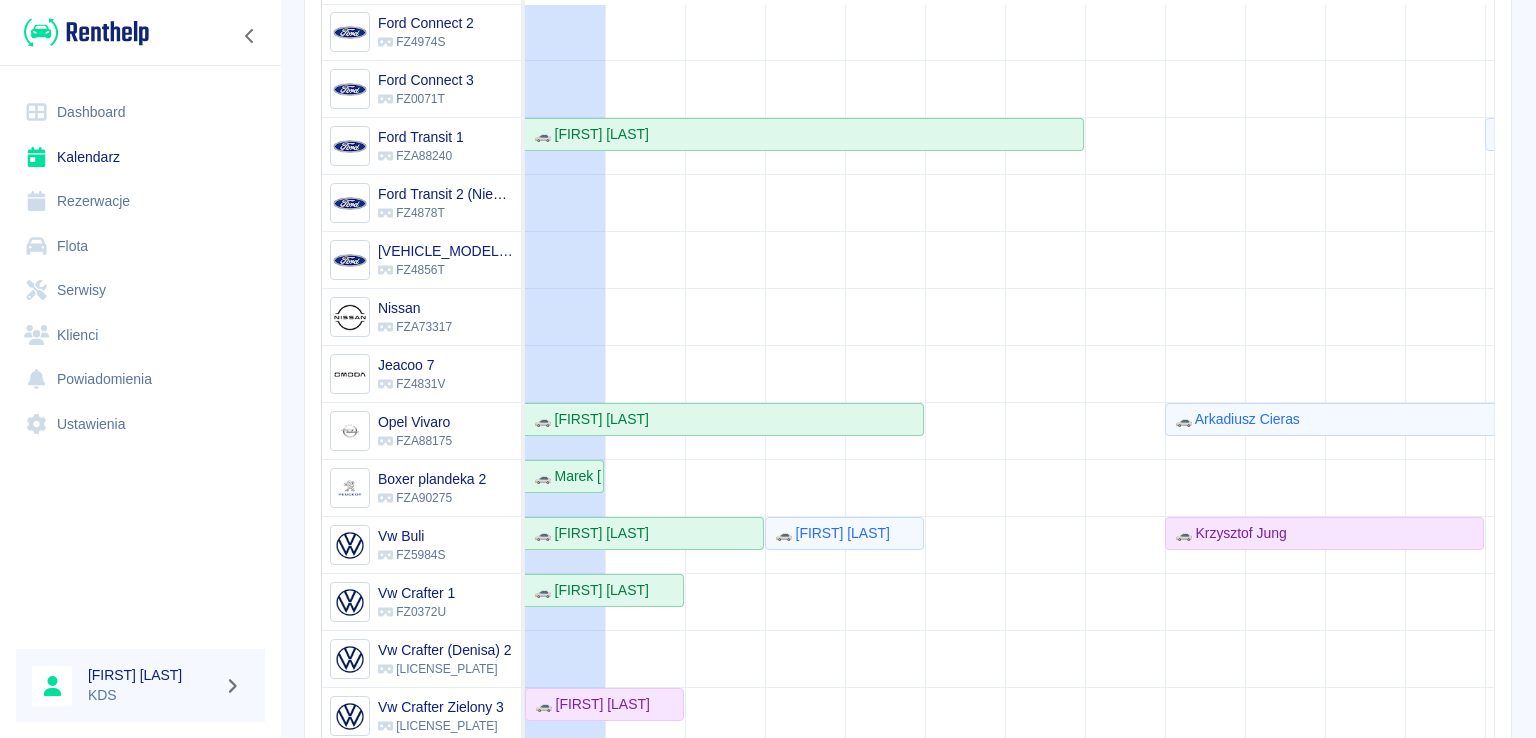 scroll, scrollTop: 294, scrollLeft: 0, axis: vertical 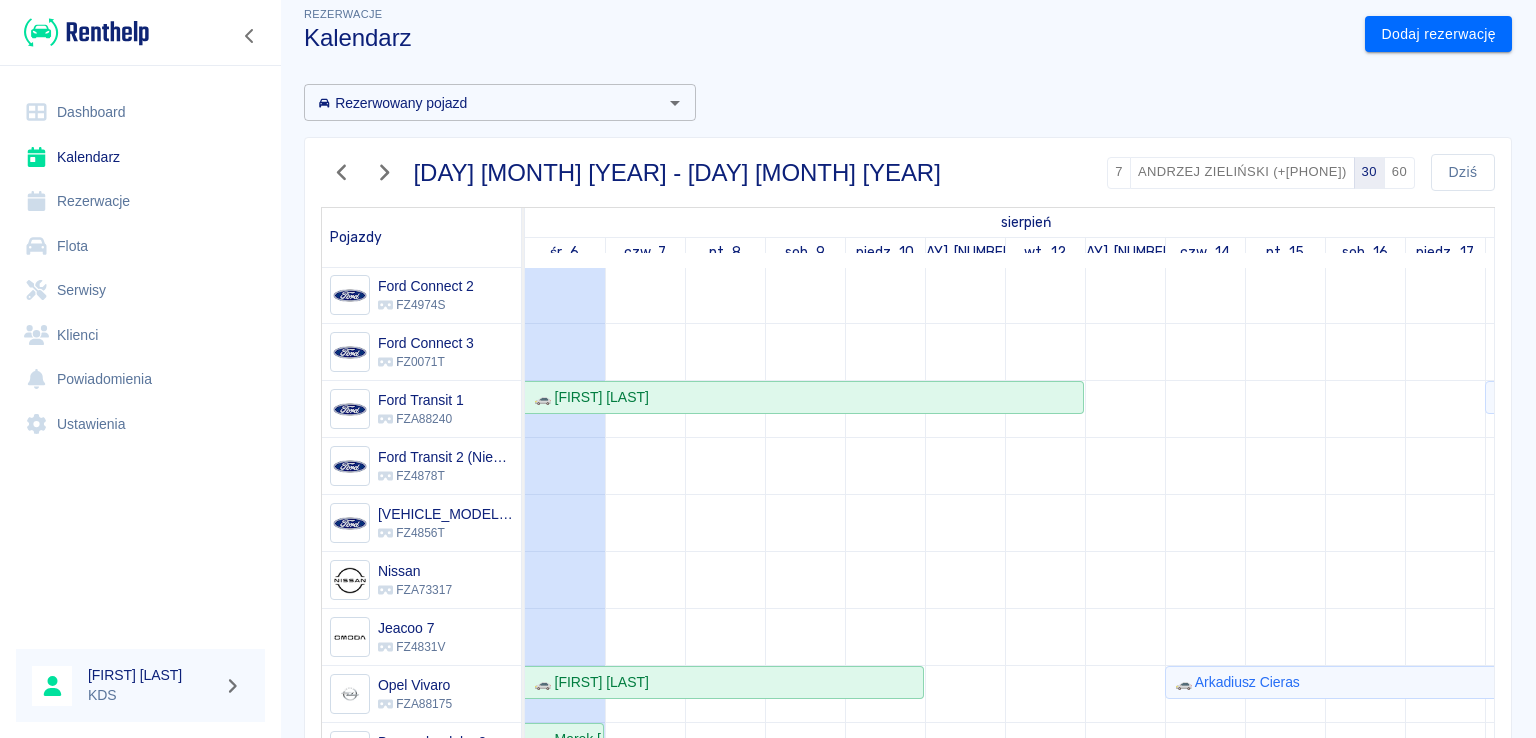 click on "[DAY] [MONTH] [YEAR] - [DAY] [MONTH] [YEAR] [NUMBER] [NUMBER] [NUMBER] [GENERAL_TERM]" at bounding box center (900, 164) 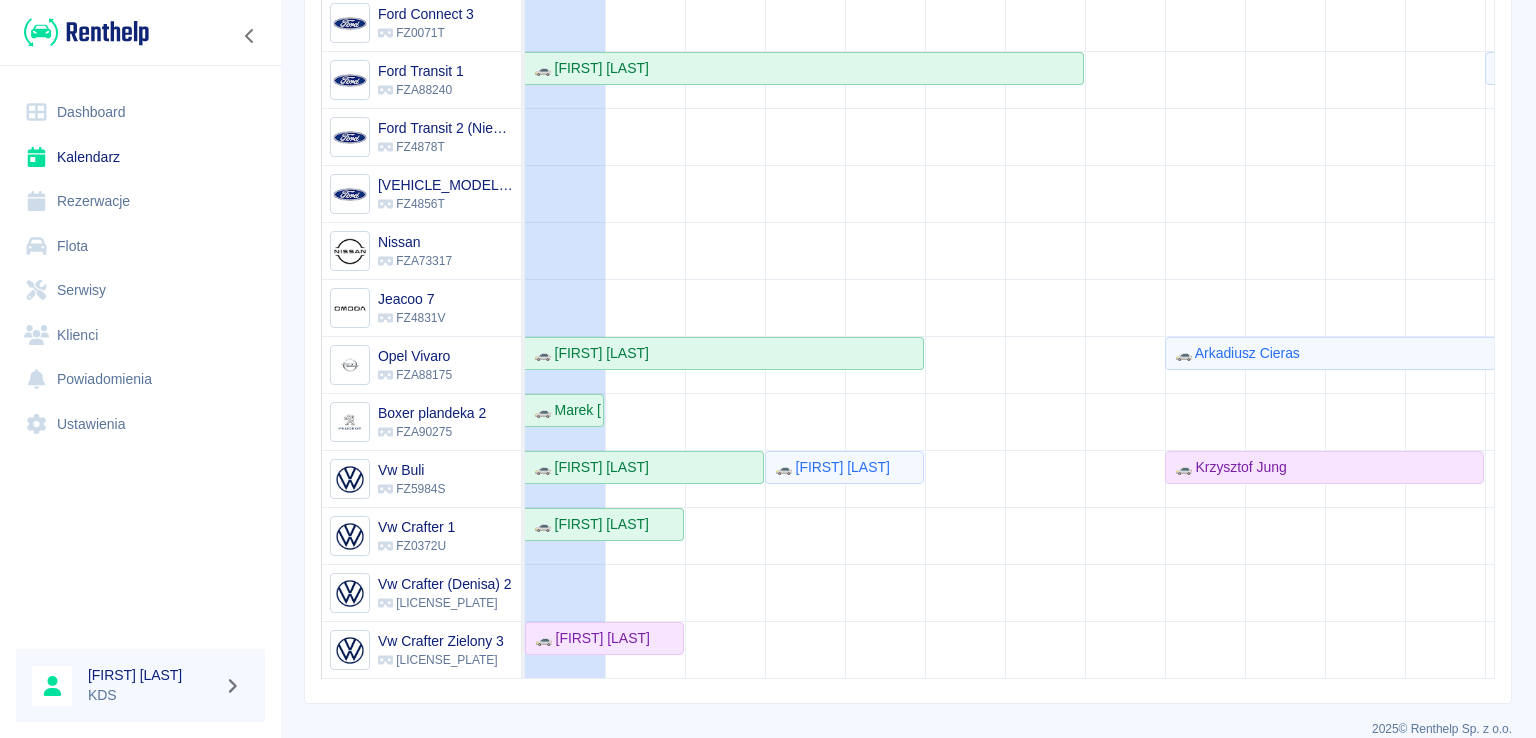 scroll, scrollTop: 374, scrollLeft: 0, axis: vertical 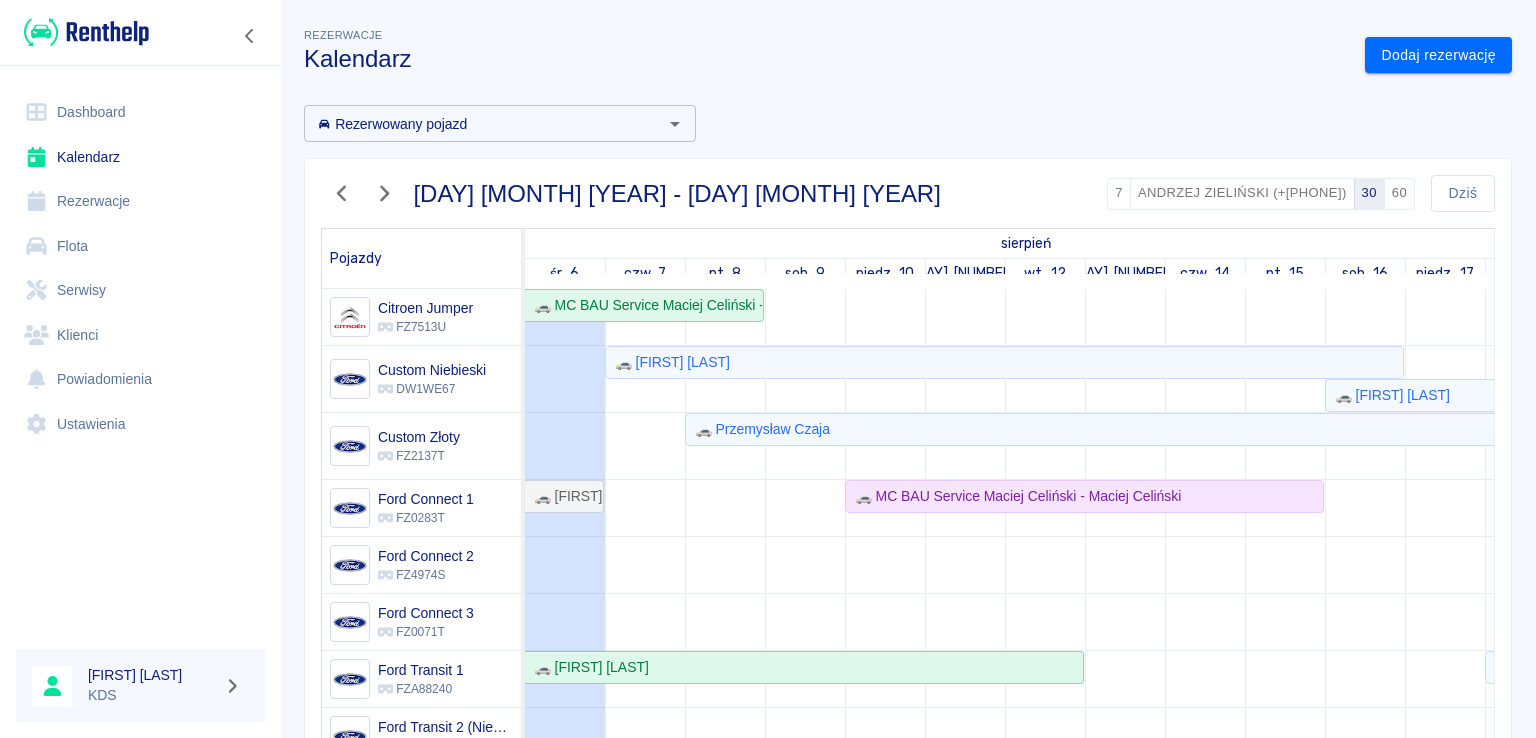 click on "6 sie 2025 - 4 wrz 2025 7 14 30 60 Dziś Pojazdy sierpień wrzesień śr., 6 czw., 7 pt., 8 sob., 9 niedz., 10 pon., 11 wt., 12 śr., 13 czw., 14 pt., 15 sob., 16 niedz., 17 pon., 18 wt., 19 śr., 20 czw., 21 pt., 22 sob., 23 niedz., 24 pon., 25 wt., 26 śr., 27 czw., 28 pt., 29 sob., 30 niedz., 31 pon., 1 wt., 2 śr., 3 czw., 4 Citroen Jumper FZ7513U Custom Niebieski DW1WE67 Custom Złoty FZ2137T Ford Connect 1 FZ0283T Ford Connect 2 FZ4974S Ford Connect 3 FZ0071T Ford Transit 1 FZA88240 Ford Transit 2 (Niemcy) FZ4878T Transit Rysia FZ4856T Nissan FZA73317 Jeacoo 7 FZ4831V Opel Vivaro FZA88175 Boxer plandeka 2 FZA90275 Vw Buli FZ5984S Vw Crafter 1 FZ0372U Vw Crafter (Denisa) 2 FZA84940 Vw Crafter Zielony 3 FZ5397V 🚗 MC BAU Service Maciej Celiński - Maciej Celiński 🚗 Natalia Mostowska 🚗 Maciej Wieczorek 🚗 Przemysław Czaja 🚗 Krystian Marczak 🚗 Radosław Andrysiak 🚗 MC BAU Service Maciej Celiński - Maciej Celiński 🚗 Renata Tomiałojć" at bounding box center [900, 598] 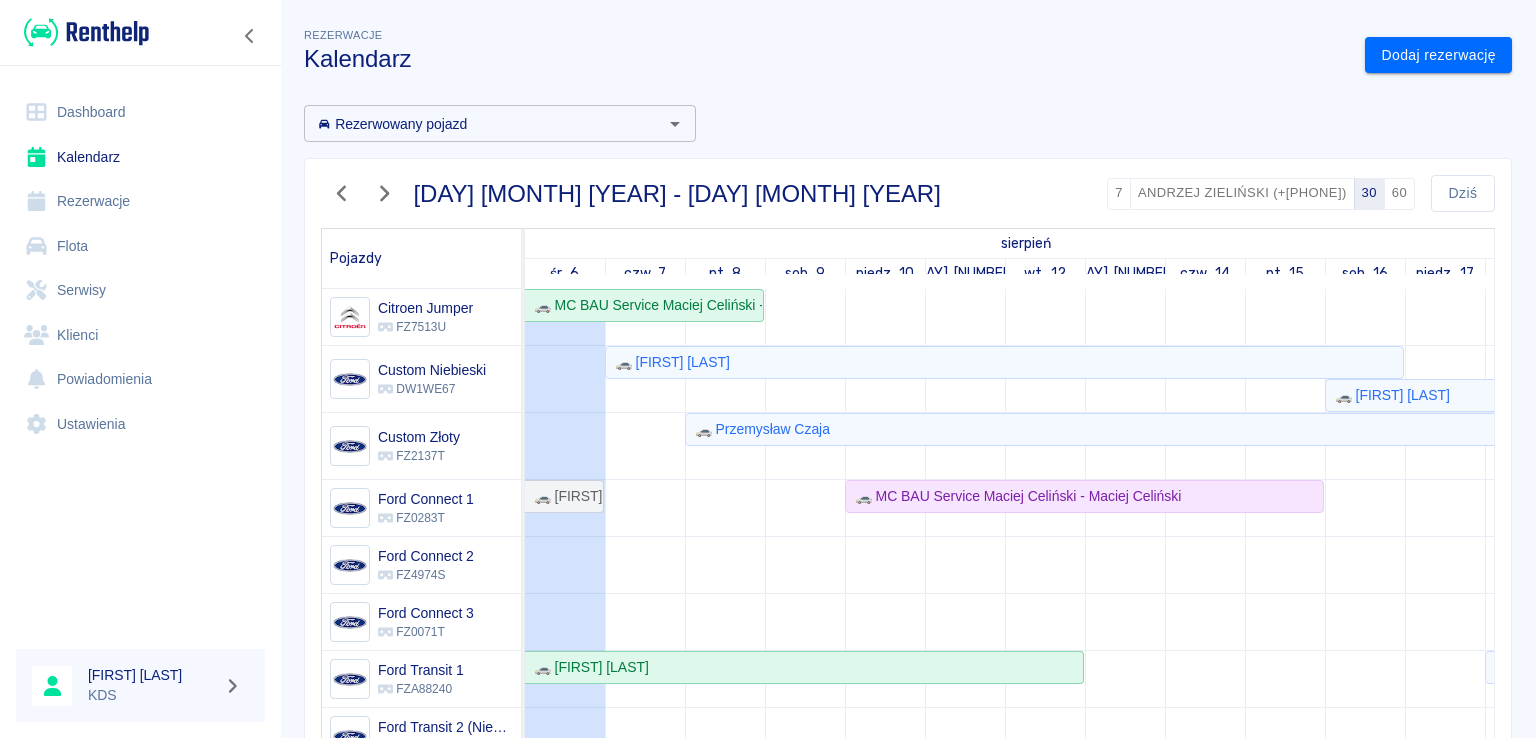 scroll, scrollTop: 112, scrollLeft: 0, axis: vertical 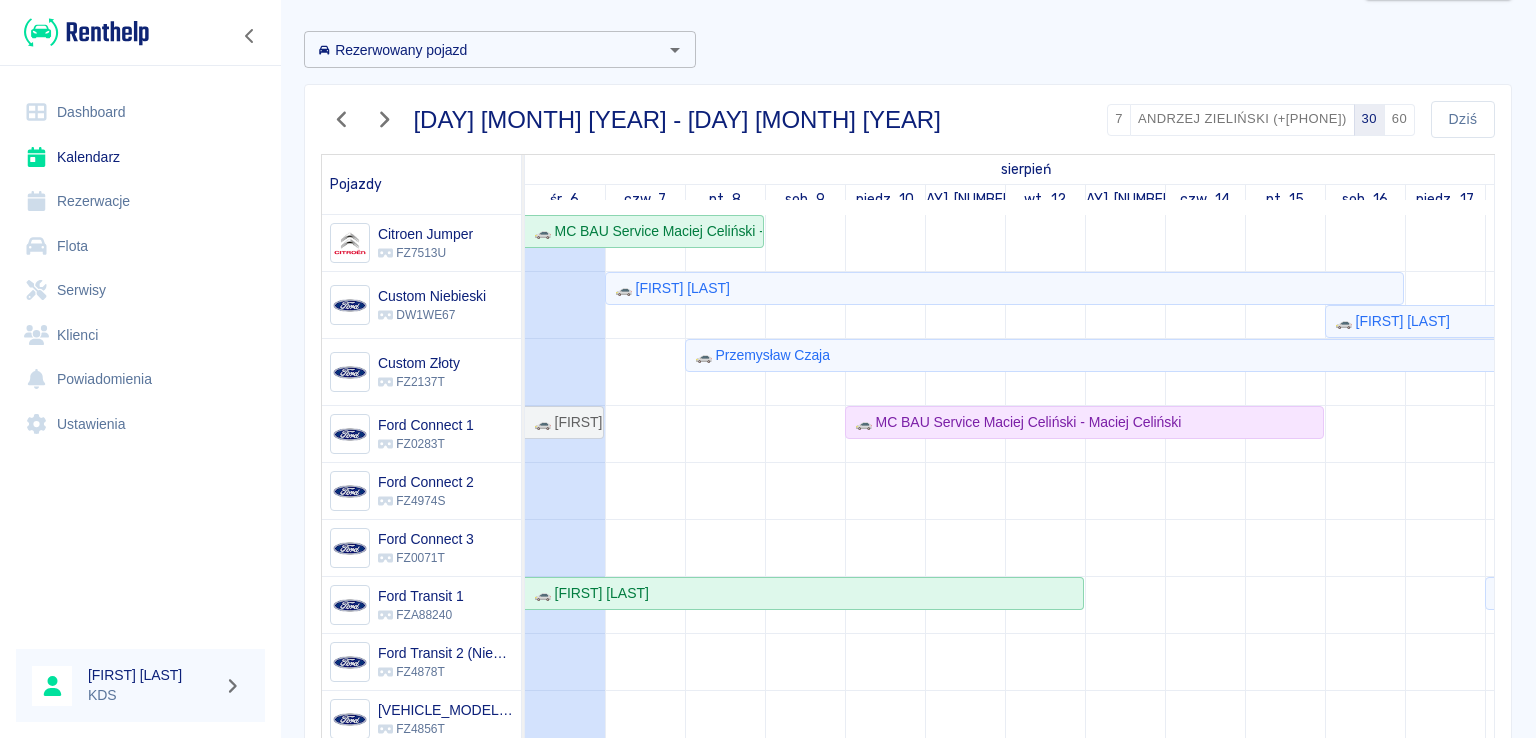 click at bounding box center (645, 709) 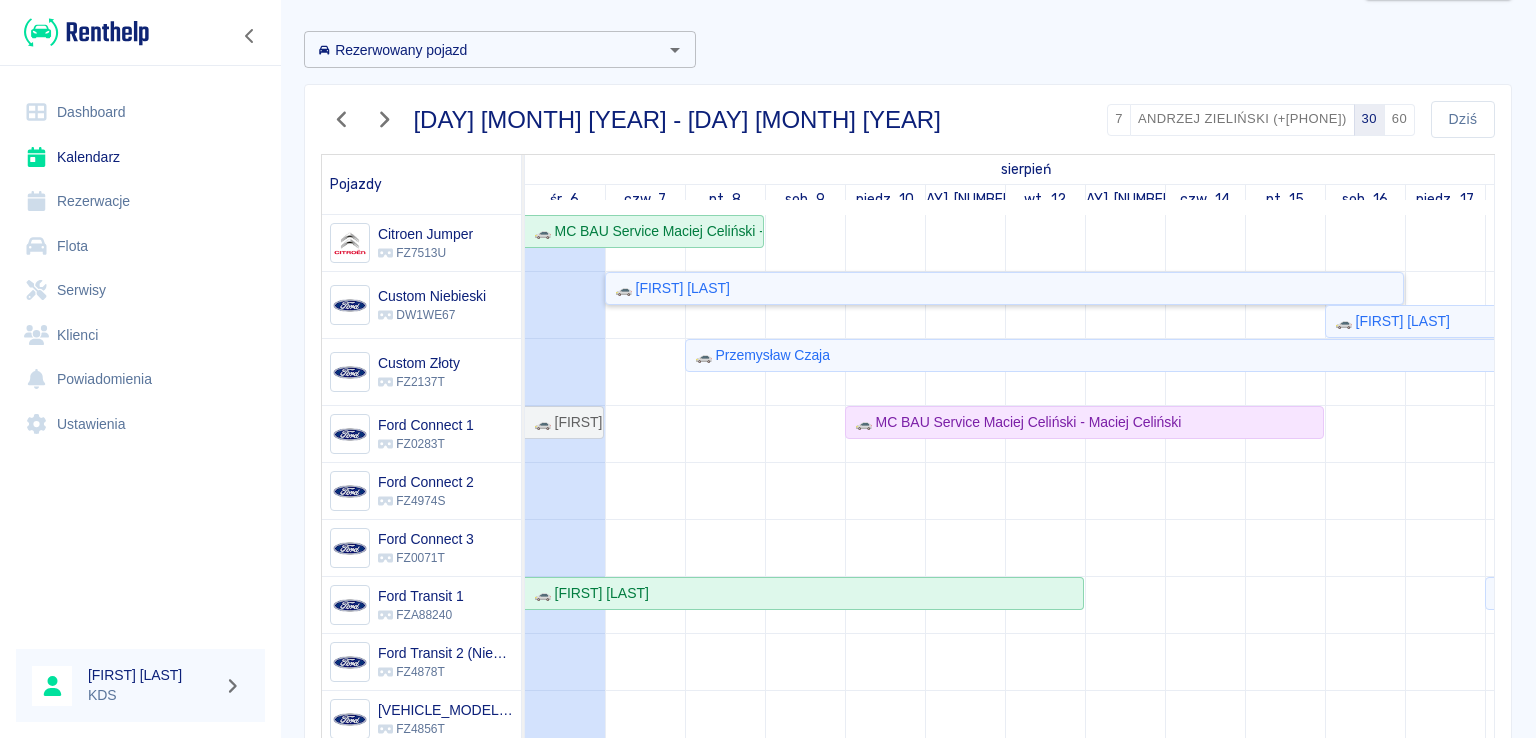click on "🚗 [FIRST] [LAST]" at bounding box center (668, 288) 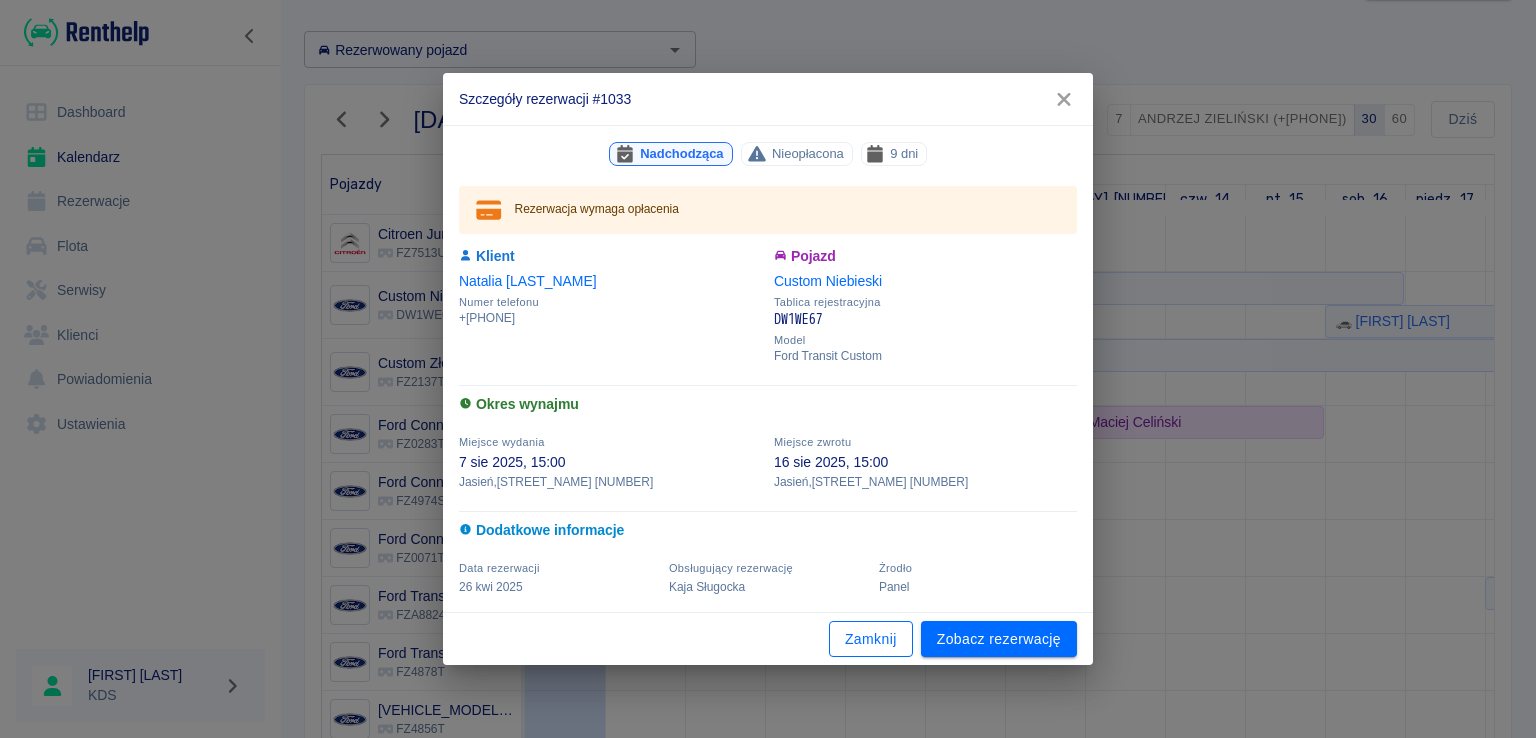 click on "Zamknij" at bounding box center [871, 639] 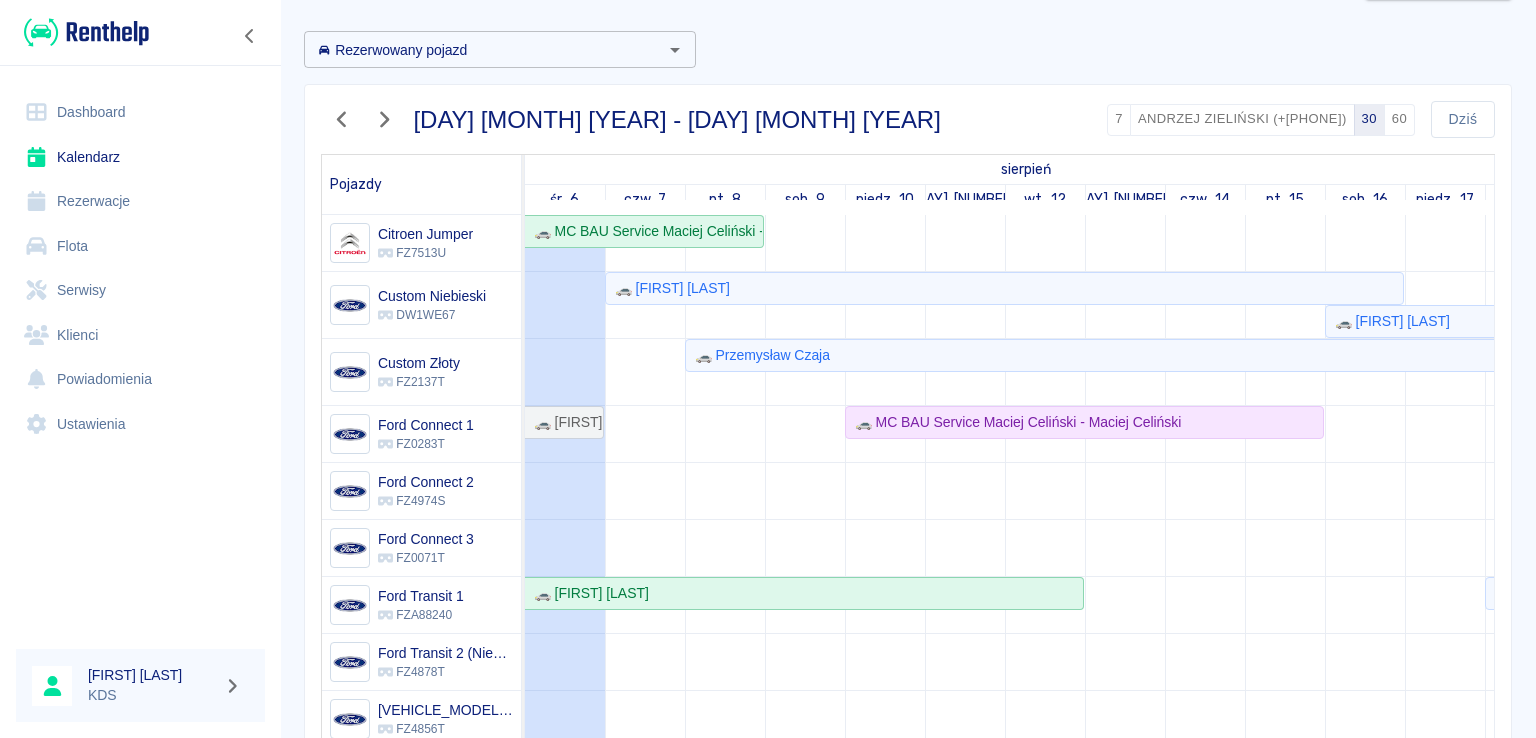 click on "[DAY] [MONTH] [YEAR] - [DAY] [MONTH] [YEAR] [NUMBER] [NUMBER] [NUMBER] [GENERAL_TERM]" at bounding box center (900, 111) 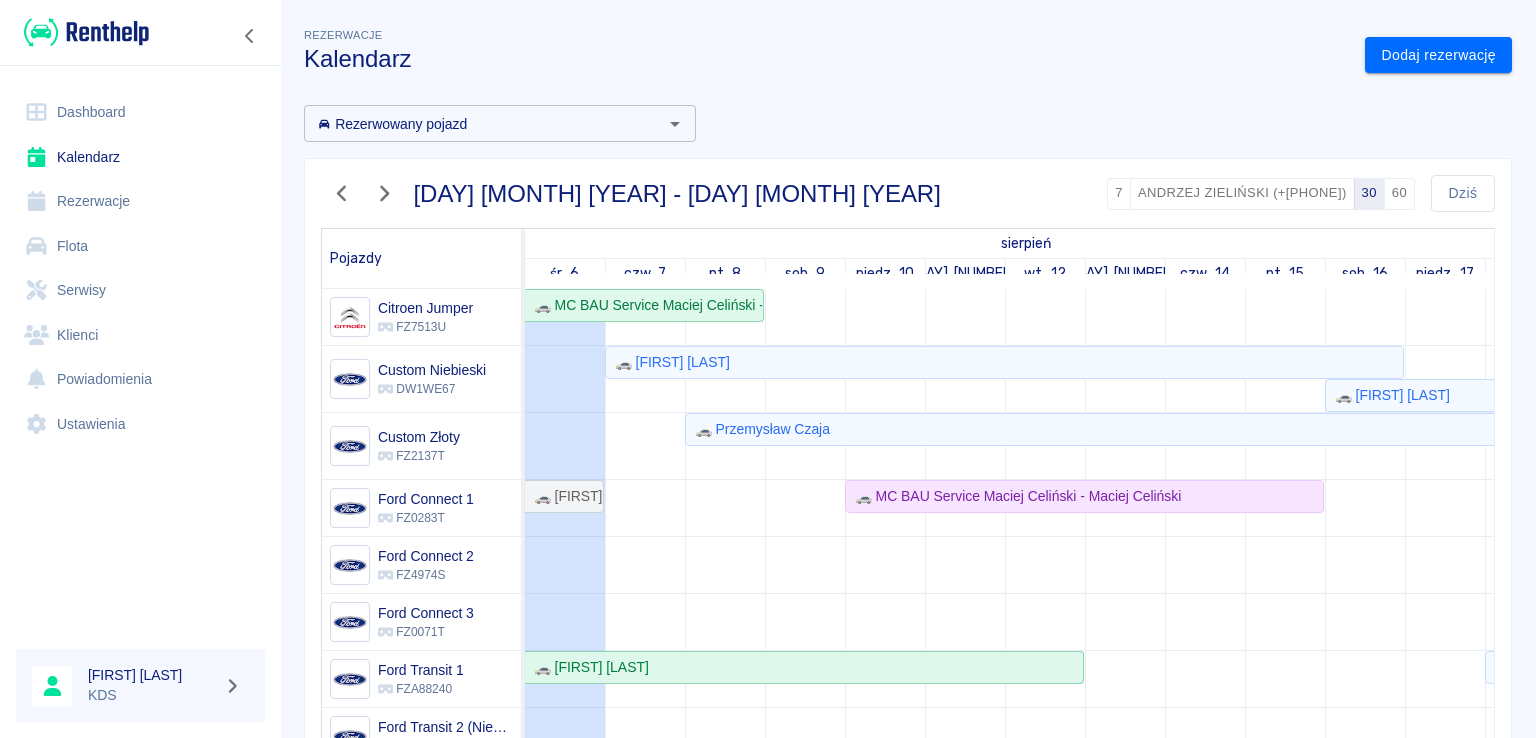 scroll, scrollTop: 188, scrollLeft: 0, axis: vertical 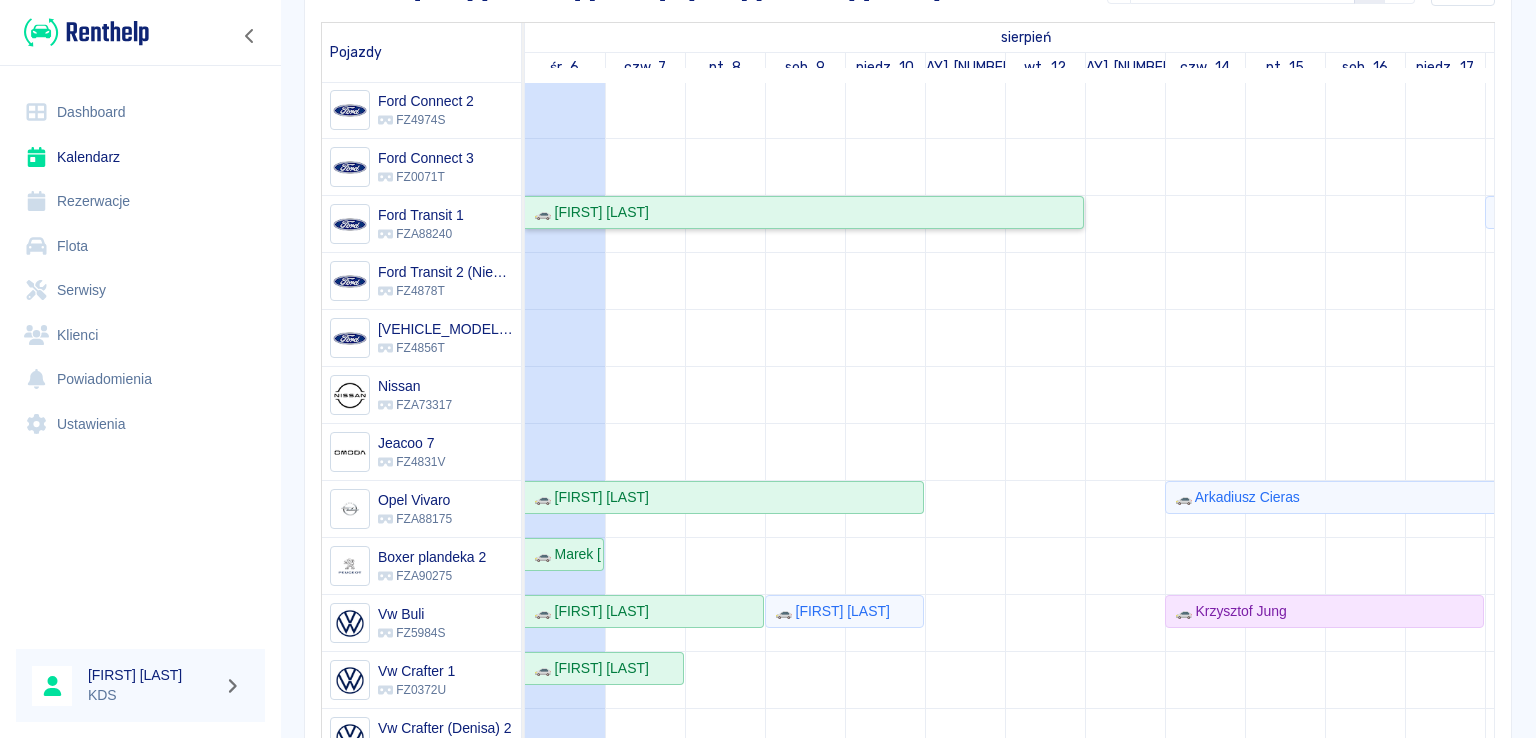 click on "🚗 [FIRST] [LAST]" 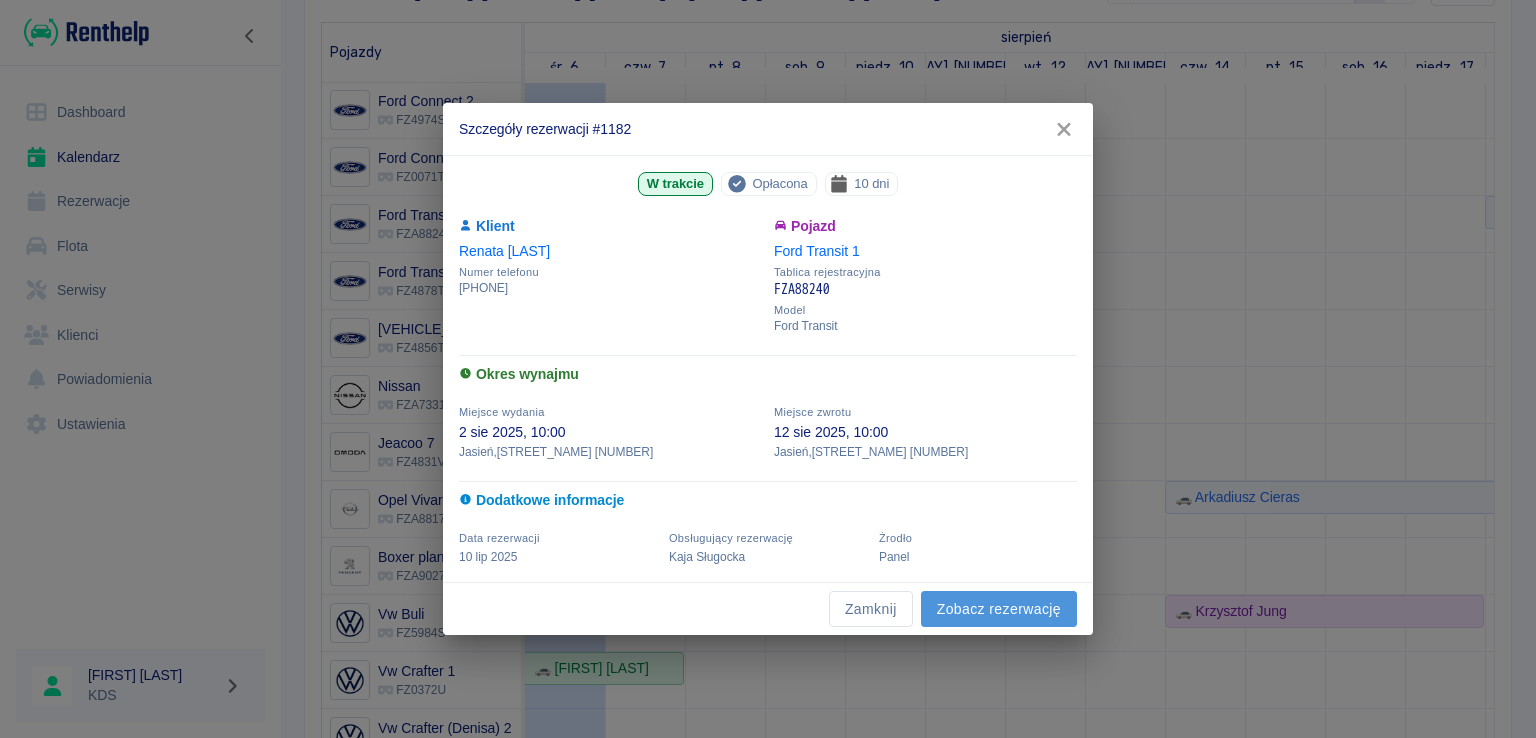 click on "Zobacz rezerwację" at bounding box center (999, 609) 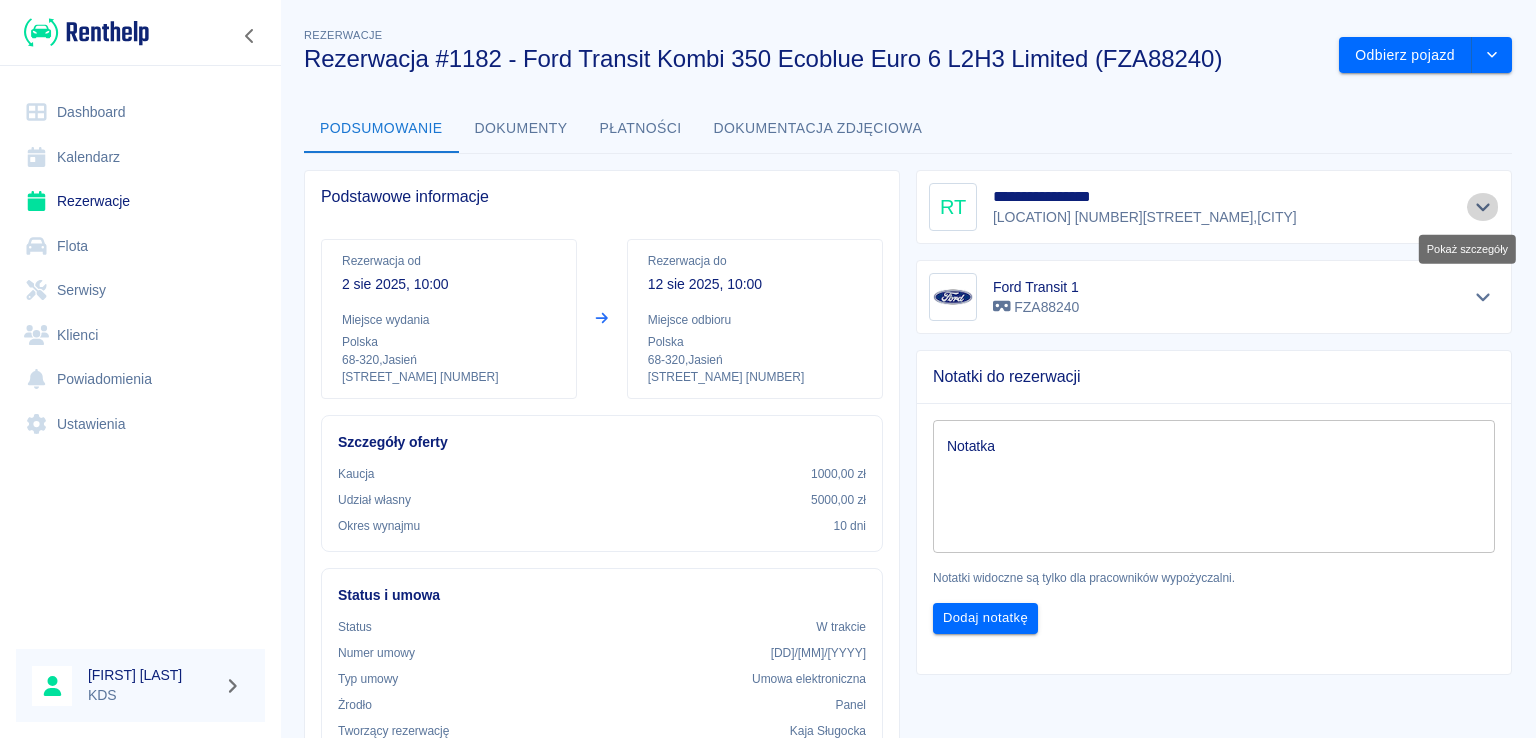 click 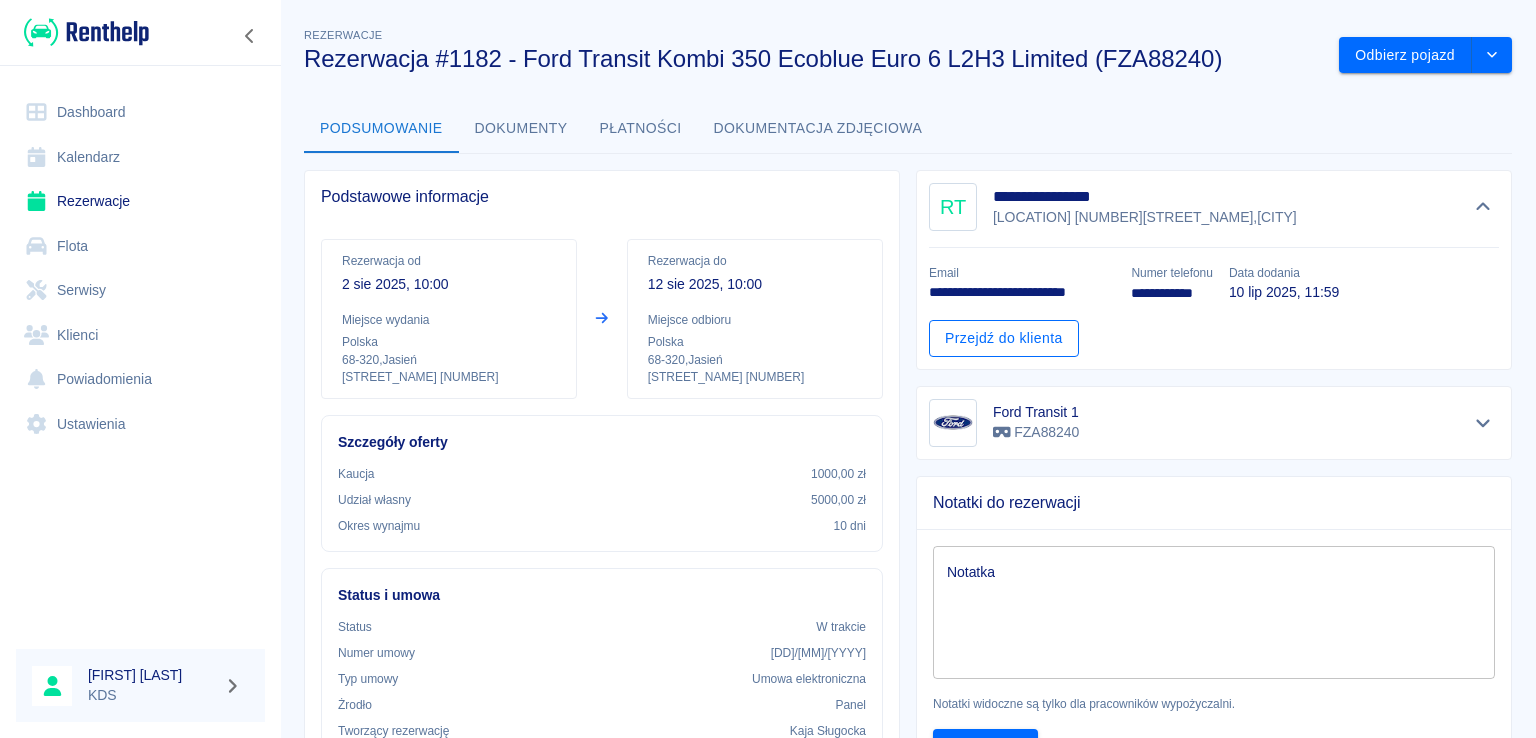 click on "Przejdź do klienta" at bounding box center [1004, 338] 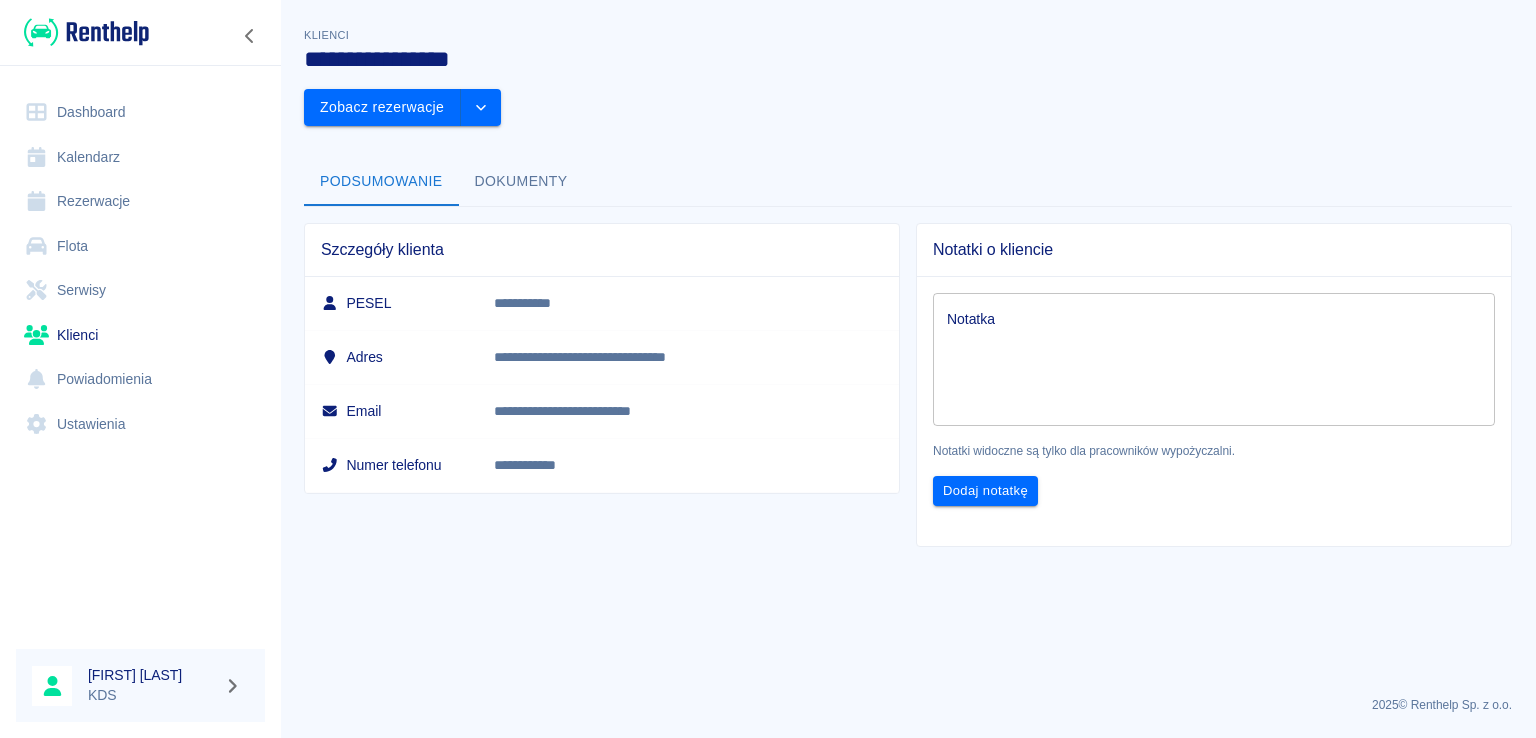 click on "**********" at bounding box center (908, 277) 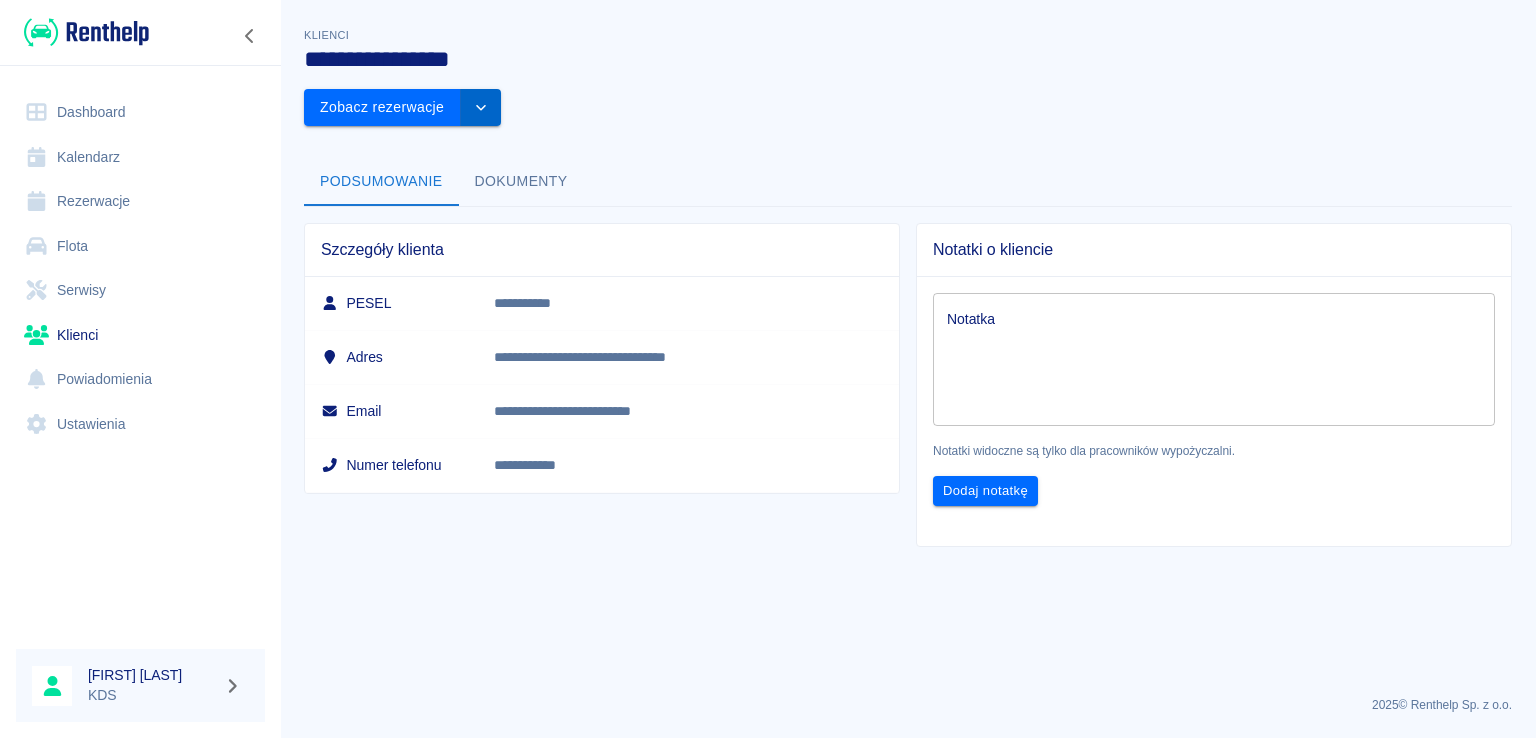 click at bounding box center (481, 107) 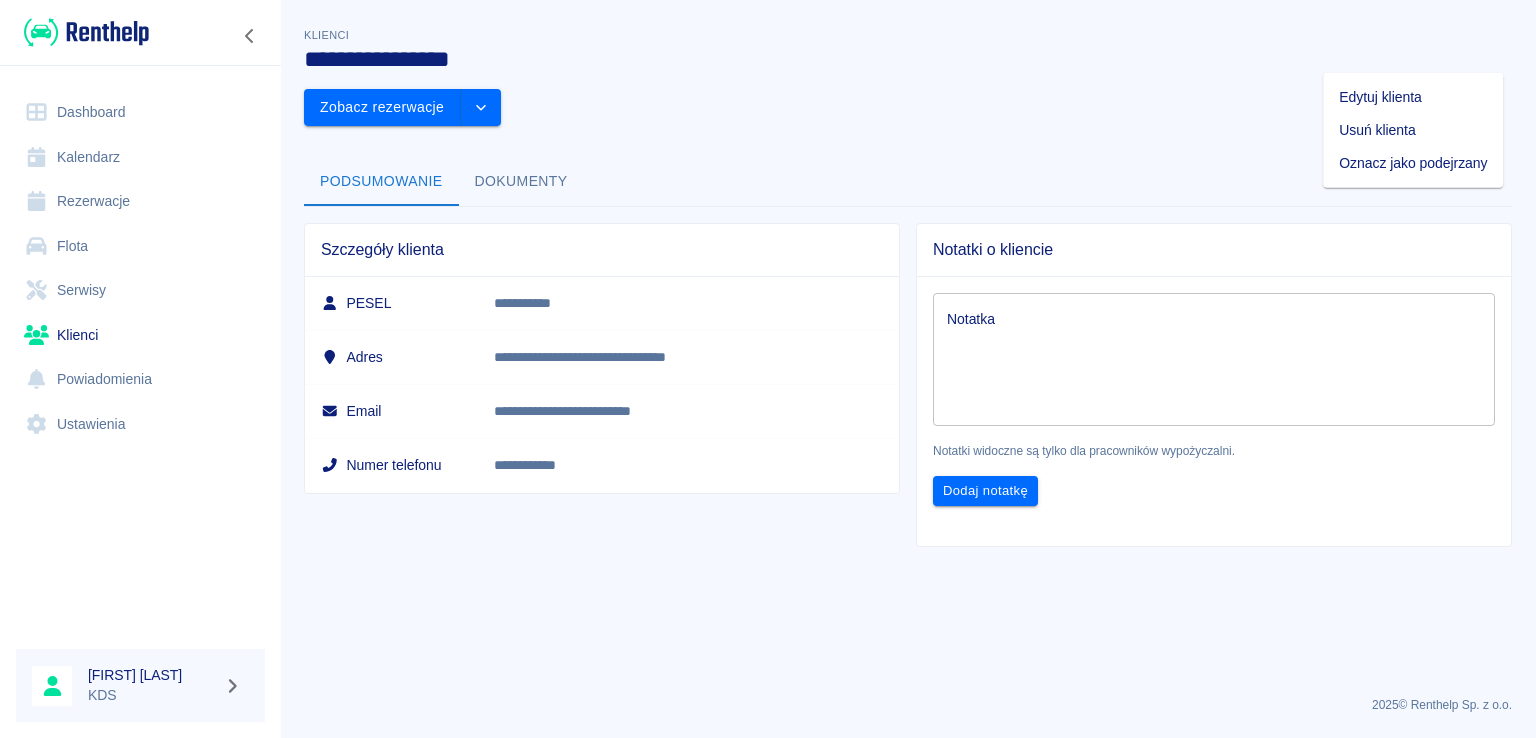 click on "Edytuj klienta" at bounding box center (1413, 97) 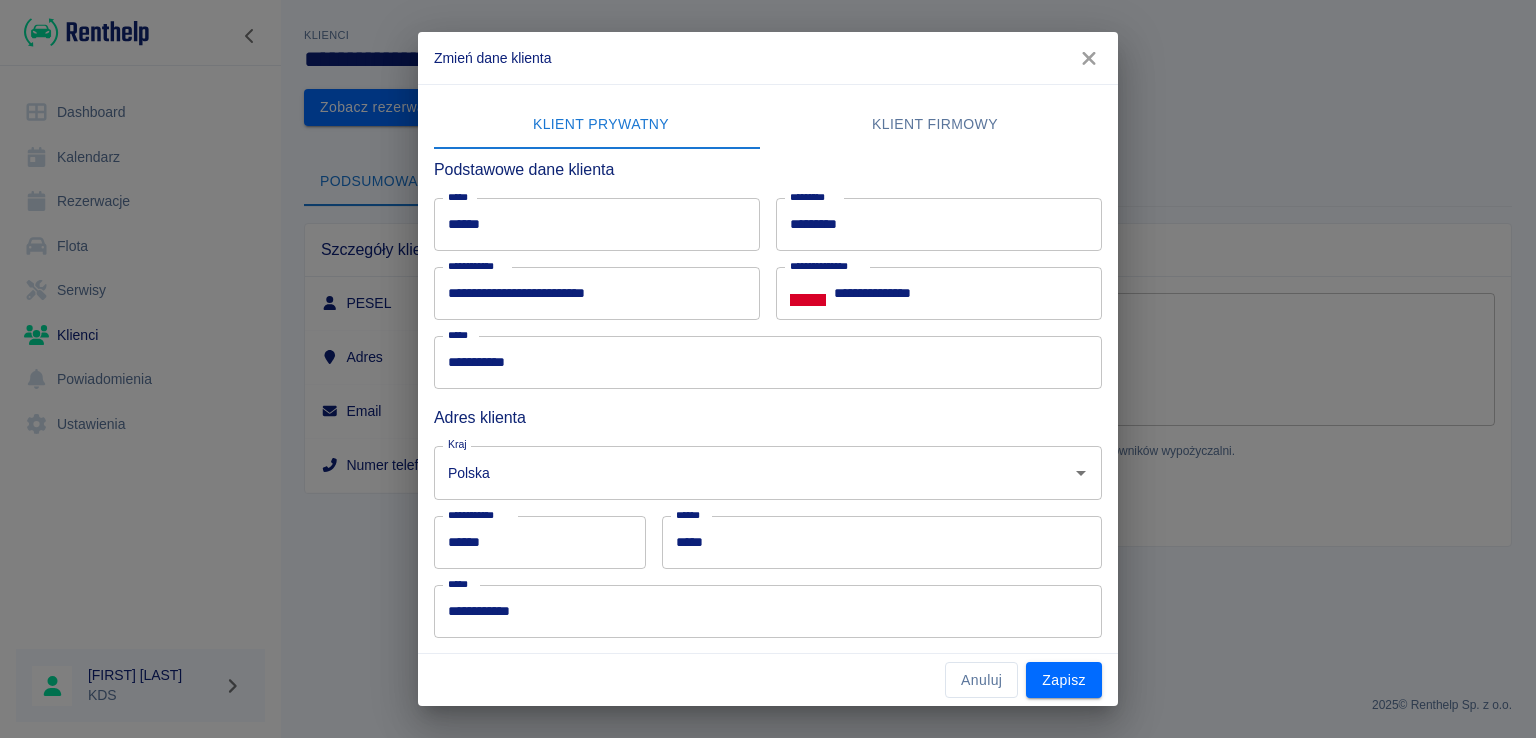 click on "**********" at bounding box center [597, 293] 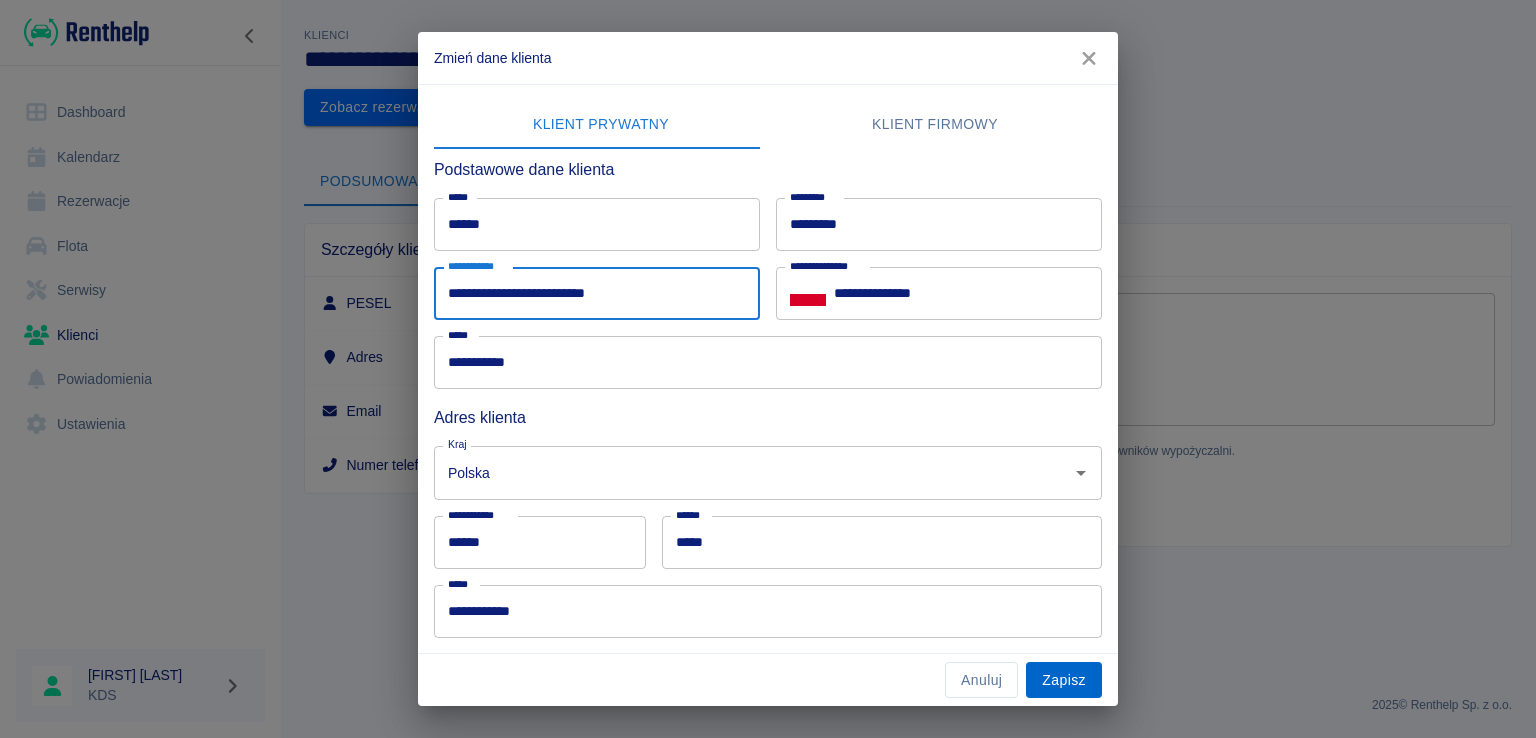type on "**********" 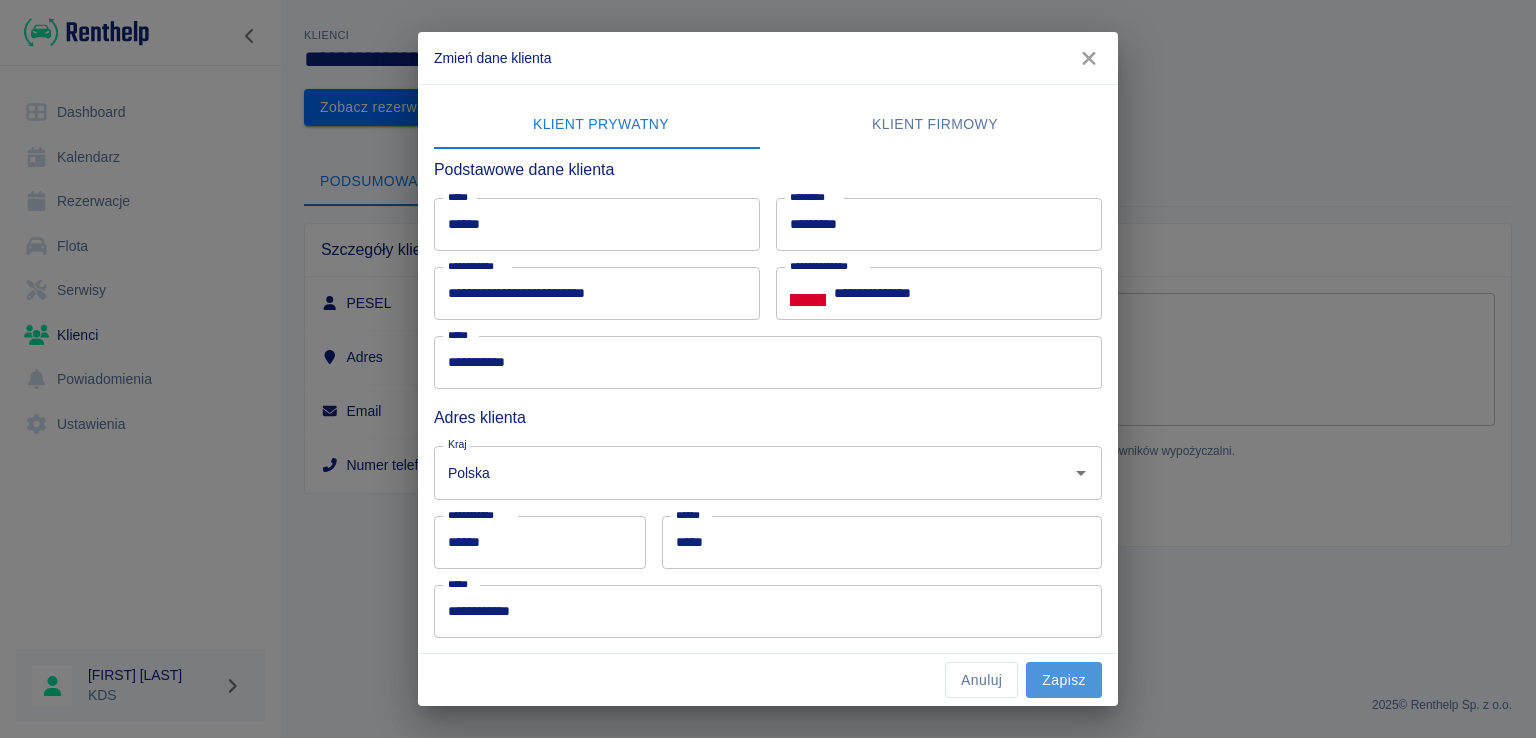 click on "Zapisz" at bounding box center [1064, 680] 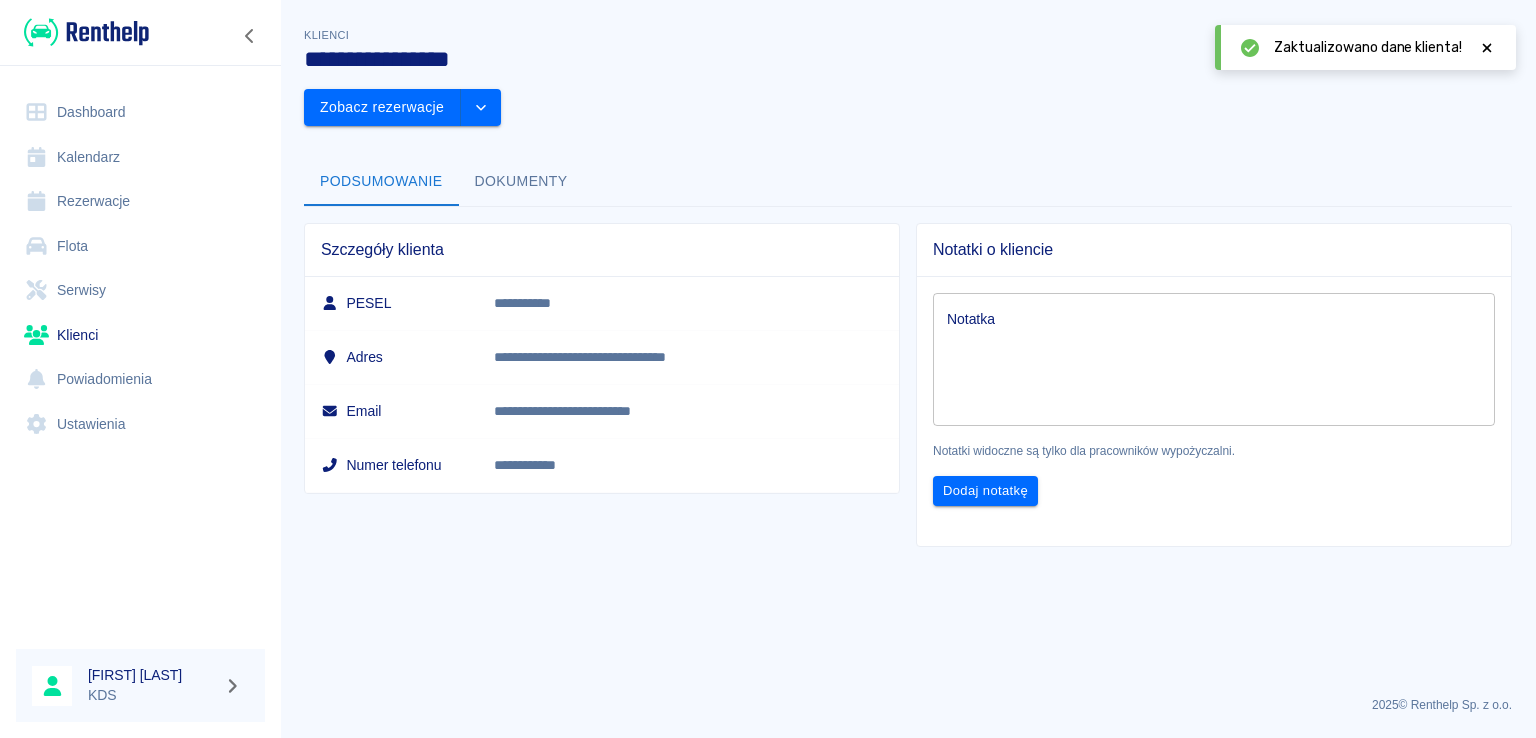 click 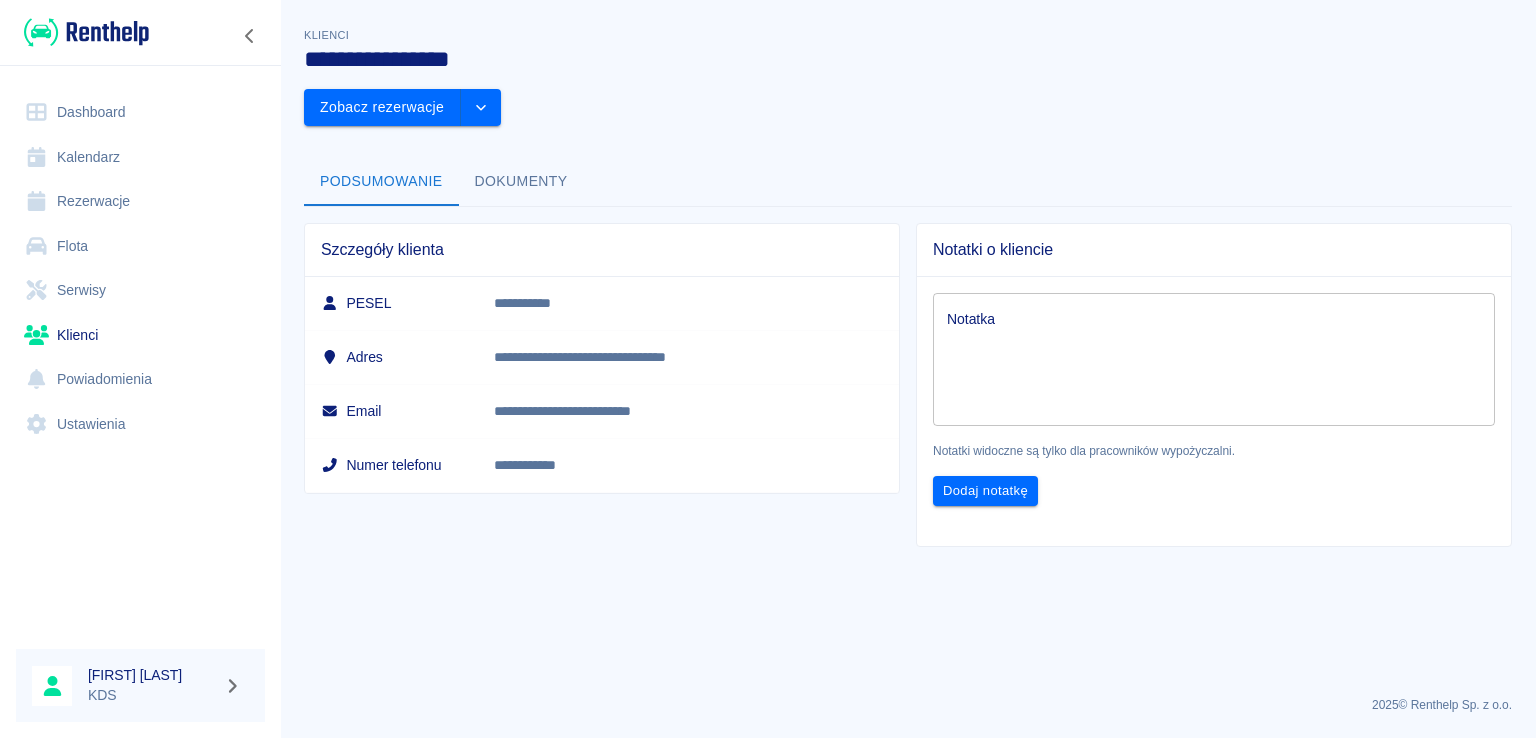click at bounding box center (86, 32) 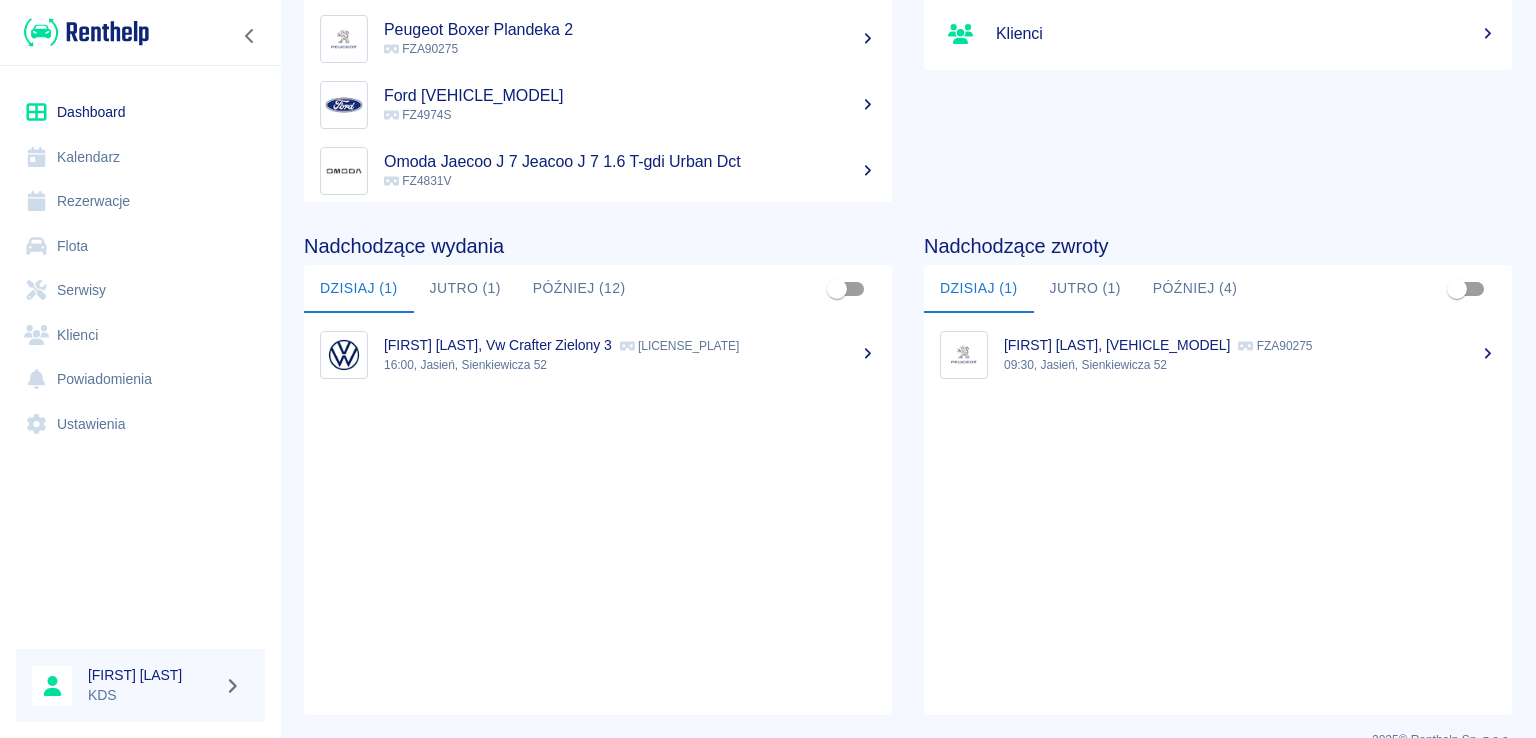 scroll, scrollTop: 300, scrollLeft: 0, axis: vertical 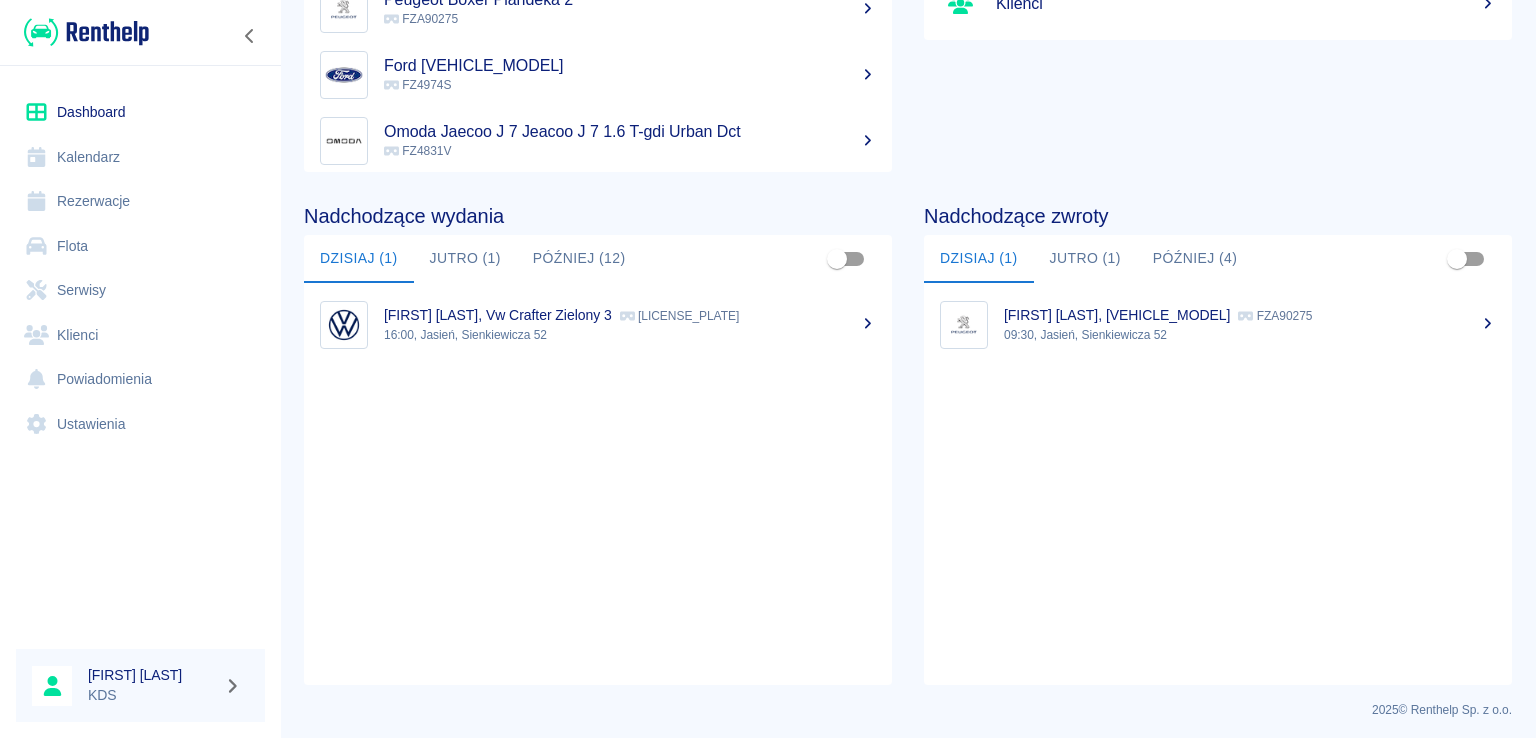 click on "Jutro (1)" at bounding box center [465, 259] 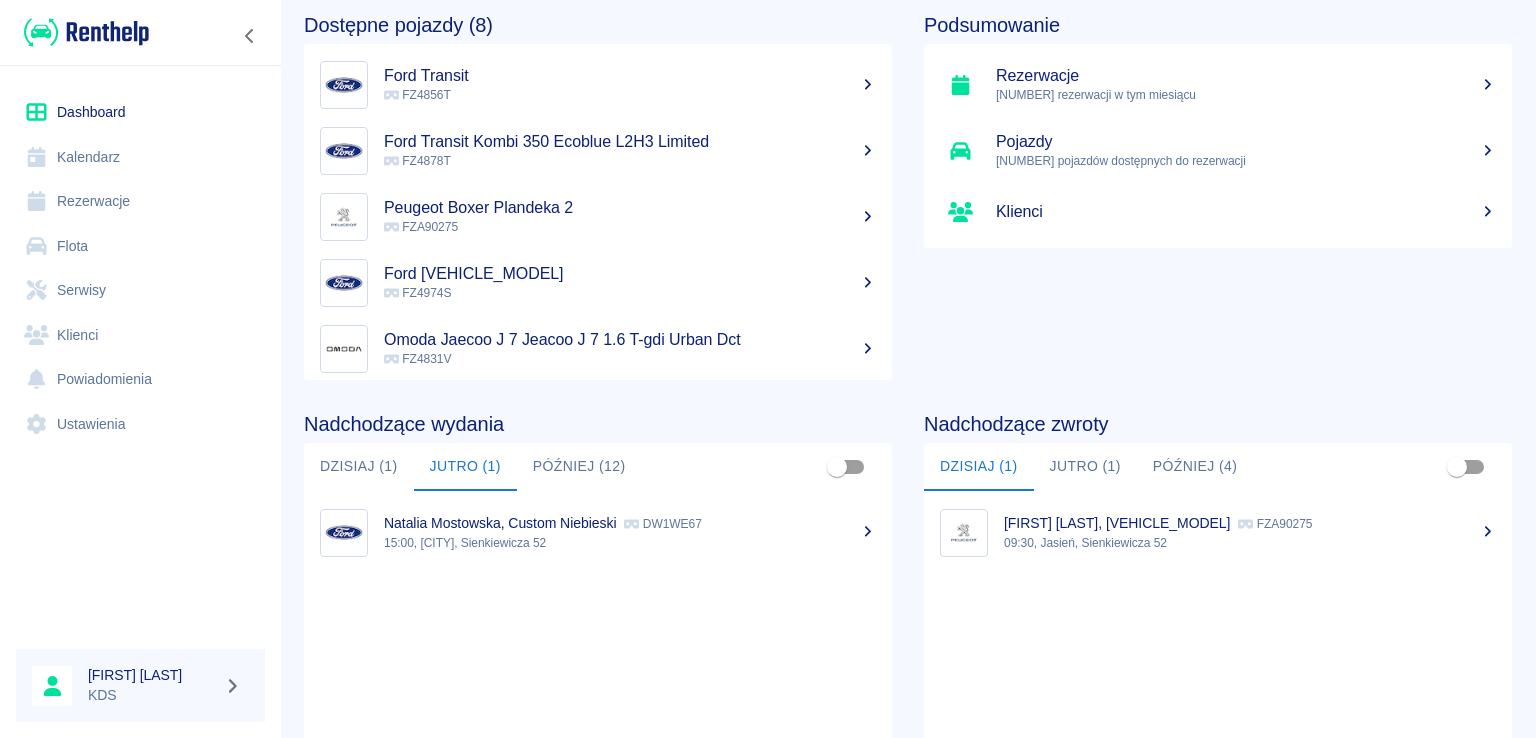 scroll, scrollTop: 0, scrollLeft: 0, axis: both 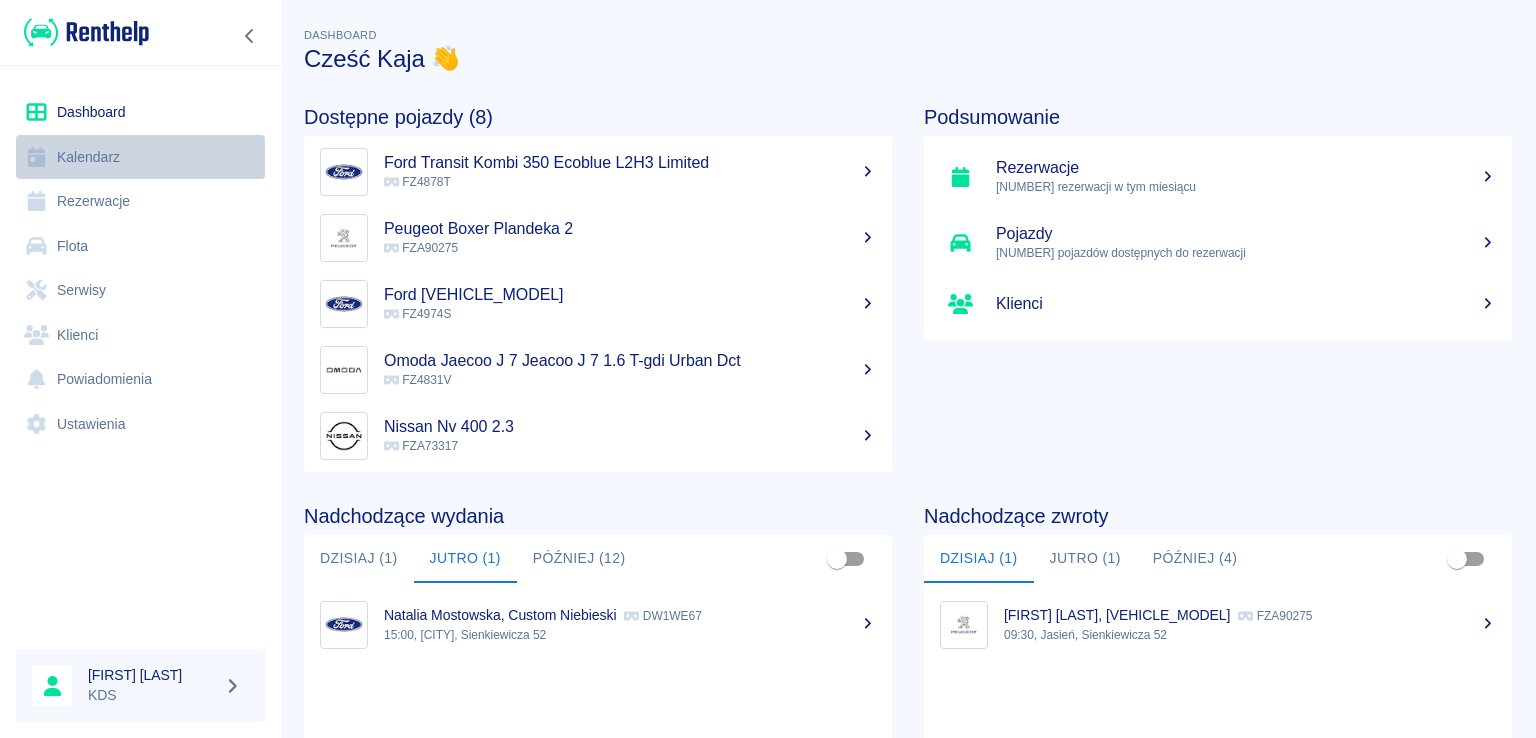click on "Kalendarz" at bounding box center [140, 157] 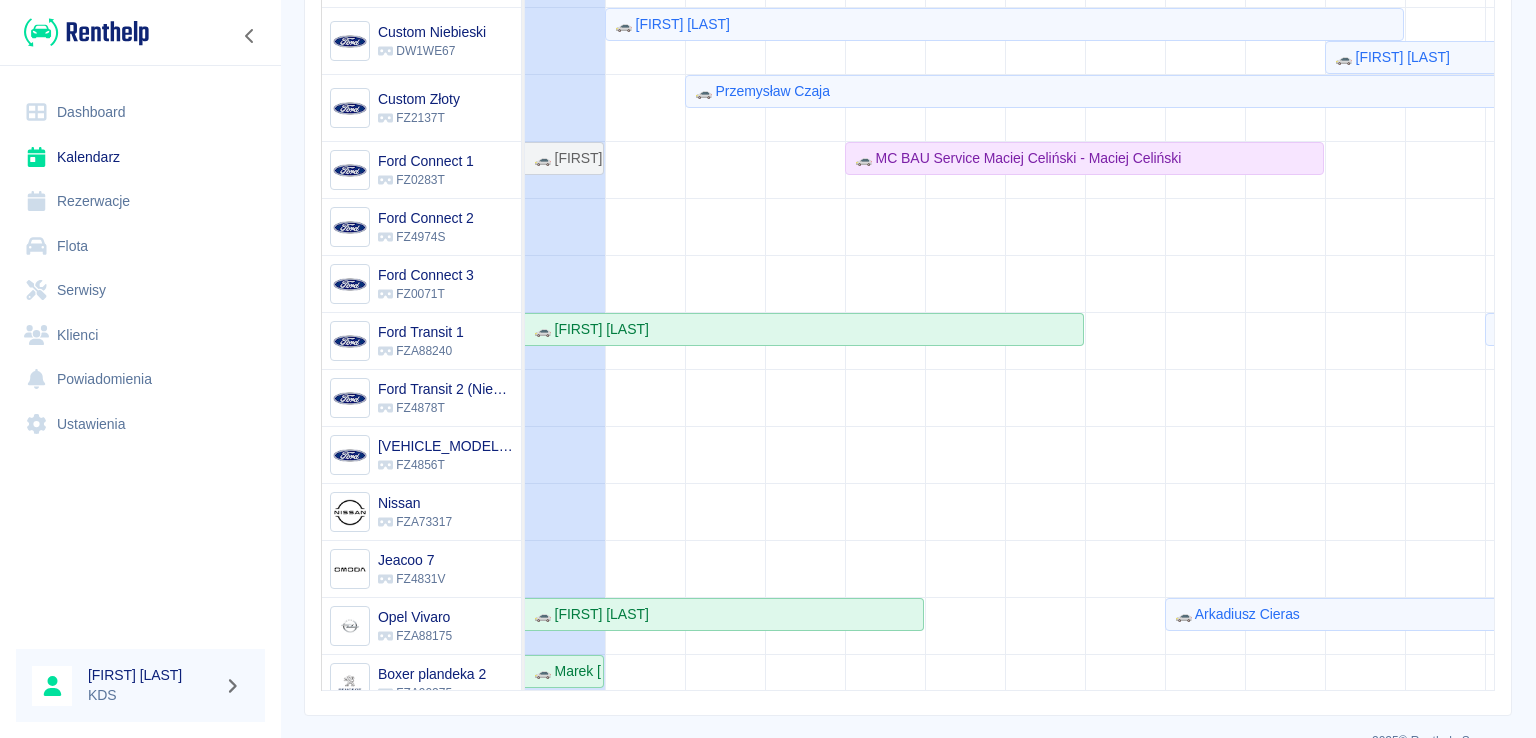 scroll, scrollTop: 374, scrollLeft: 0, axis: vertical 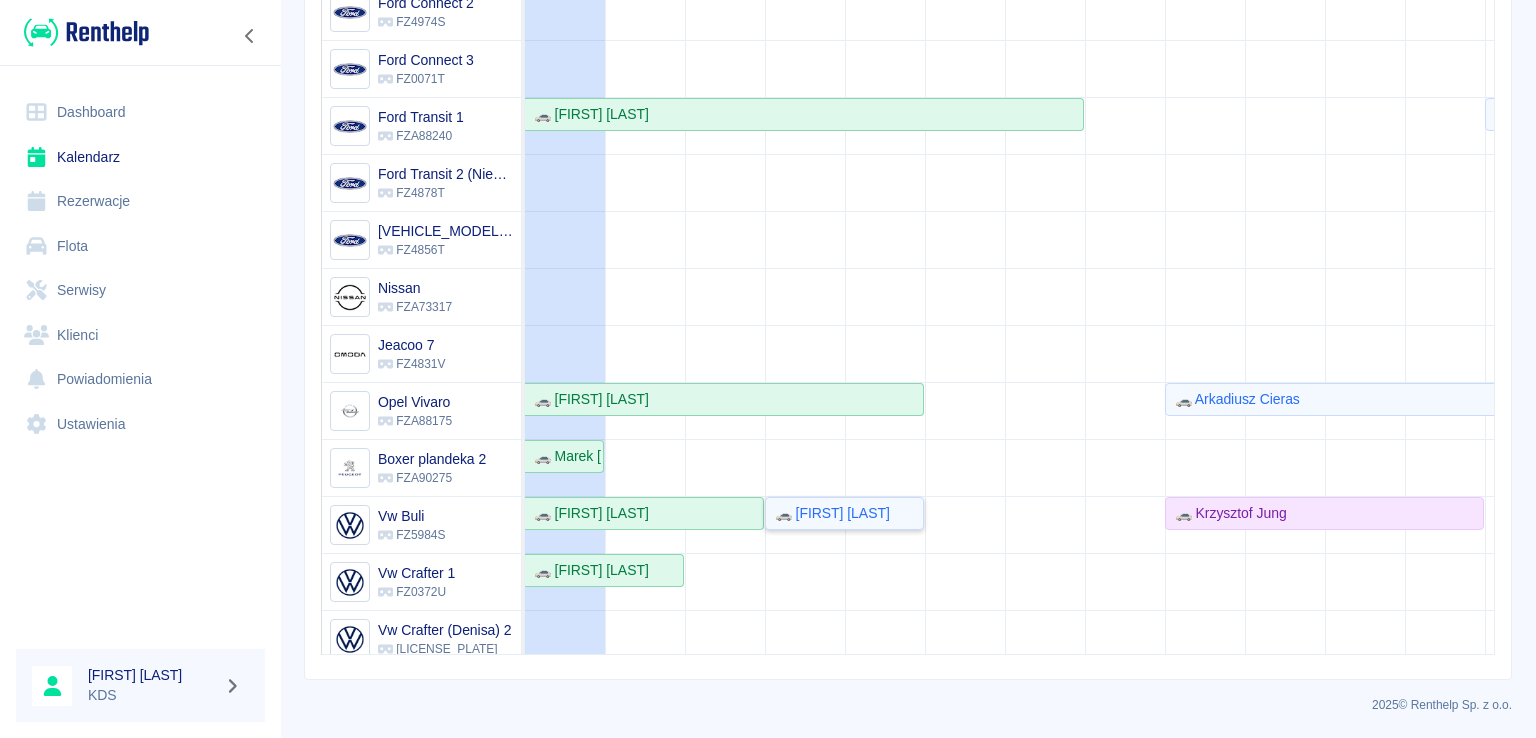click on "🚗 [FIRST] [LAST]" at bounding box center [828, 513] 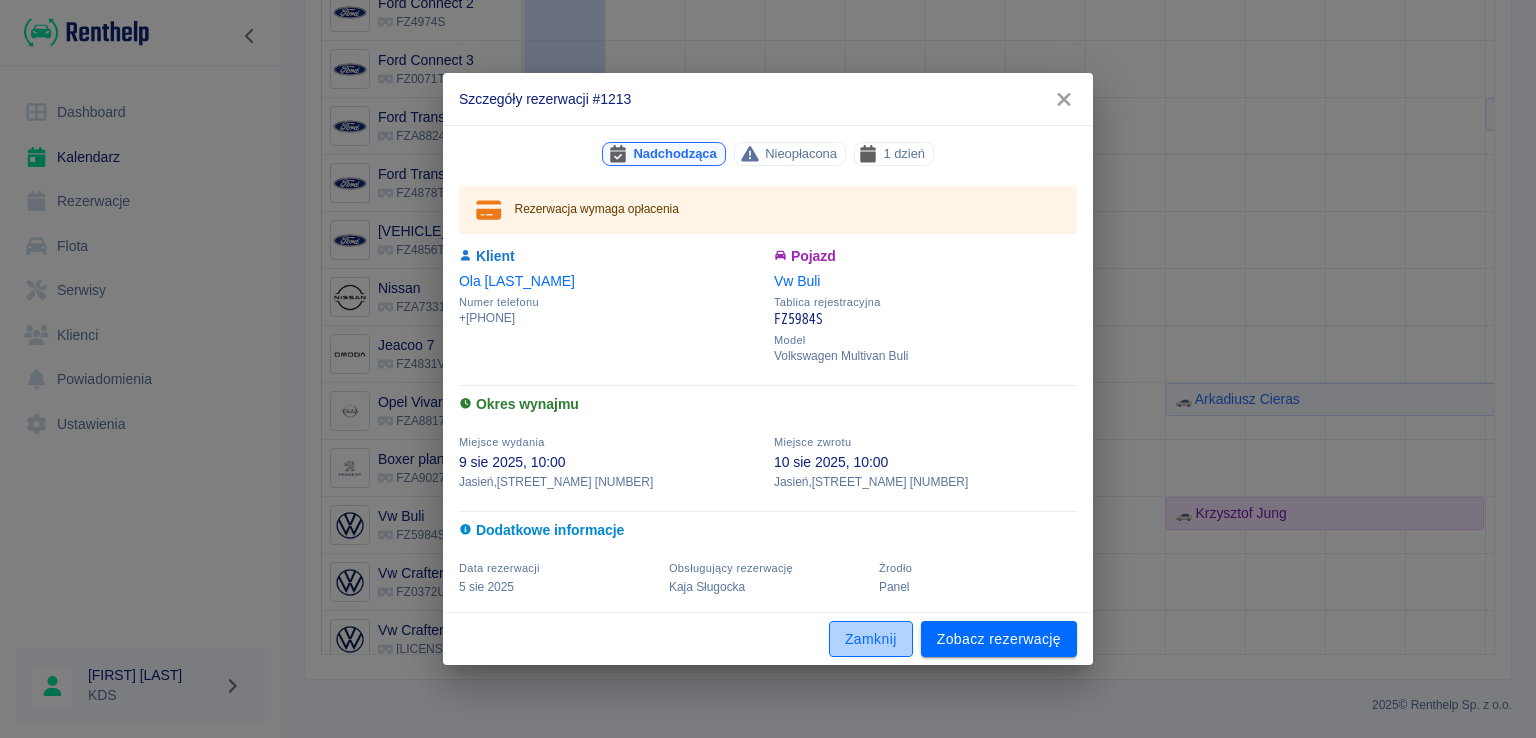 click on "Zamknij" at bounding box center (871, 639) 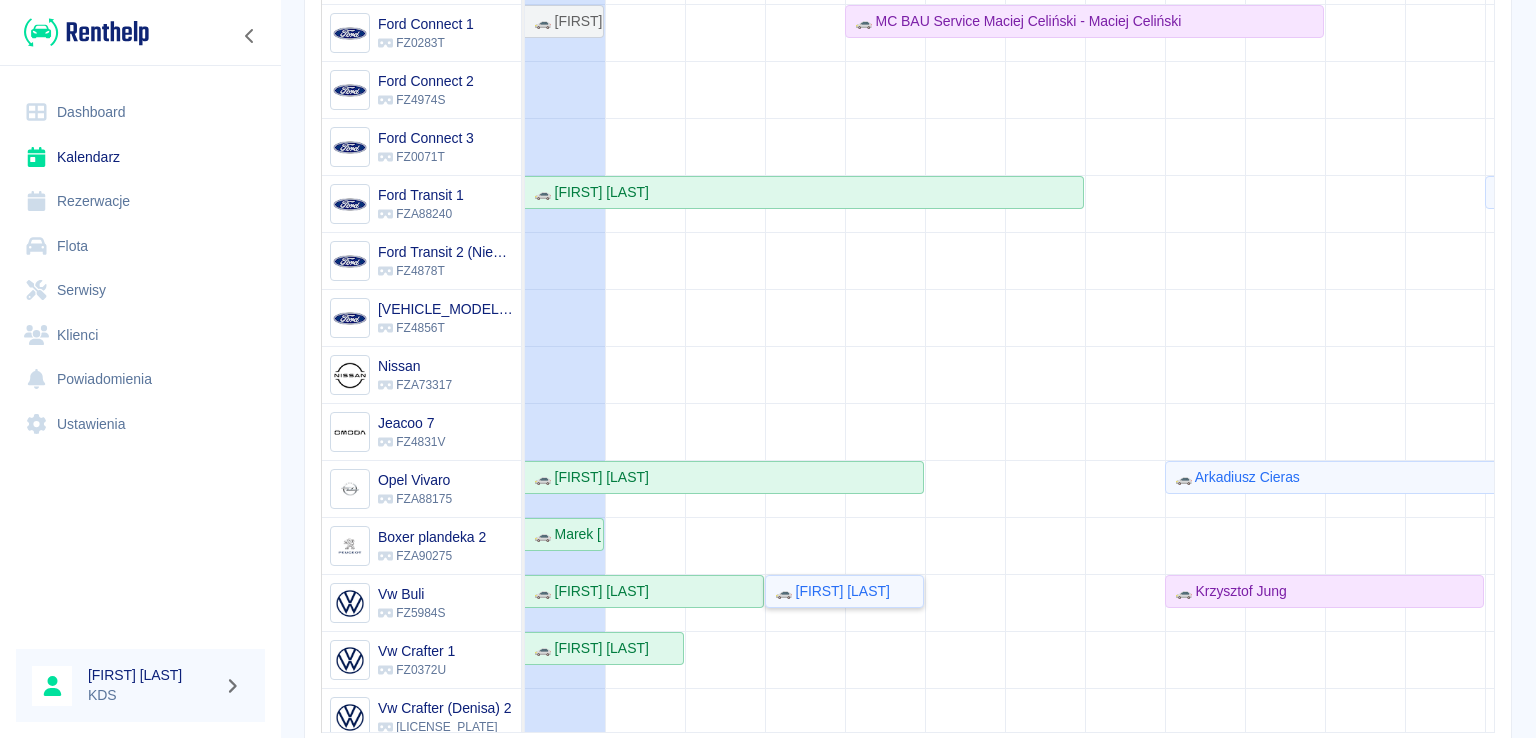 scroll, scrollTop: 294, scrollLeft: 0, axis: vertical 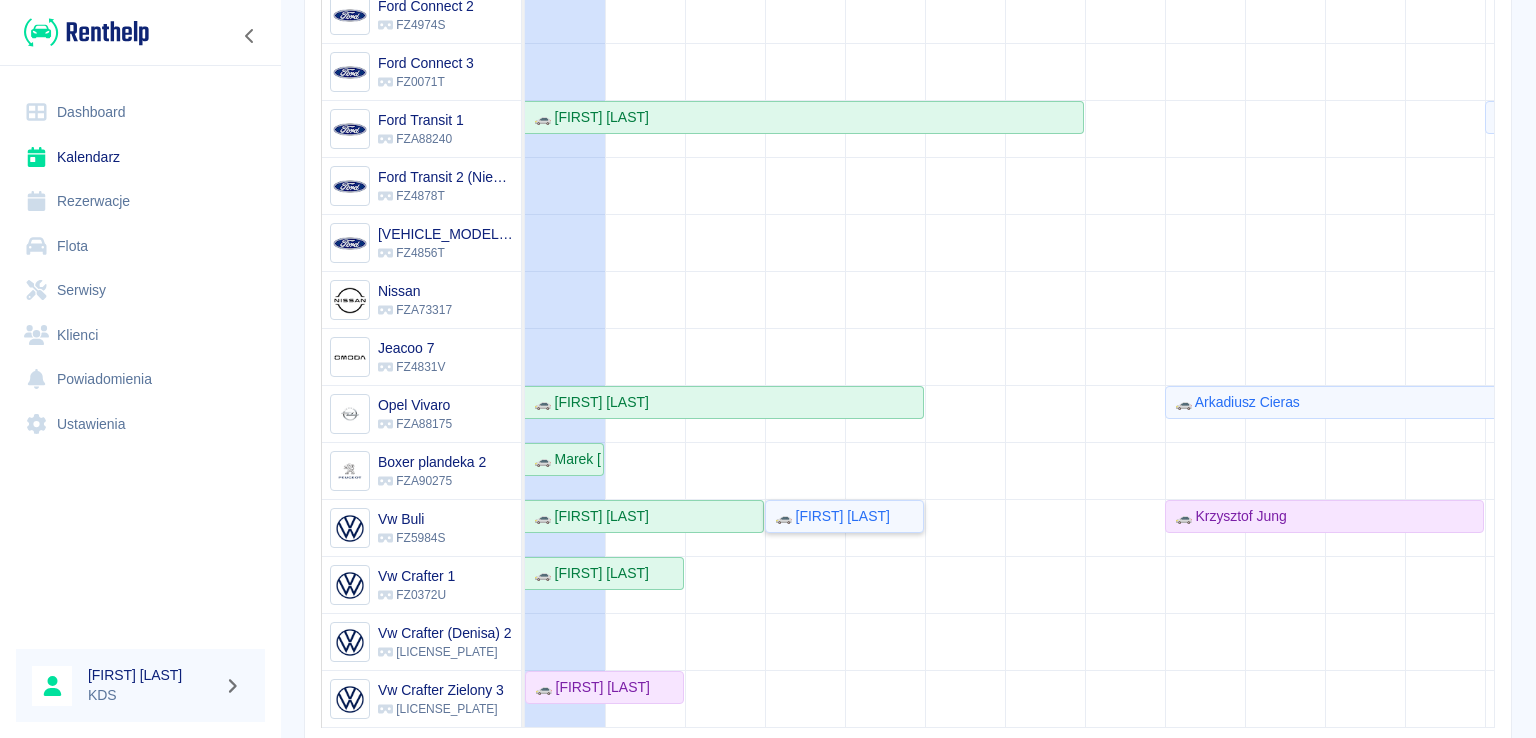 click on "🚗 [FIRST] [LAST]" at bounding box center (828, 516) 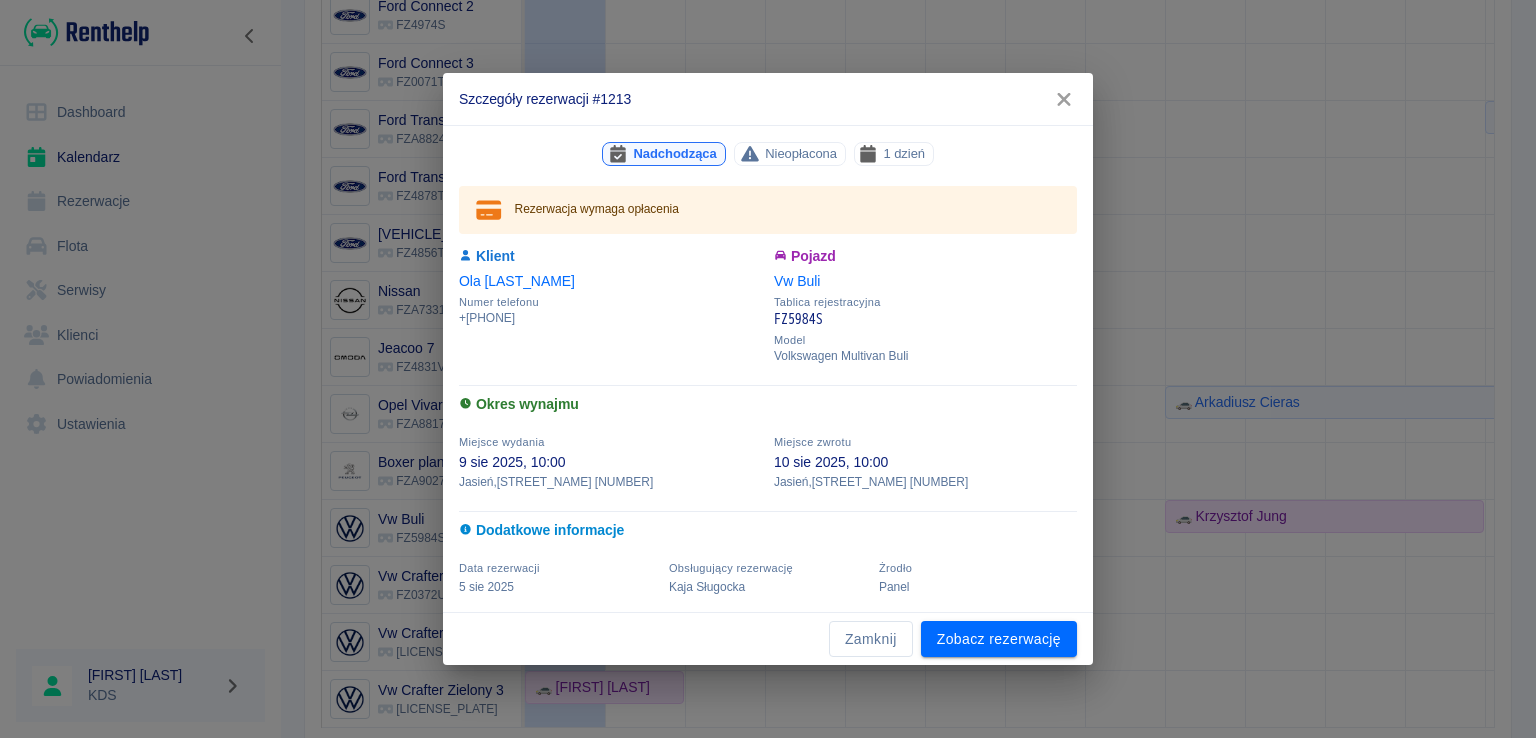 drag, startPoint x: 1064, startPoint y: 96, endPoint x: 1048, endPoint y: 103, distance: 17.464249 